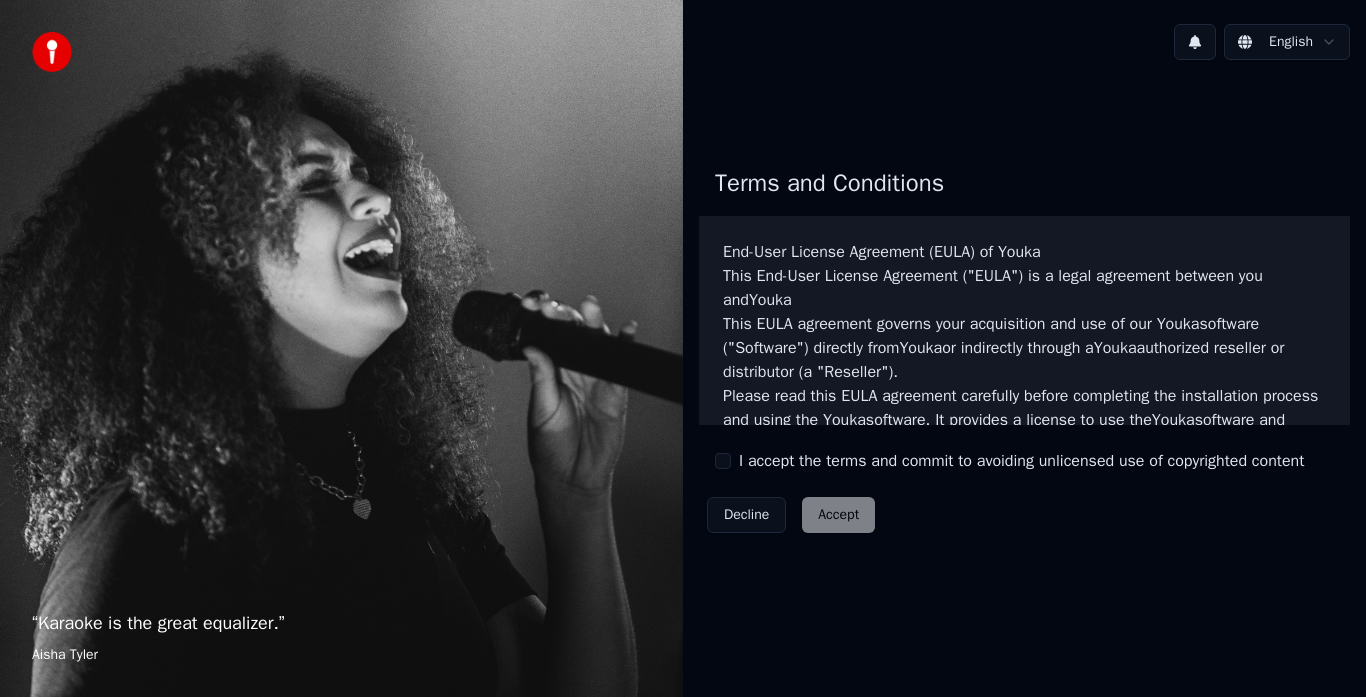 scroll, scrollTop: 0, scrollLeft: 0, axis: both 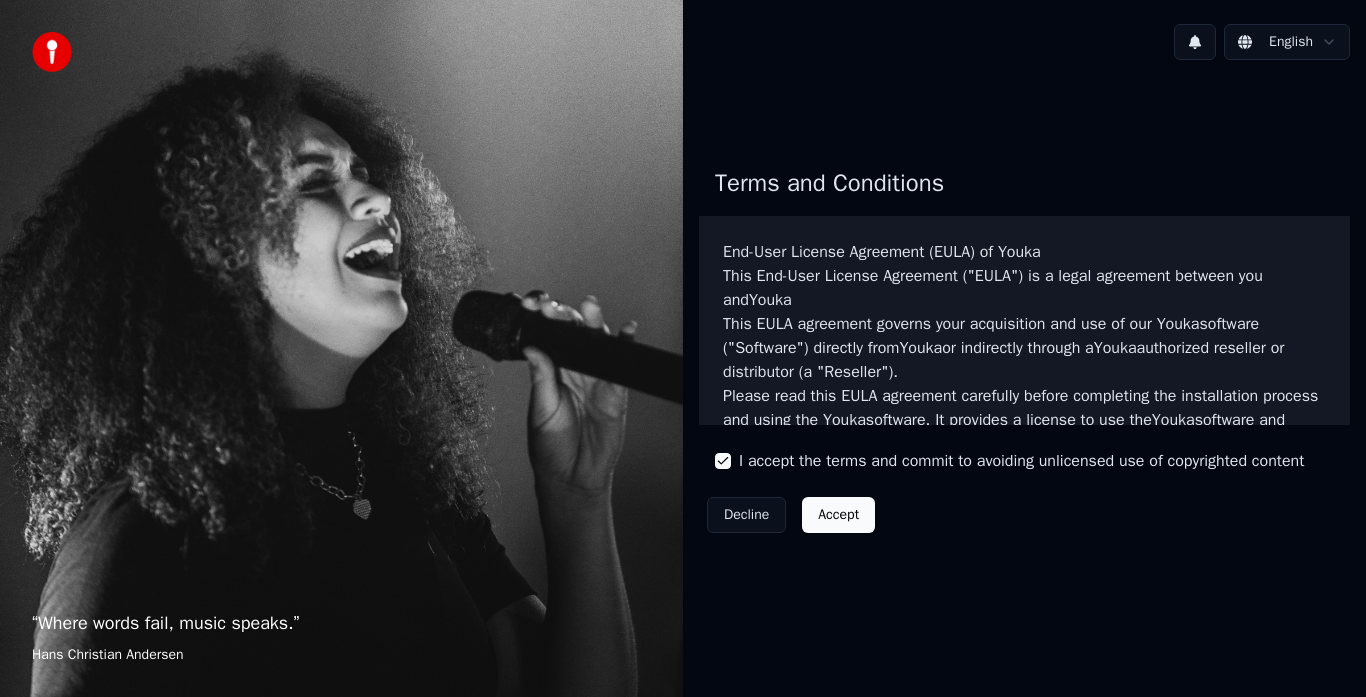 click on "Accept" at bounding box center [838, 515] 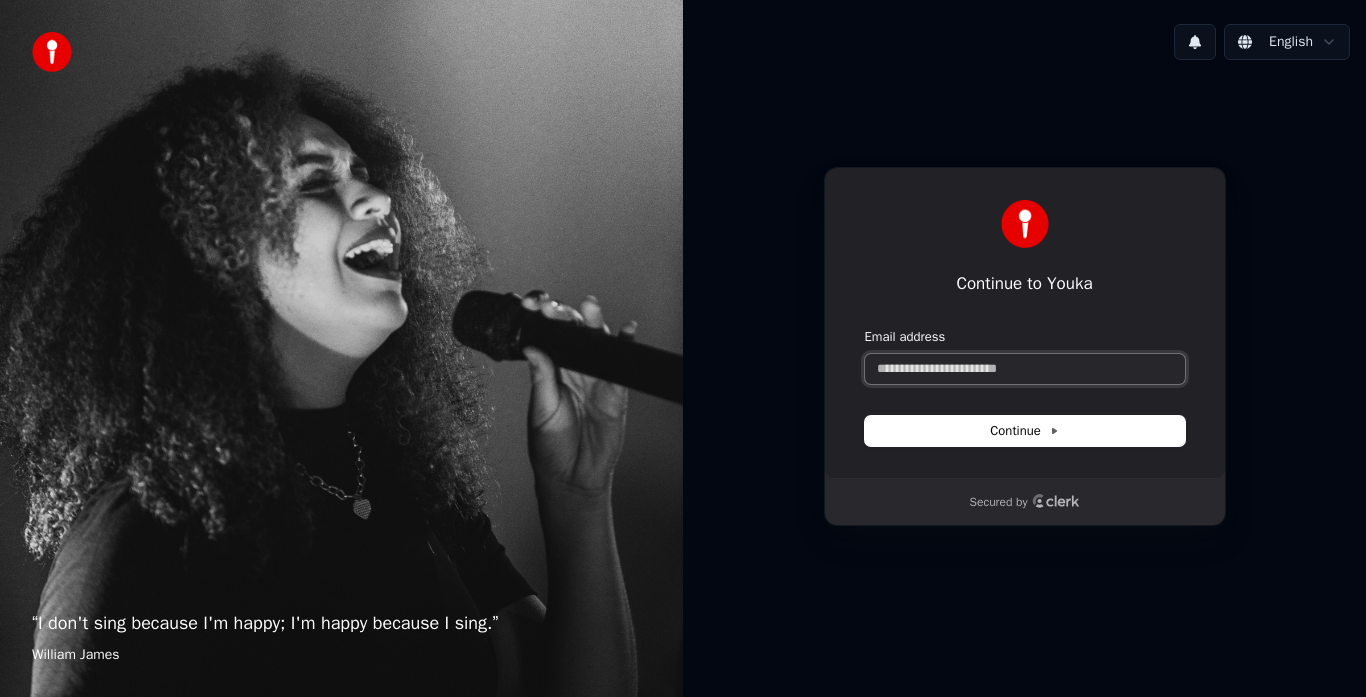 click on "Email address" at bounding box center (1025, 369) 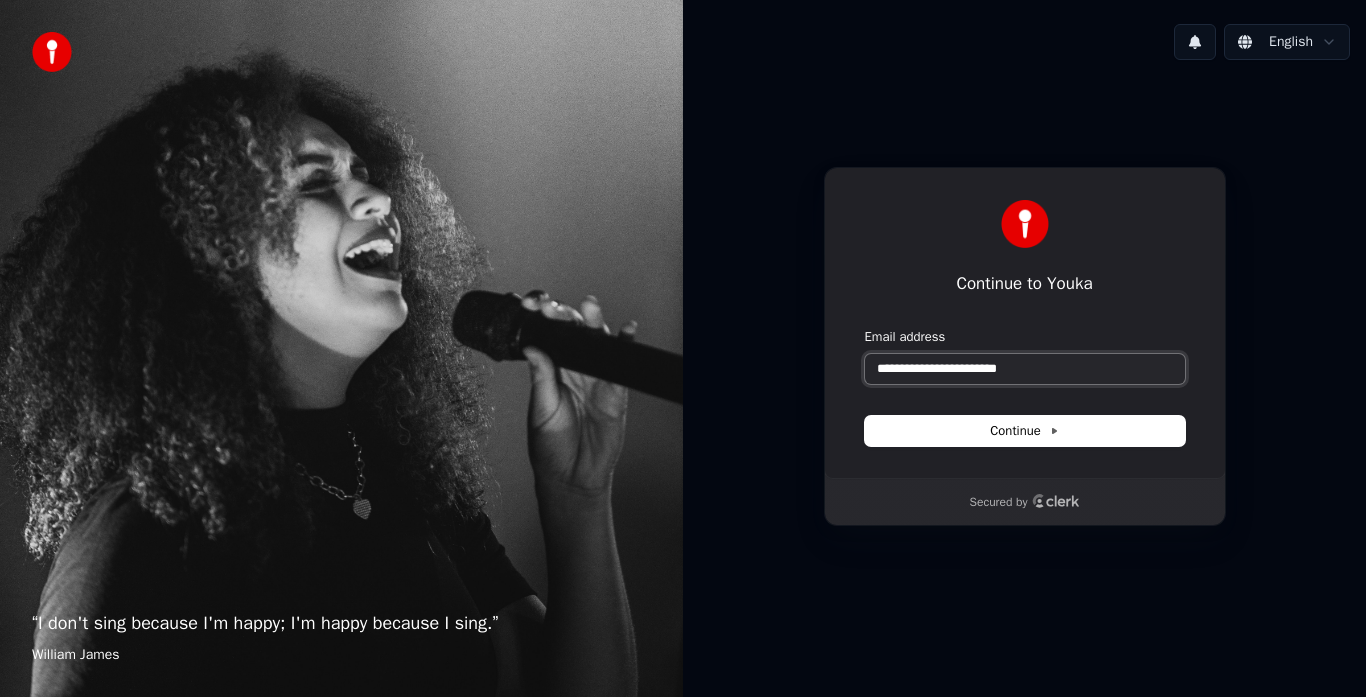 click at bounding box center (865, 328) 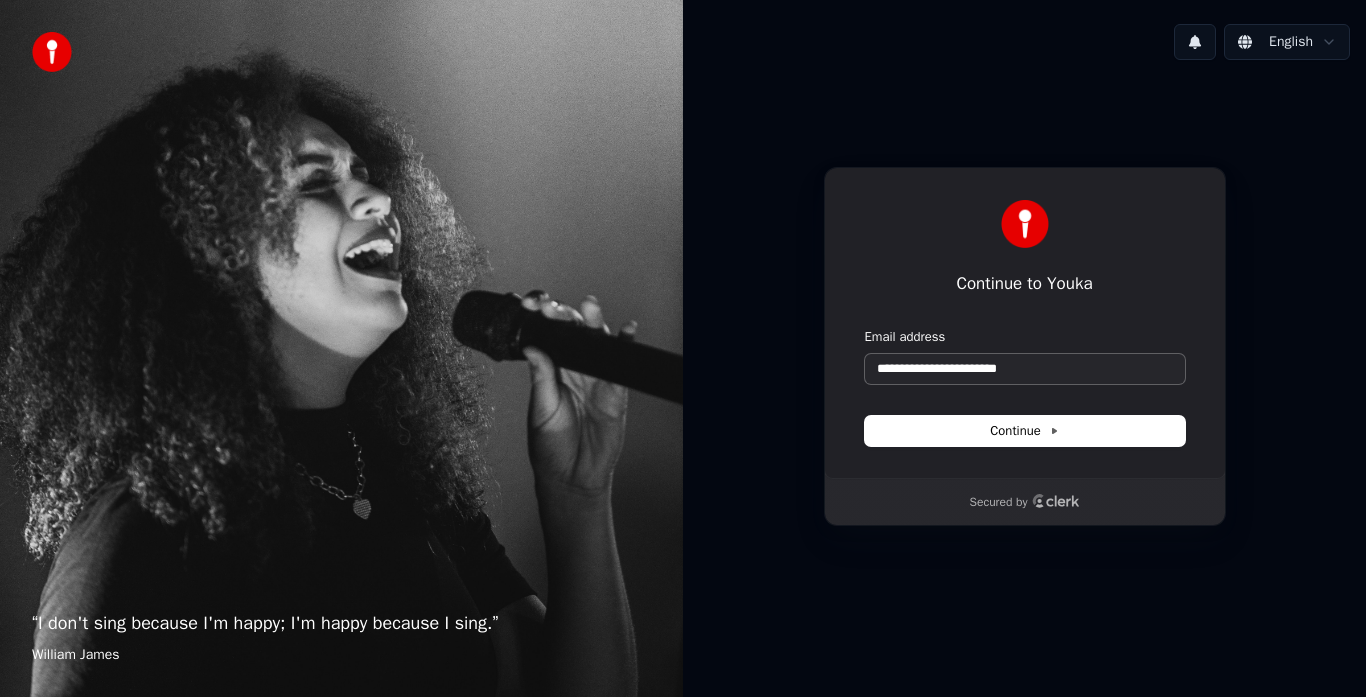 type on "**********" 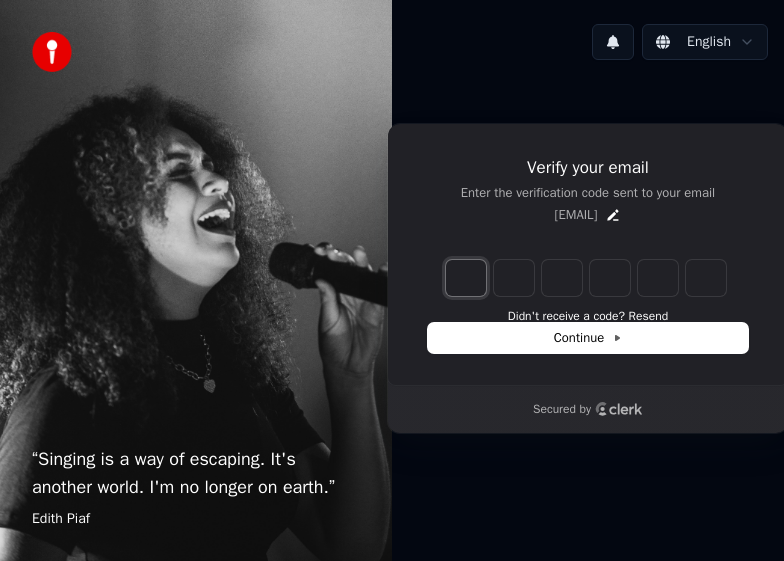 type on "*" 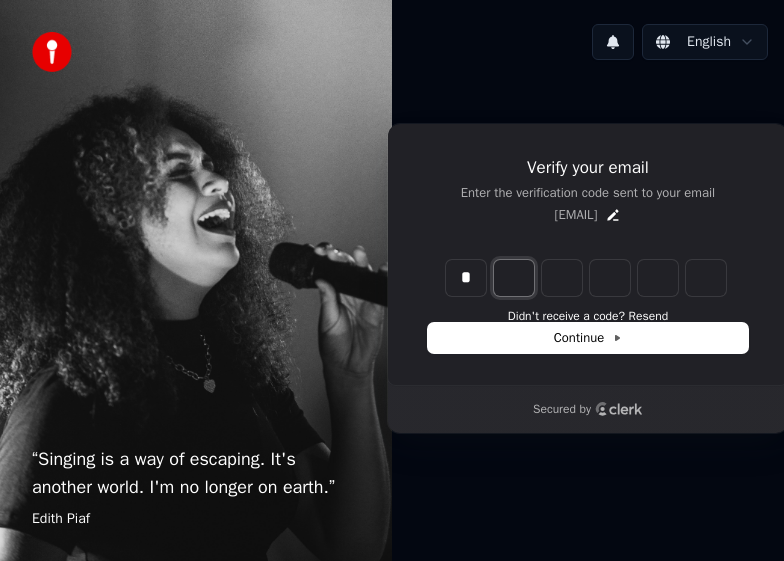 type on "*" 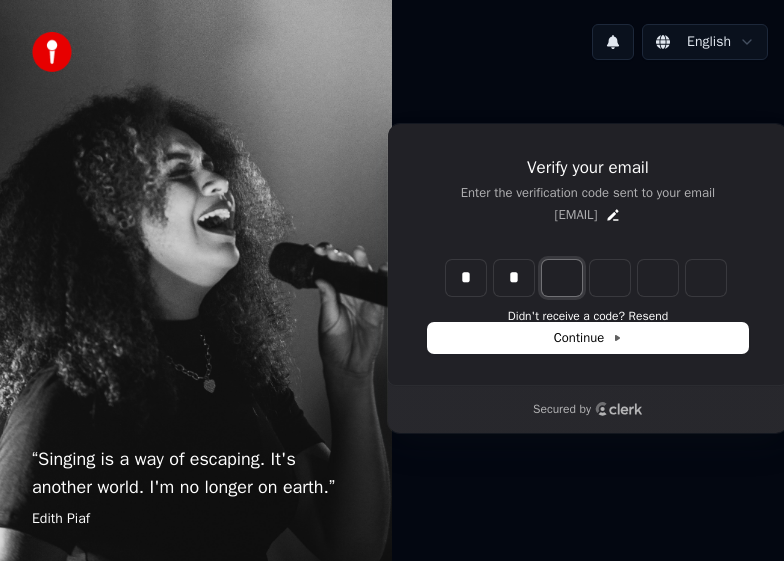 type on "**" 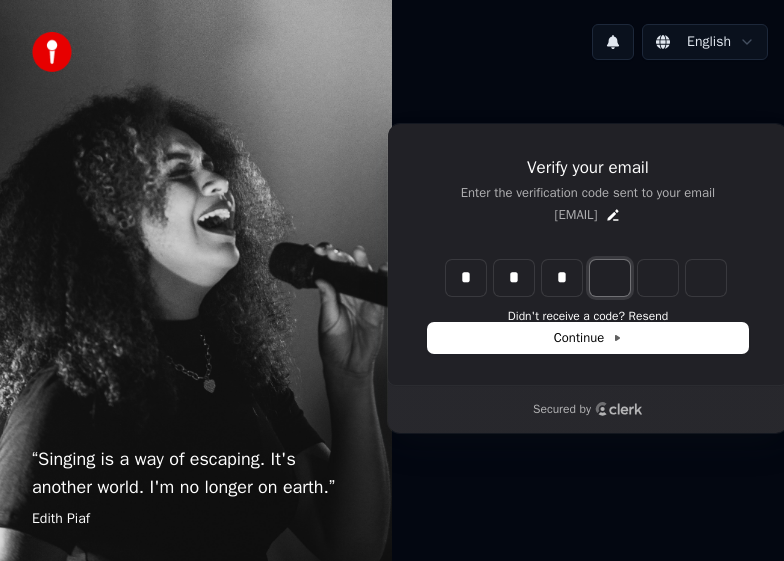 type on "***" 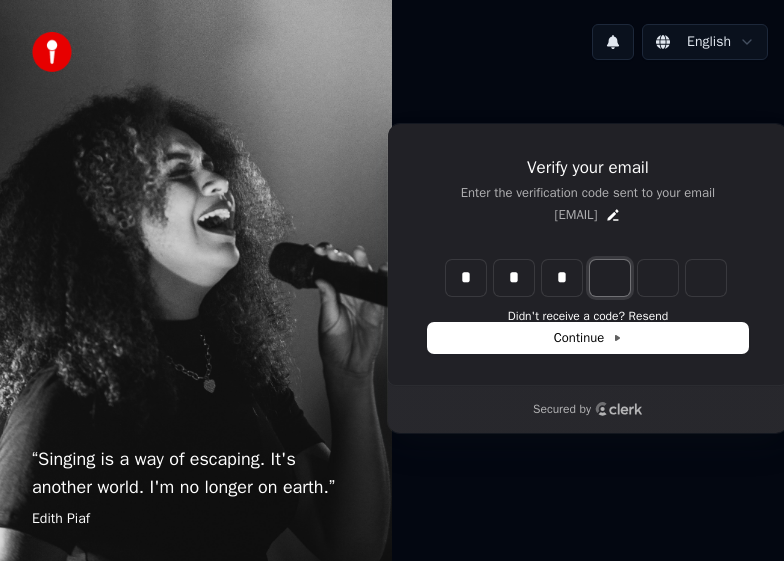 type on "*" 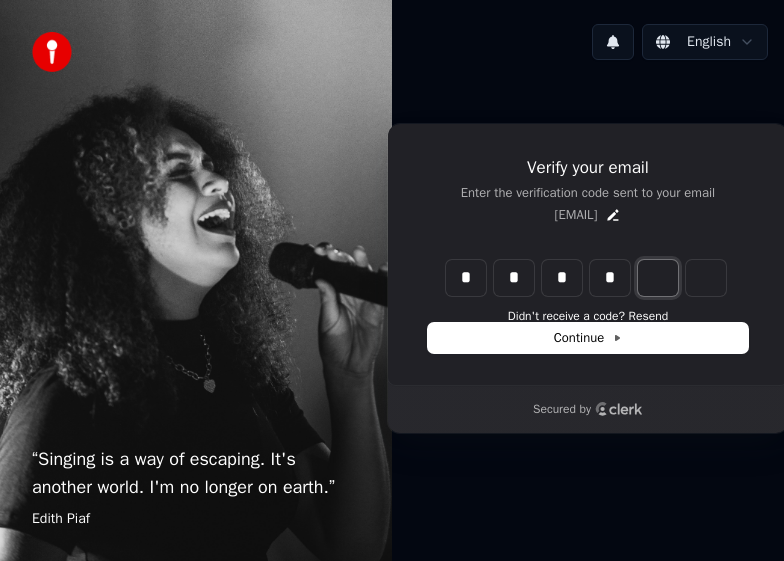 type on "****" 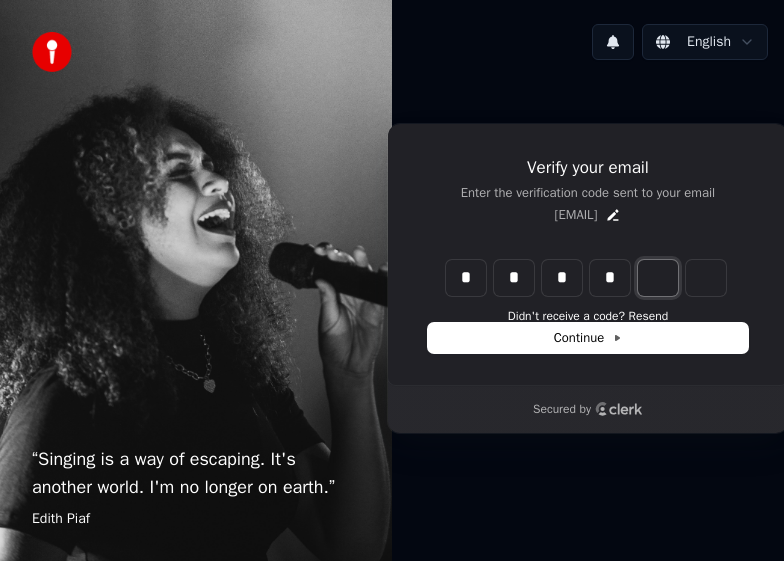 type on "*" 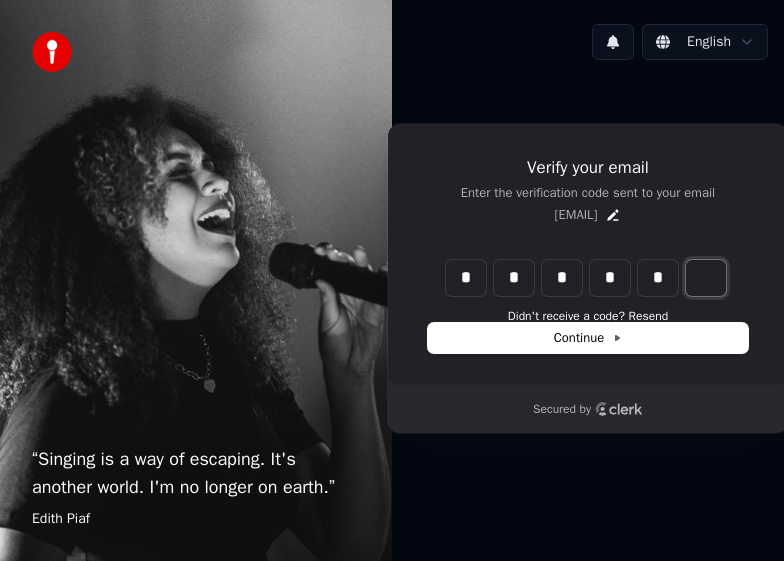 type on "******" 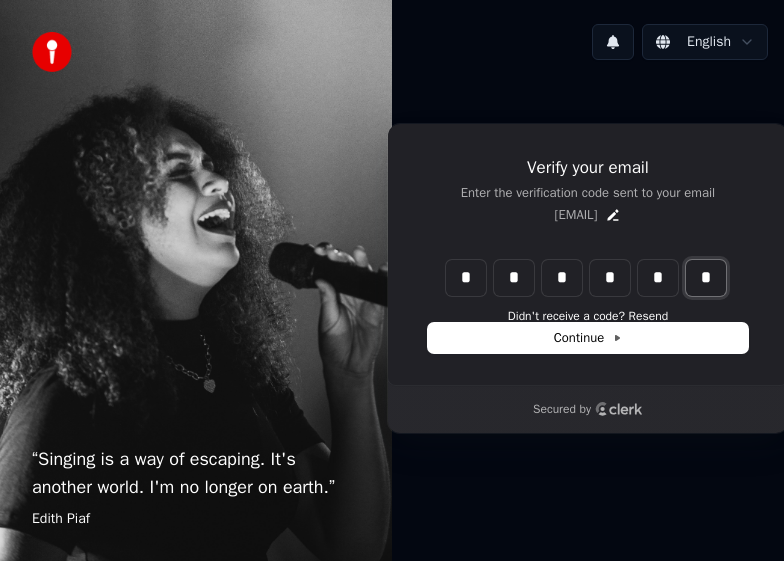 type on "*" 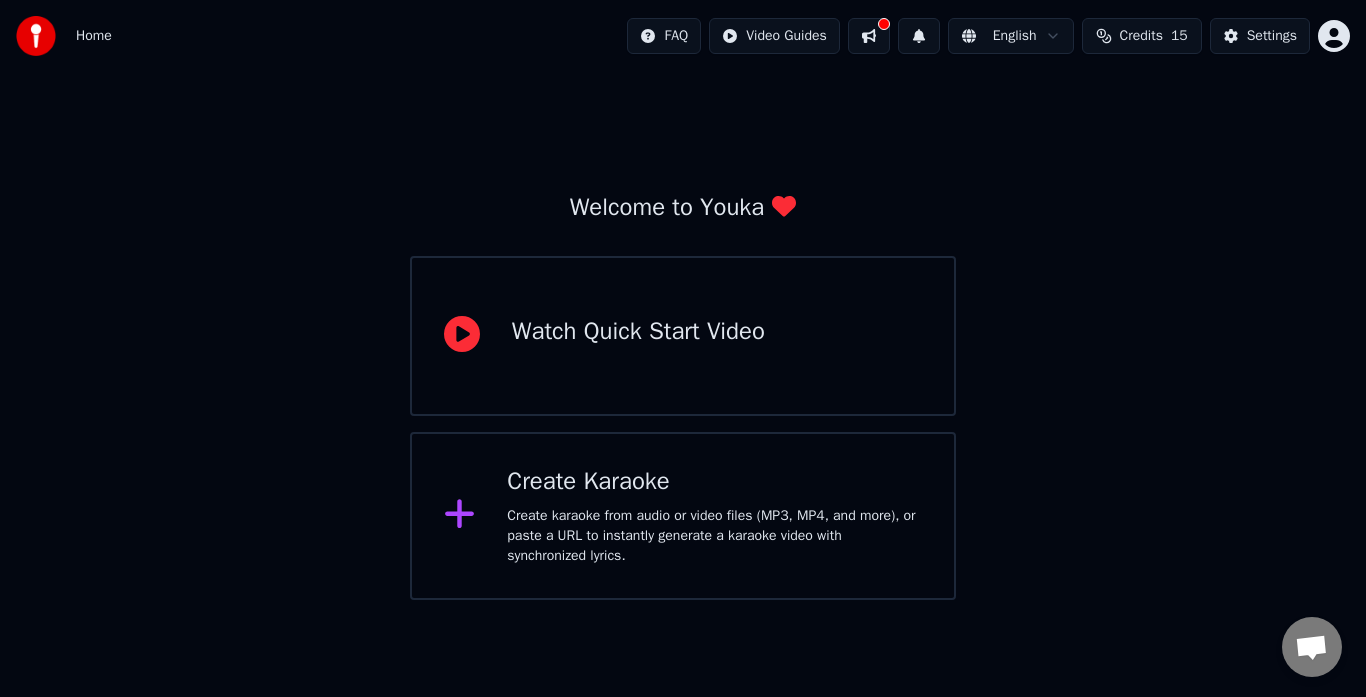 click on "Create karaoke from audio or video files (MP3, MP4, and more), or paste a URL to instantly generate a karaoke video with synchronized lyrics." at bounding box center [714, 536] 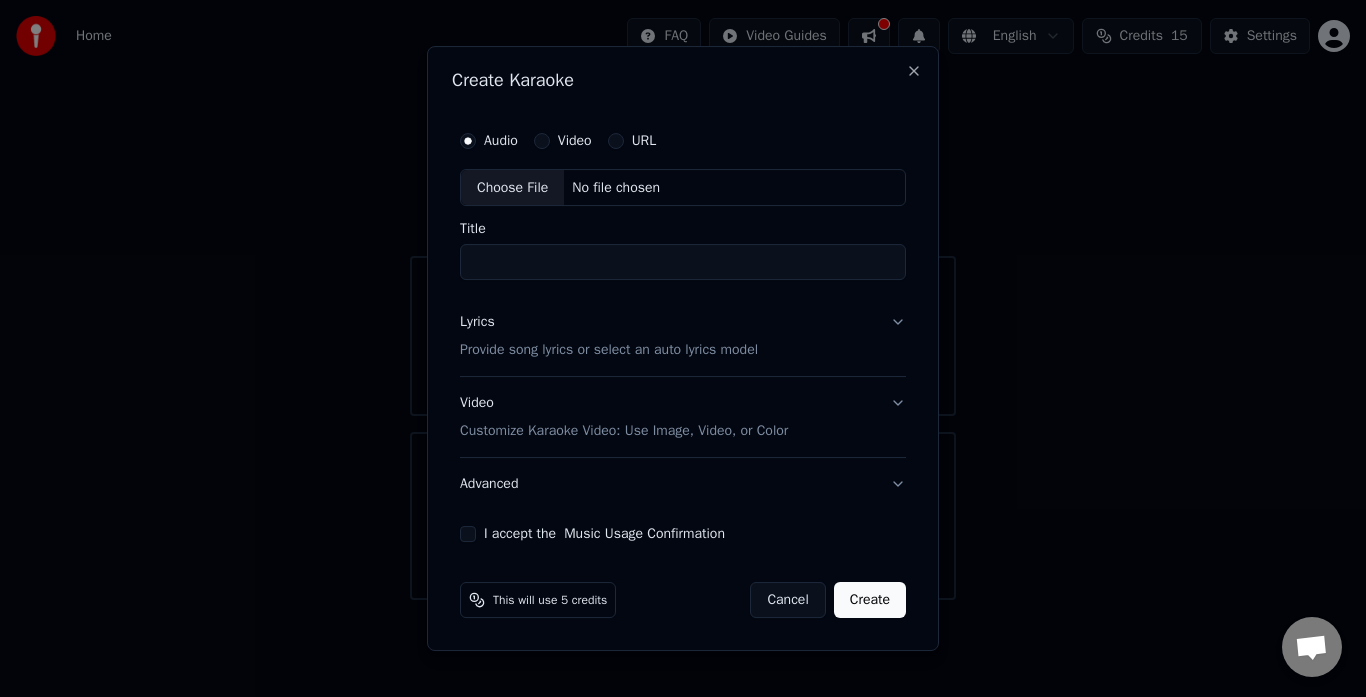 click on "Video" at bounding box center (563, 141) 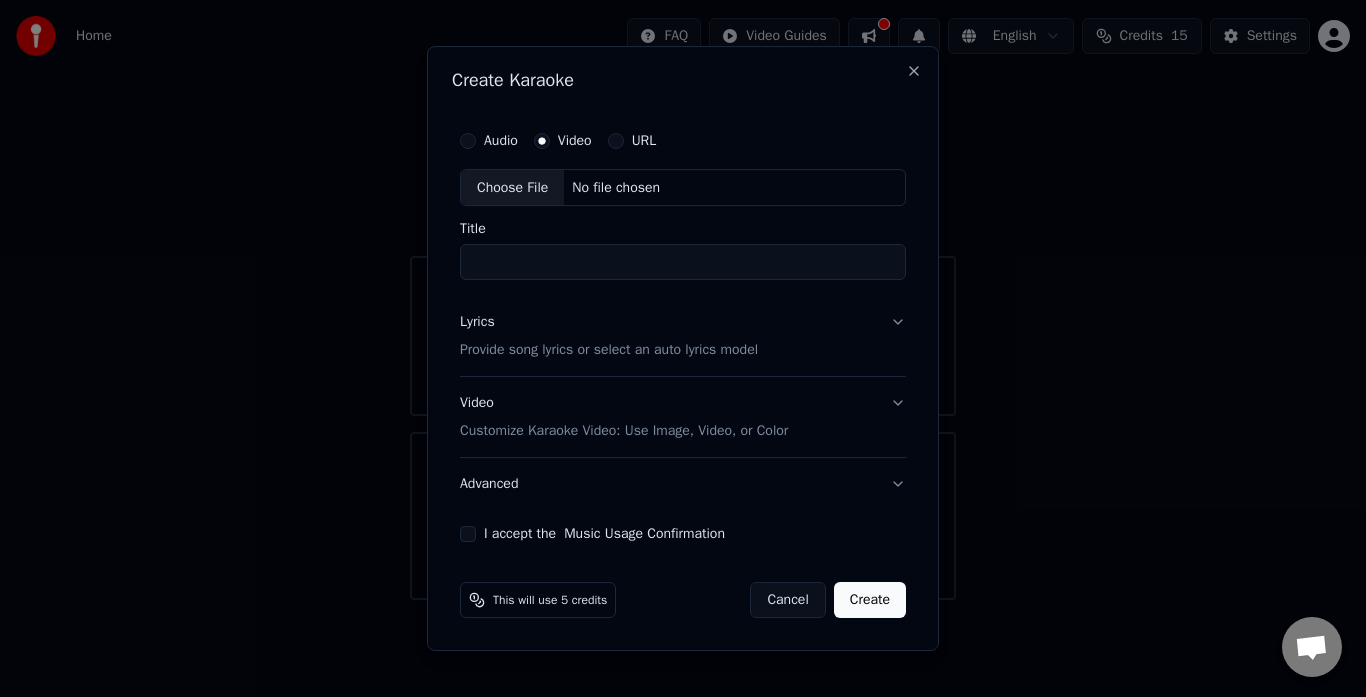 click on "Title" at bounding box center [683, 263] 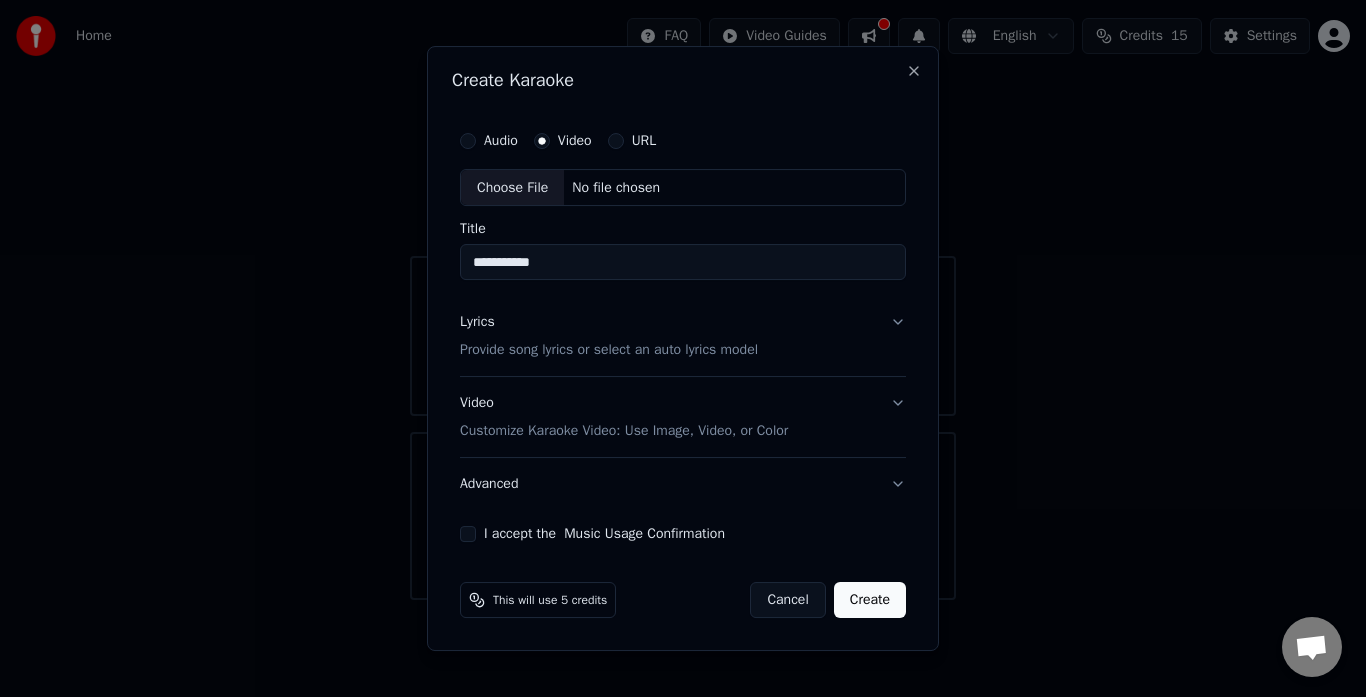 type on "**********" 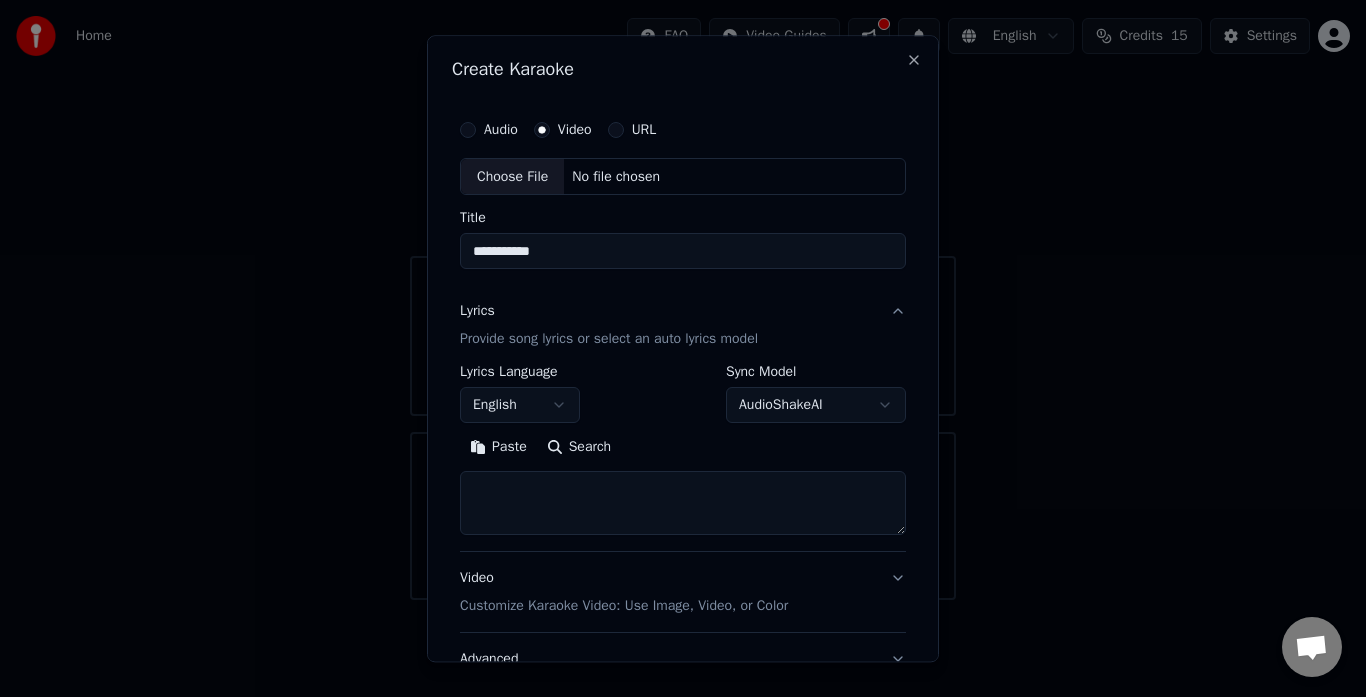 click on "AudioShakeAI" at bounding box center [816, 406] 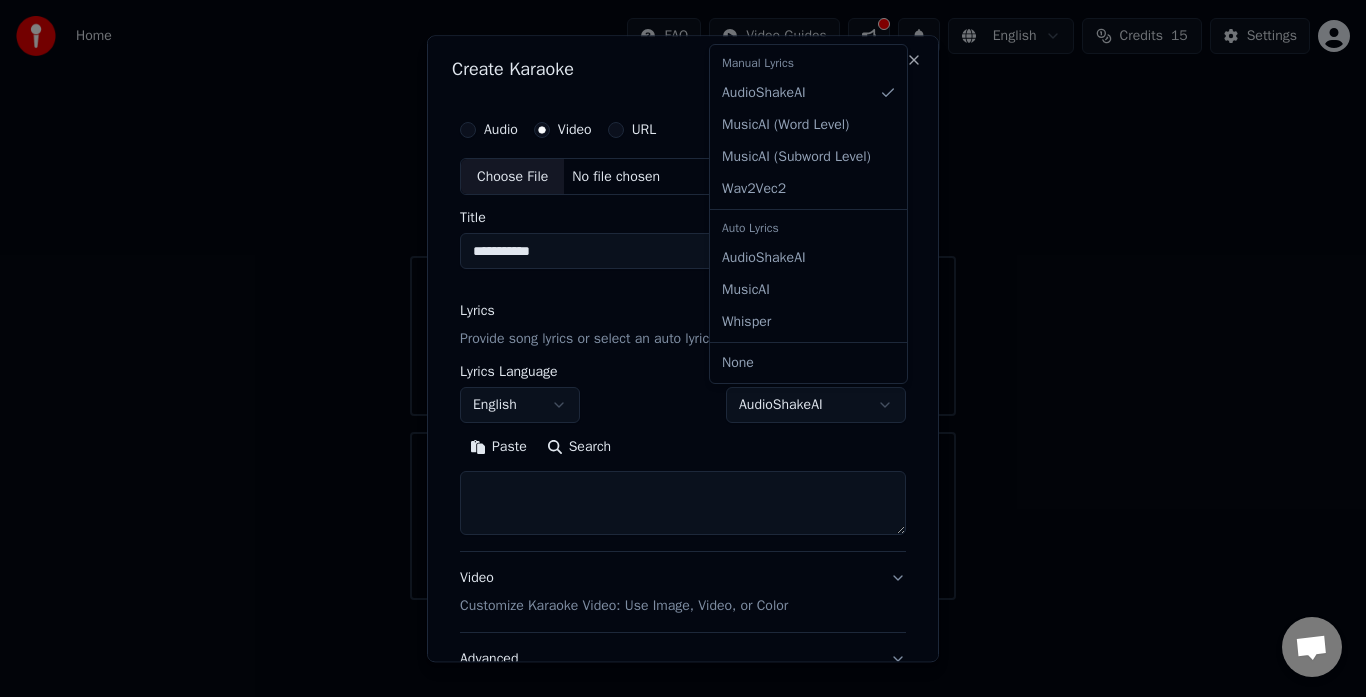 click on "**********" at bounding box center (683, 300) 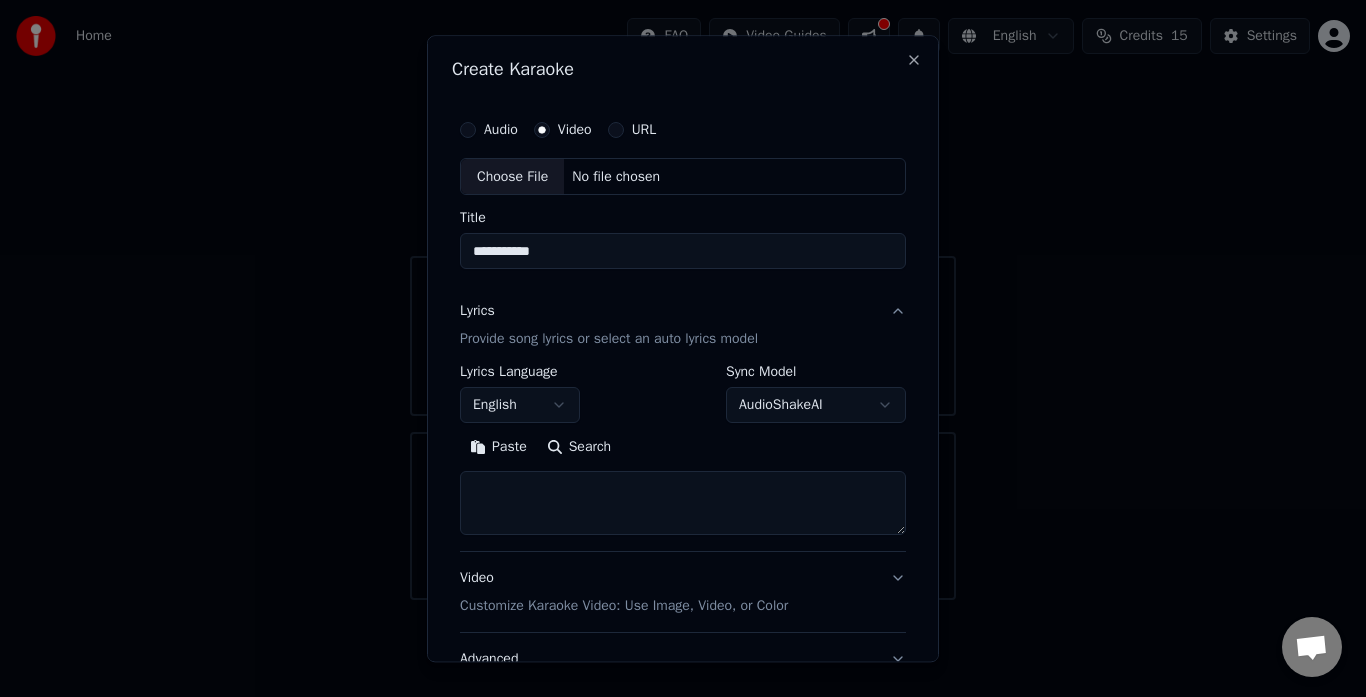 click on "English" at bounding box center (520, 406) 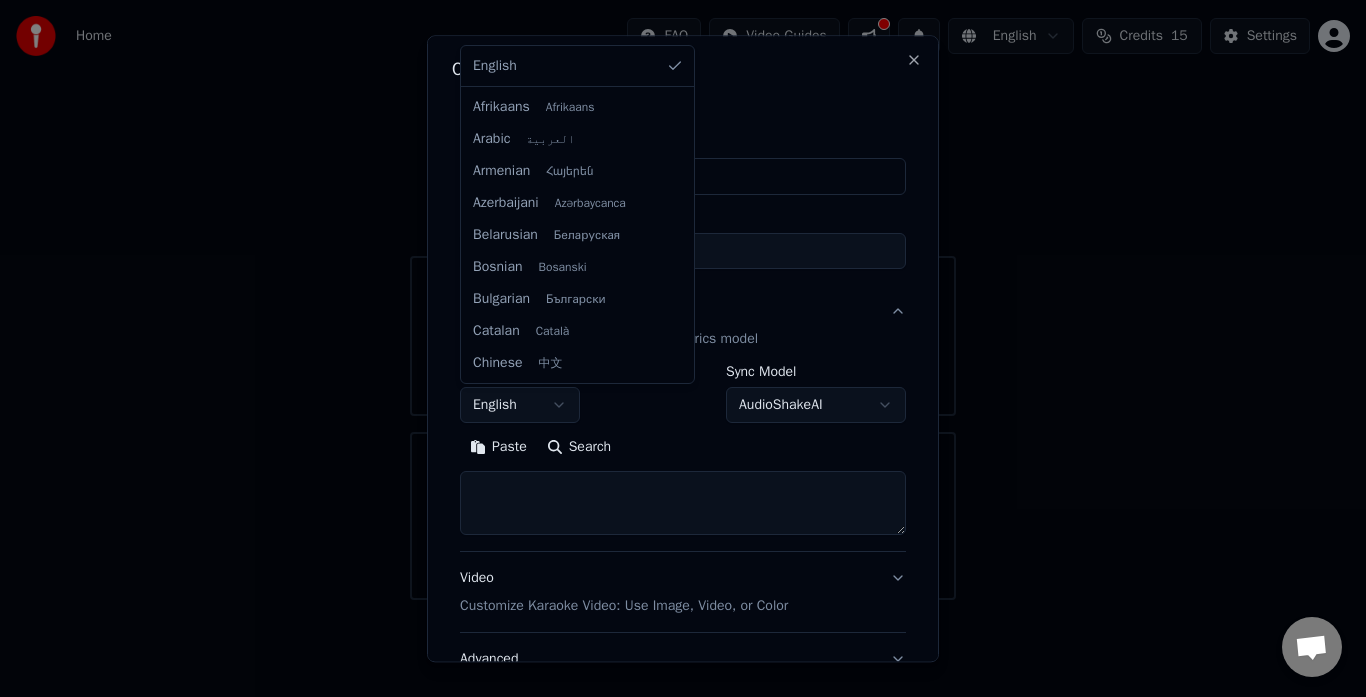 scroll, scrollTop: 927, scrollLeft: 0, axis: vertical 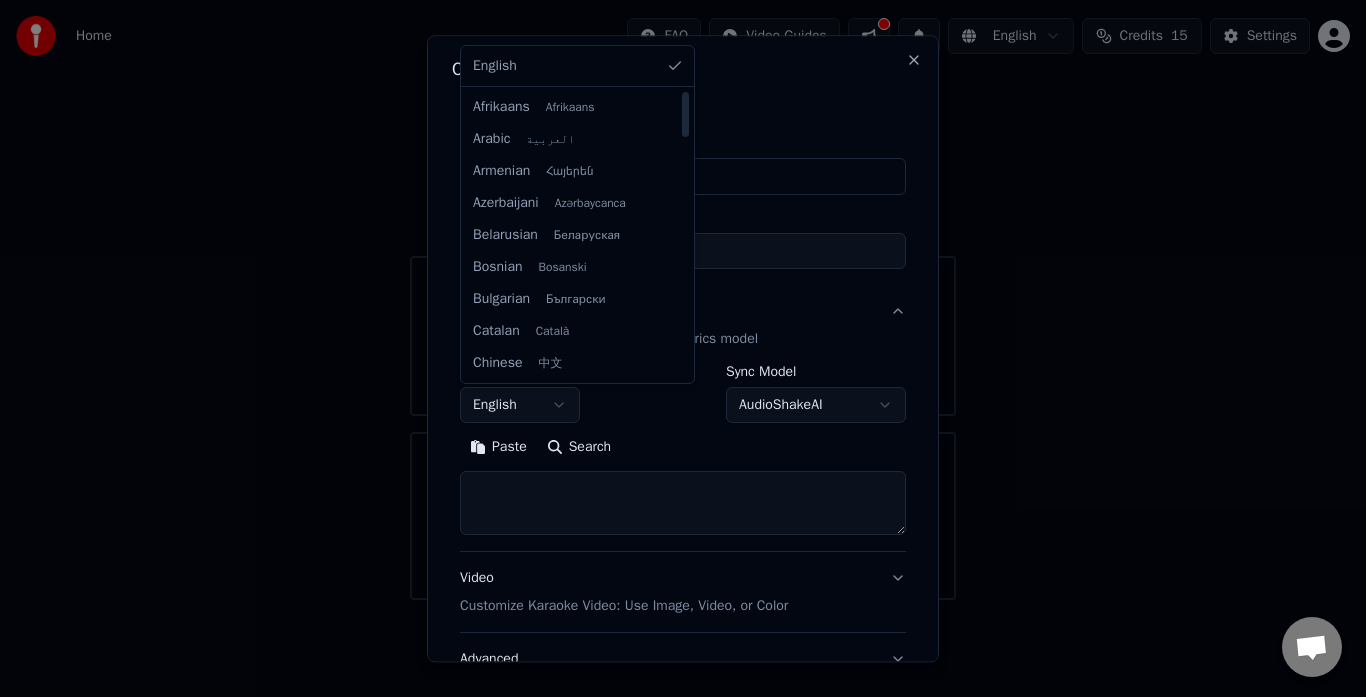 click at bounding box center [683, 348] 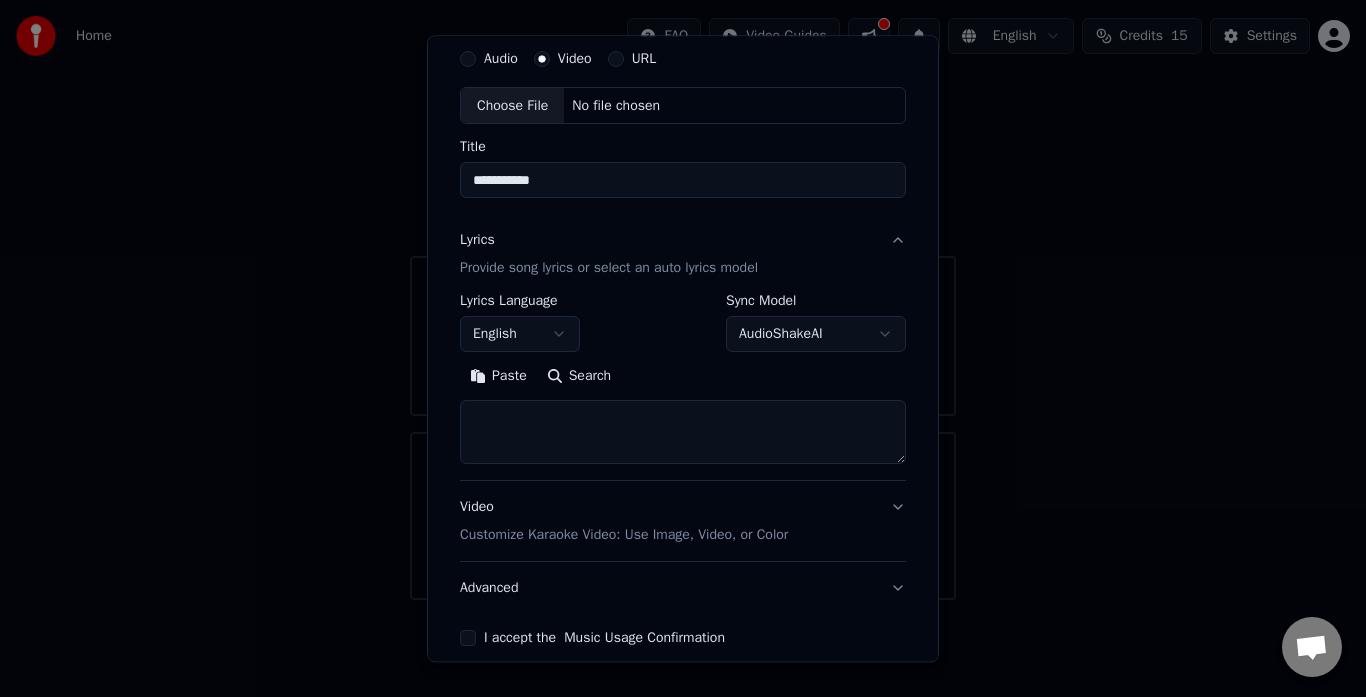 scroll, scrollTop: 164, scrollLeft: 0, axis: vertical 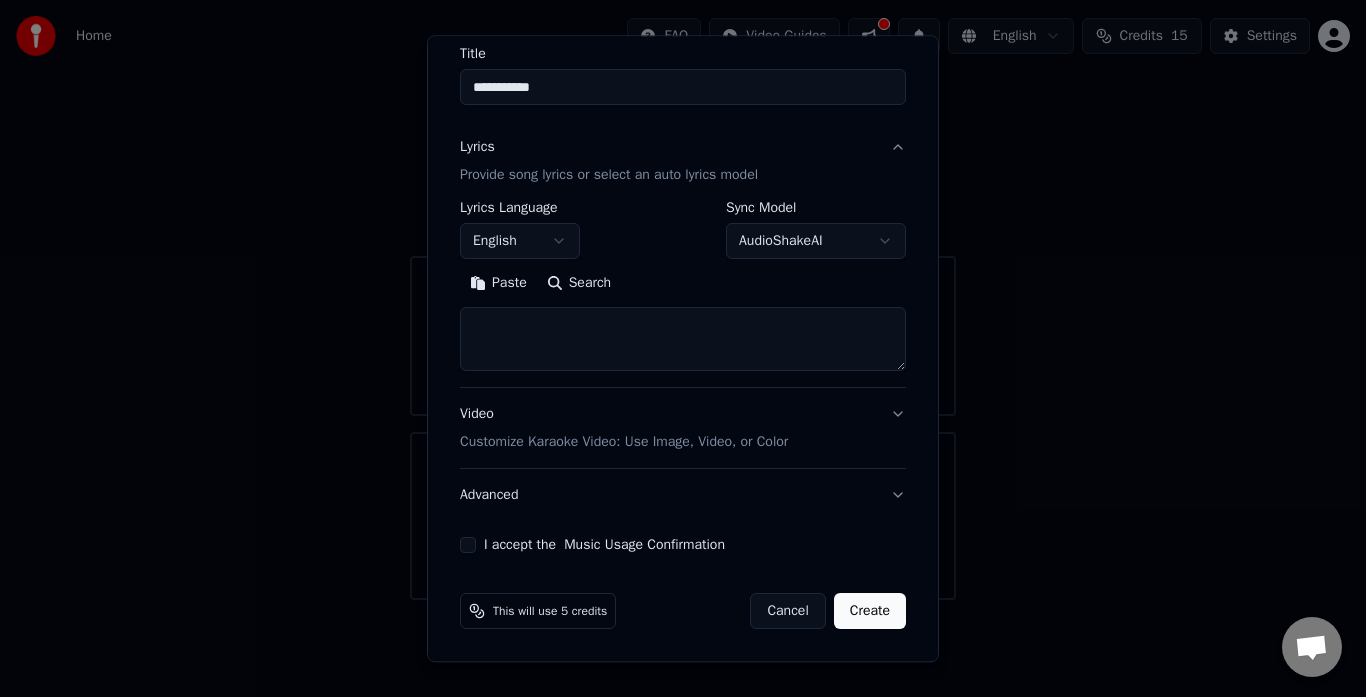 click on "Customize Karaoke Video: Use Image, Video, or Color" at bounding box center [624, 443] 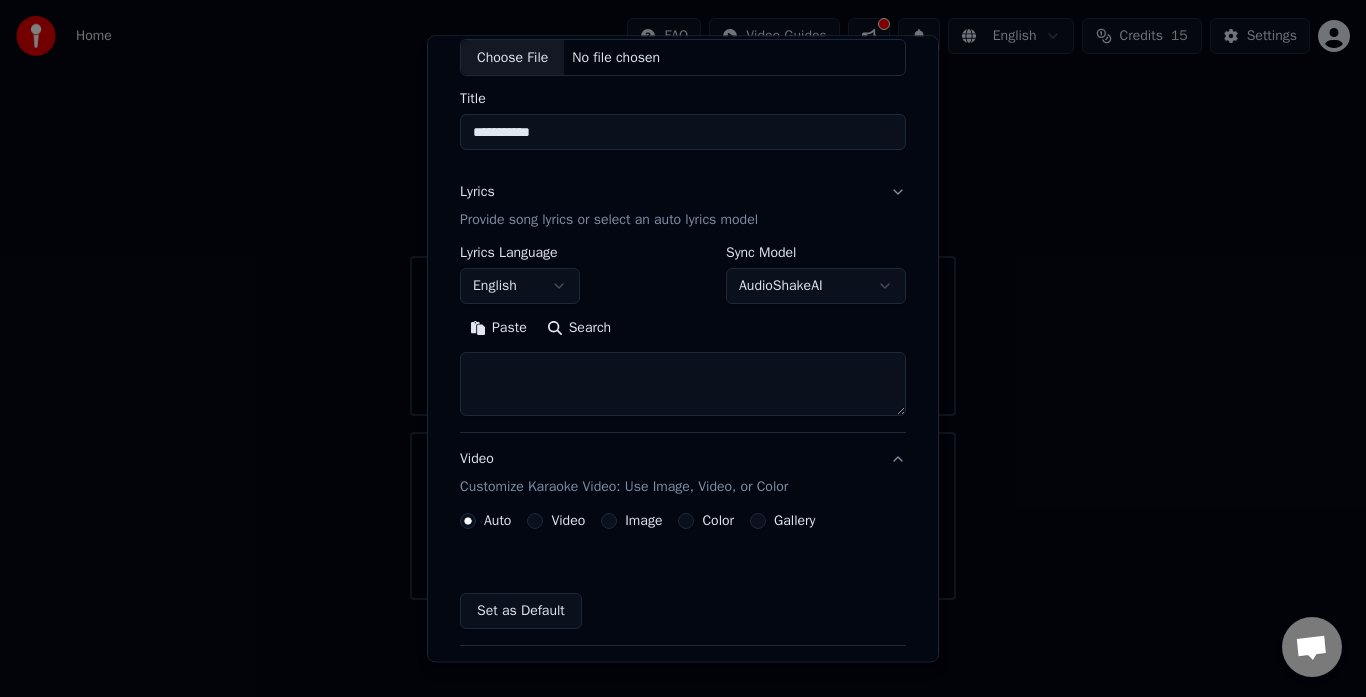 scroll, scrollTop: 111, scrollLeft: 0, axis: vertical 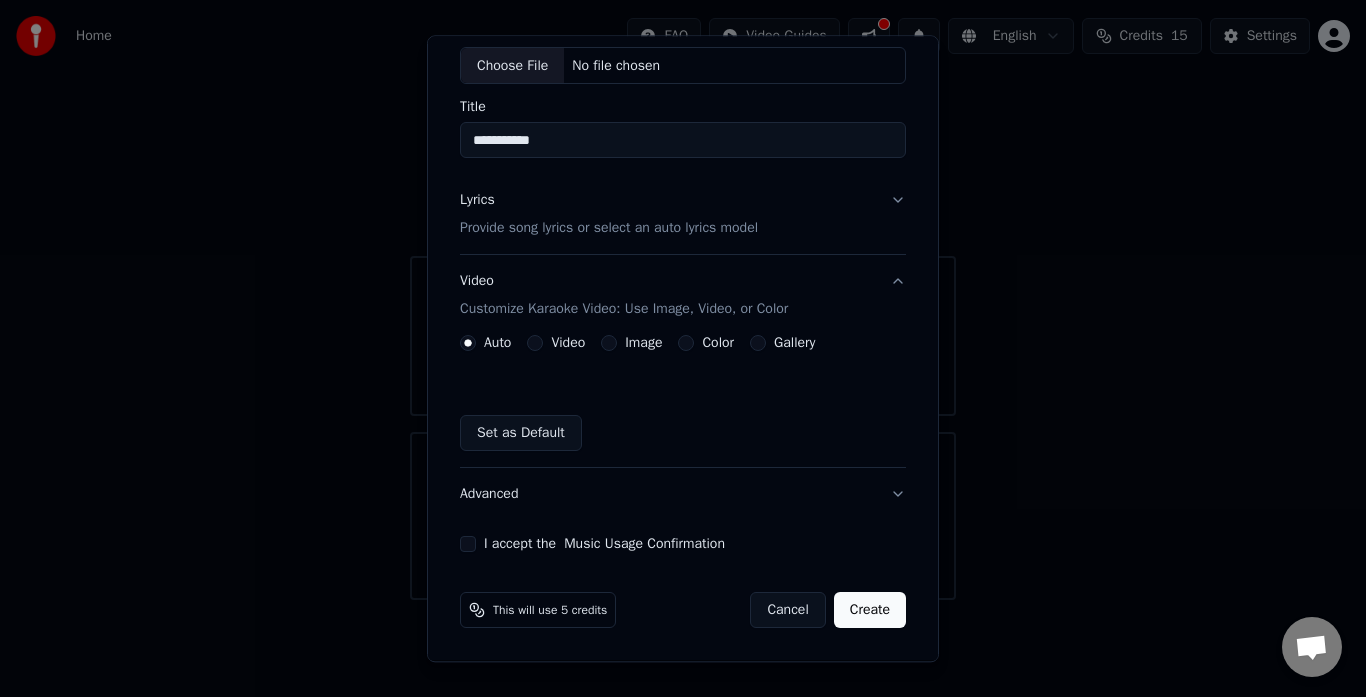 click on "Video" at bounding box center (535, 344) 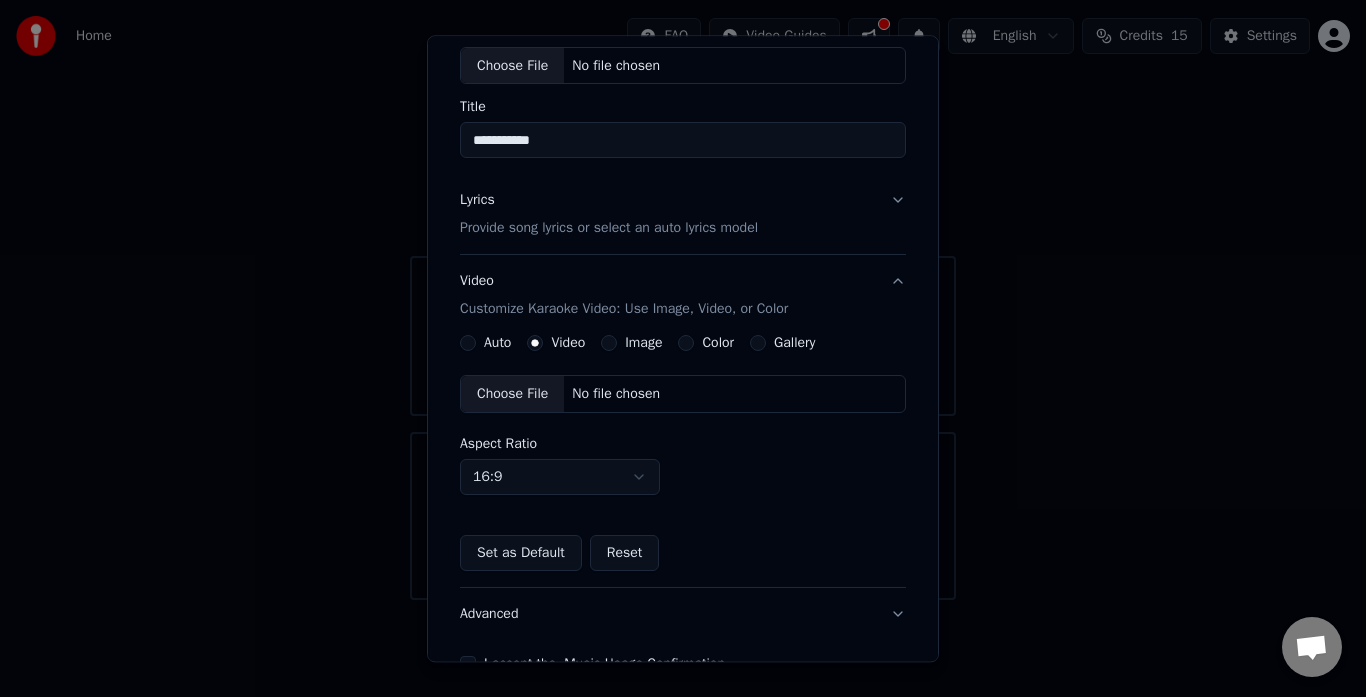 click on "Choose File" at bounding box center (512, 395) 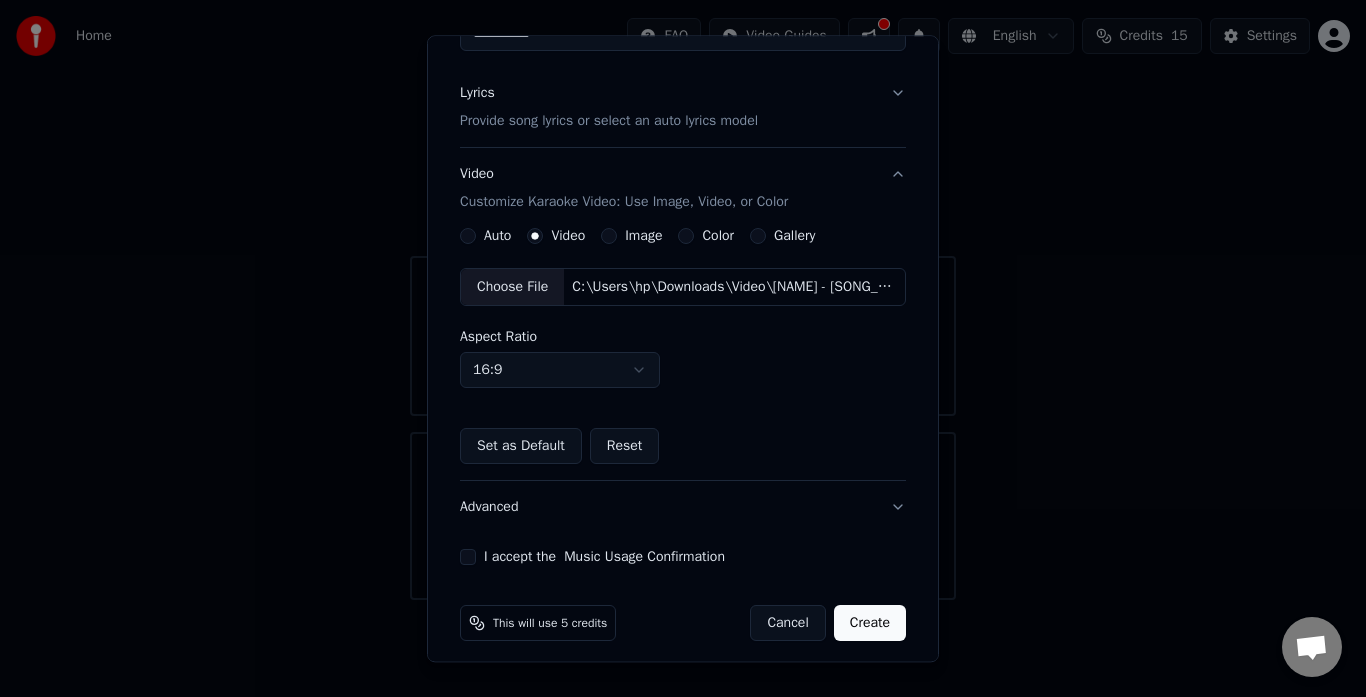 scroll, scrollTop: 230, scrollLeft: 0, axis: vertical 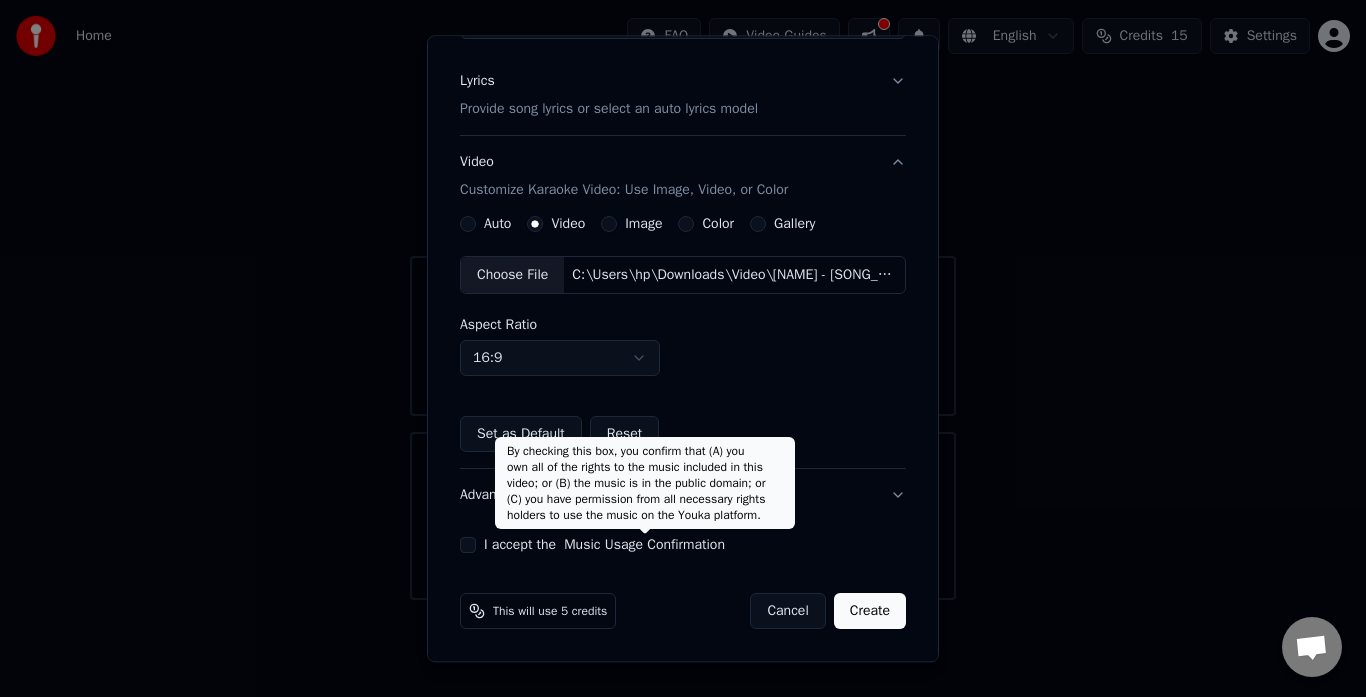 click on "Music Usage Confirmation" at bounding box center [644, 546] 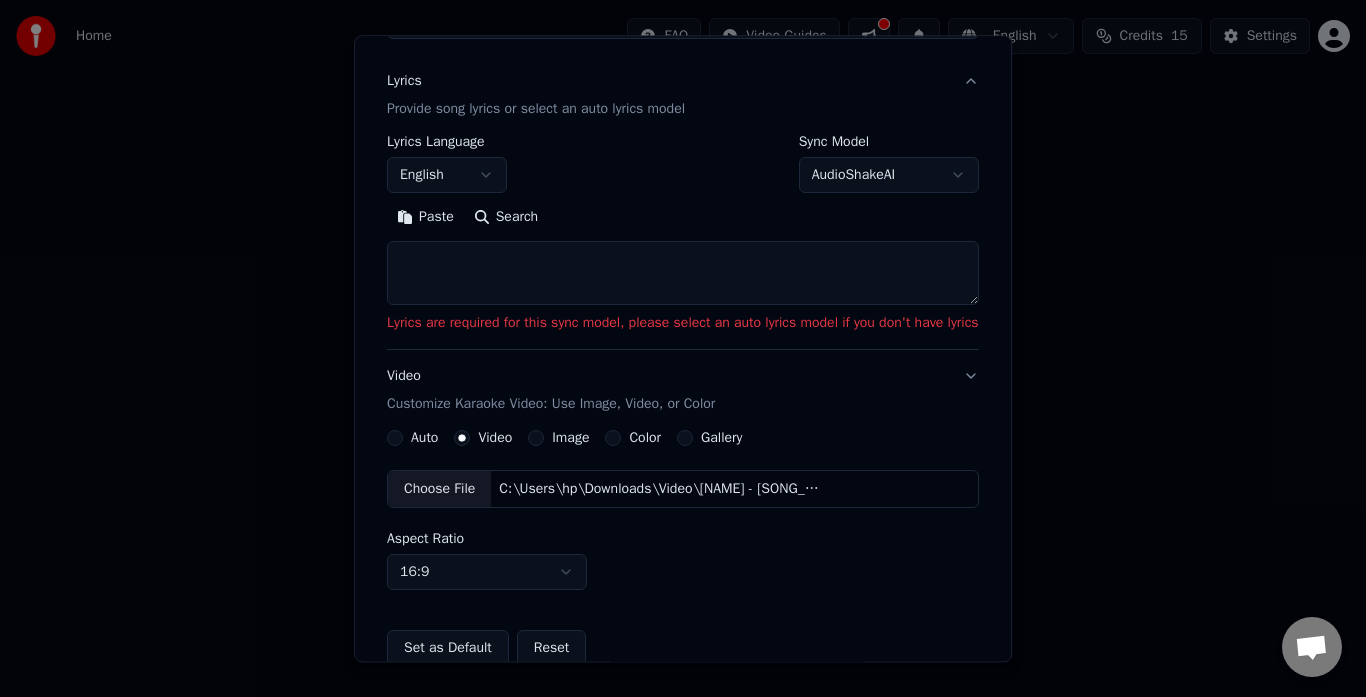 scroll, scrollTop: 249, scrollLeft: 0, axis: vertical 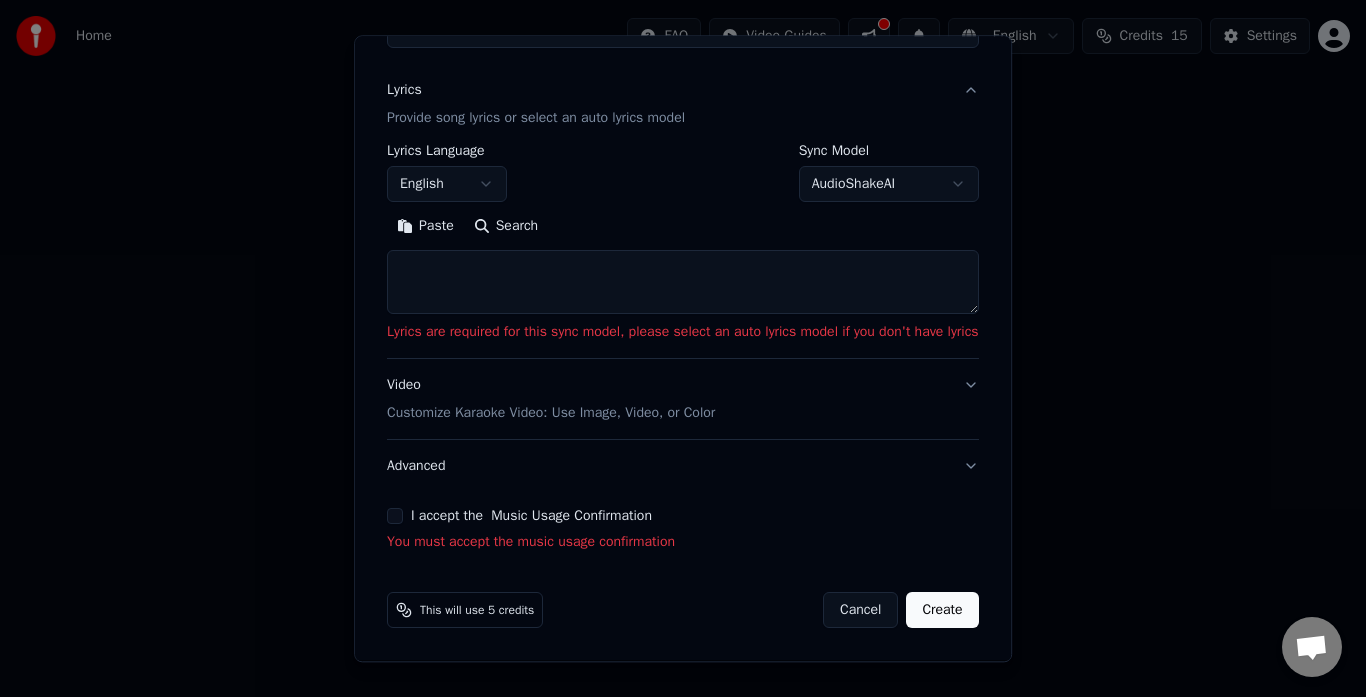 click on "I accept the   Music Usage Confirmation" at bounding box center (395, 517) 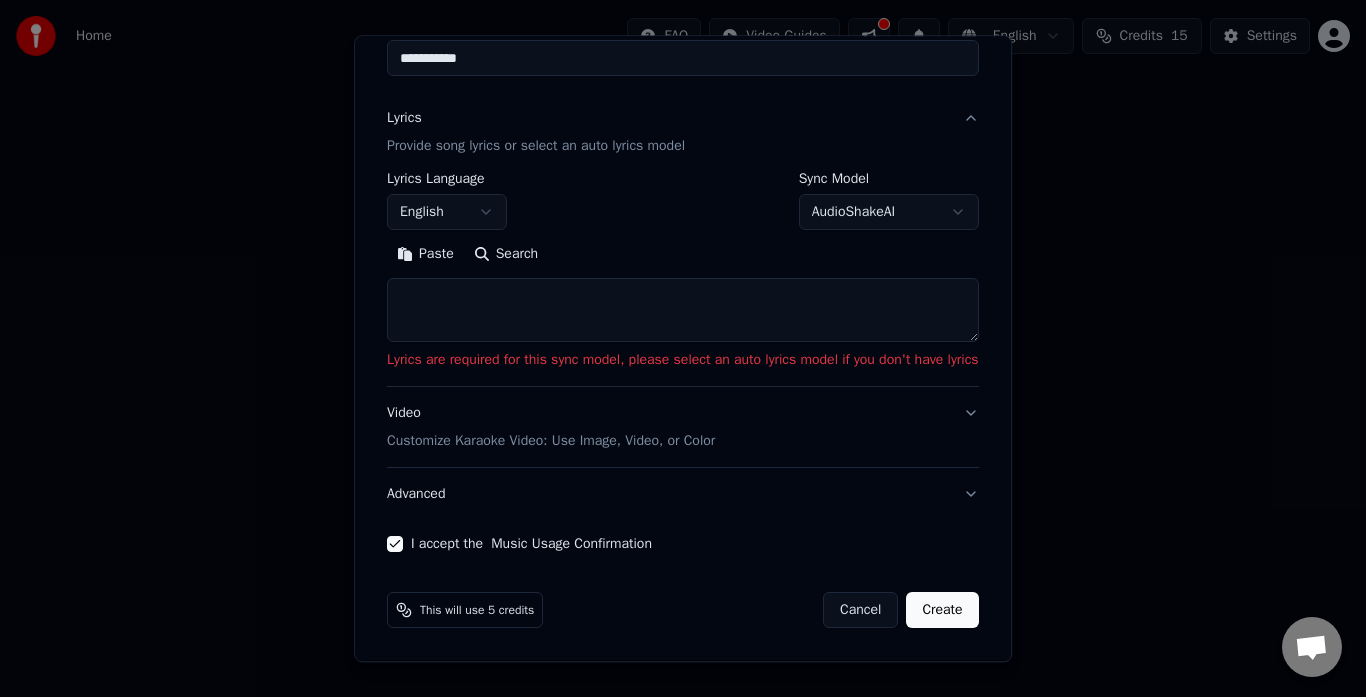 scroll, scrollTop: 0, scrollLeft: 0, axis: both 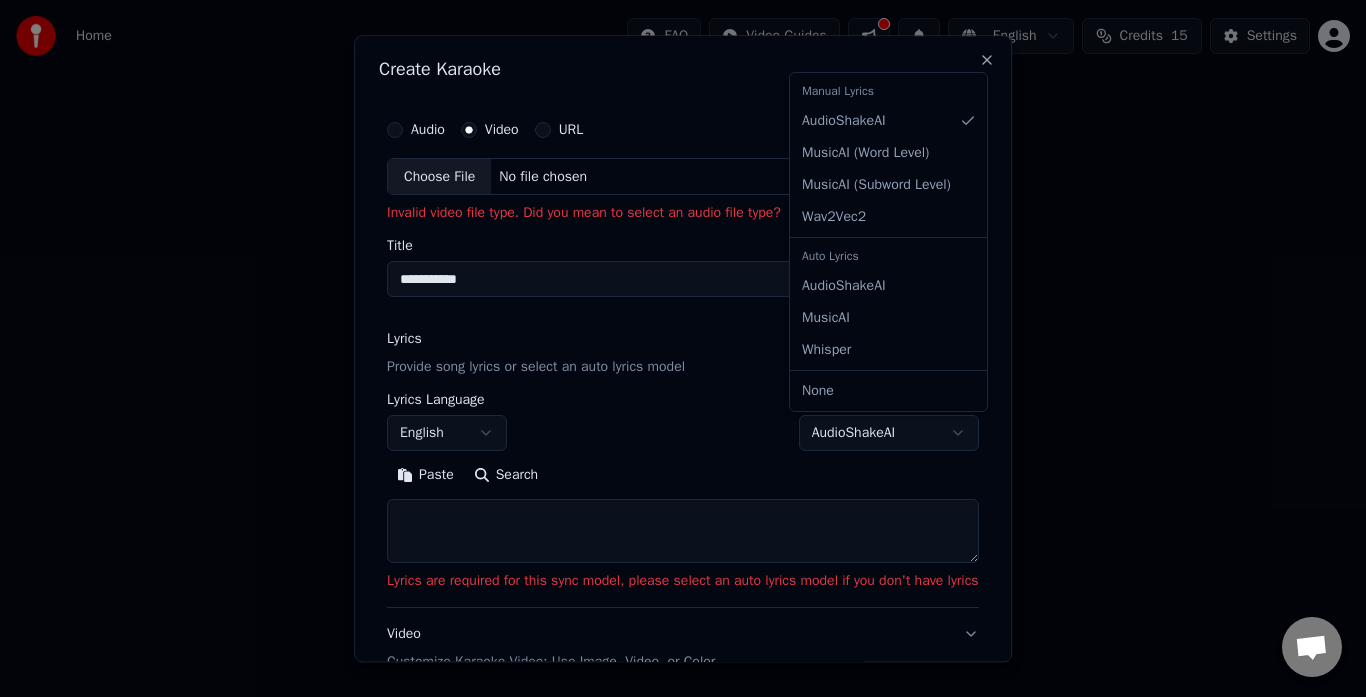 click on "**********" at bounding box center [683, 300] 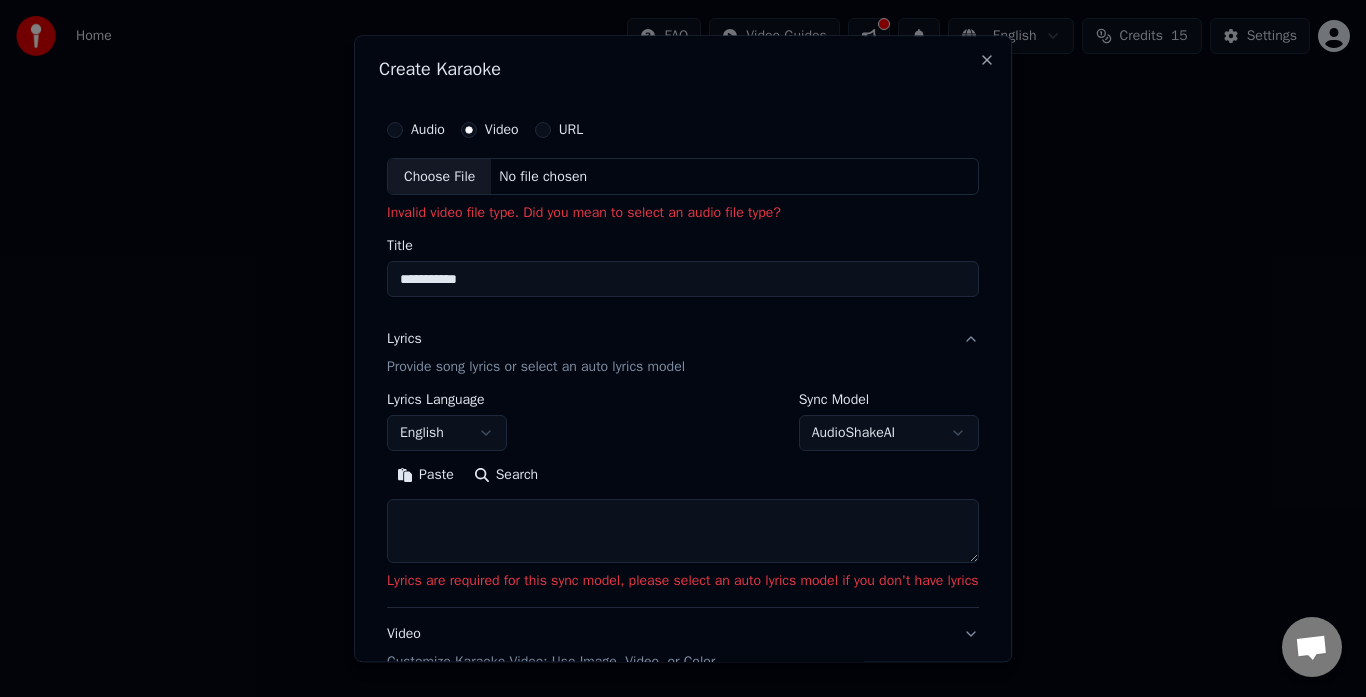click on "**********" at bounding box center [683, 300] 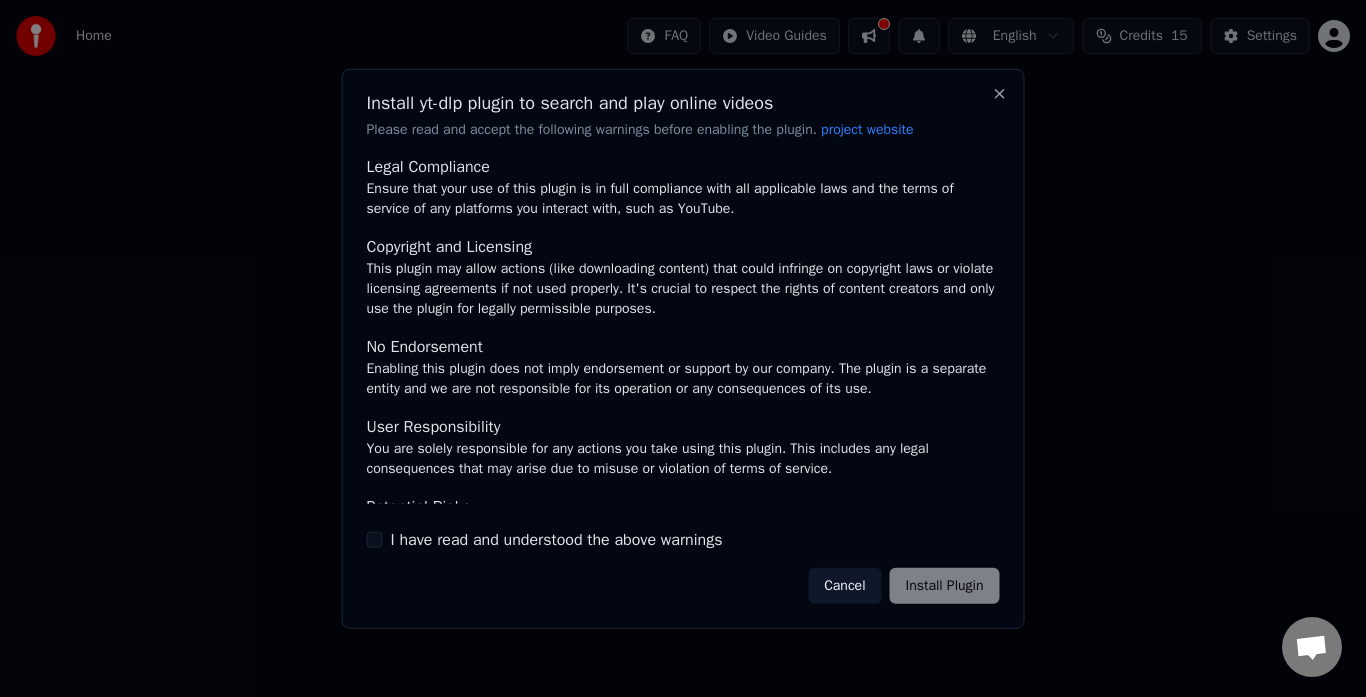 click on "Cancel Install Plugin" at bounding box center [903, 586] 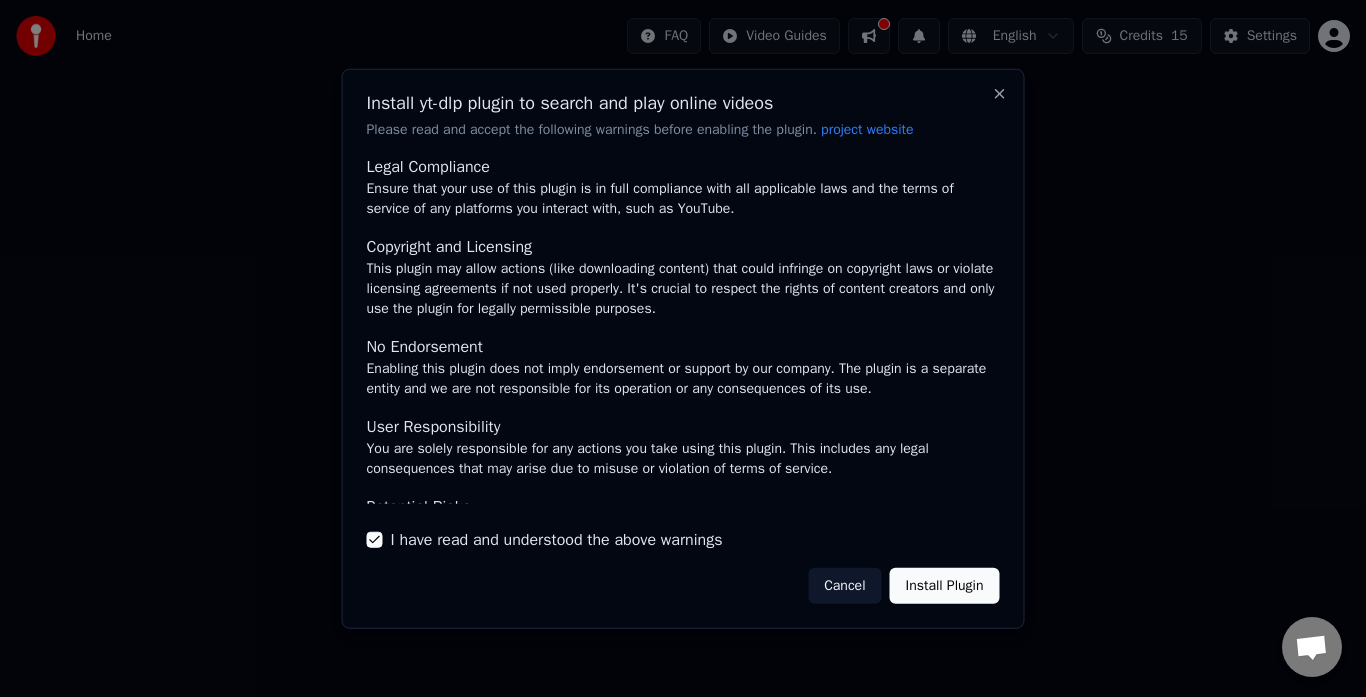 click on "Install Plugin" at bounding box center [945, 586] 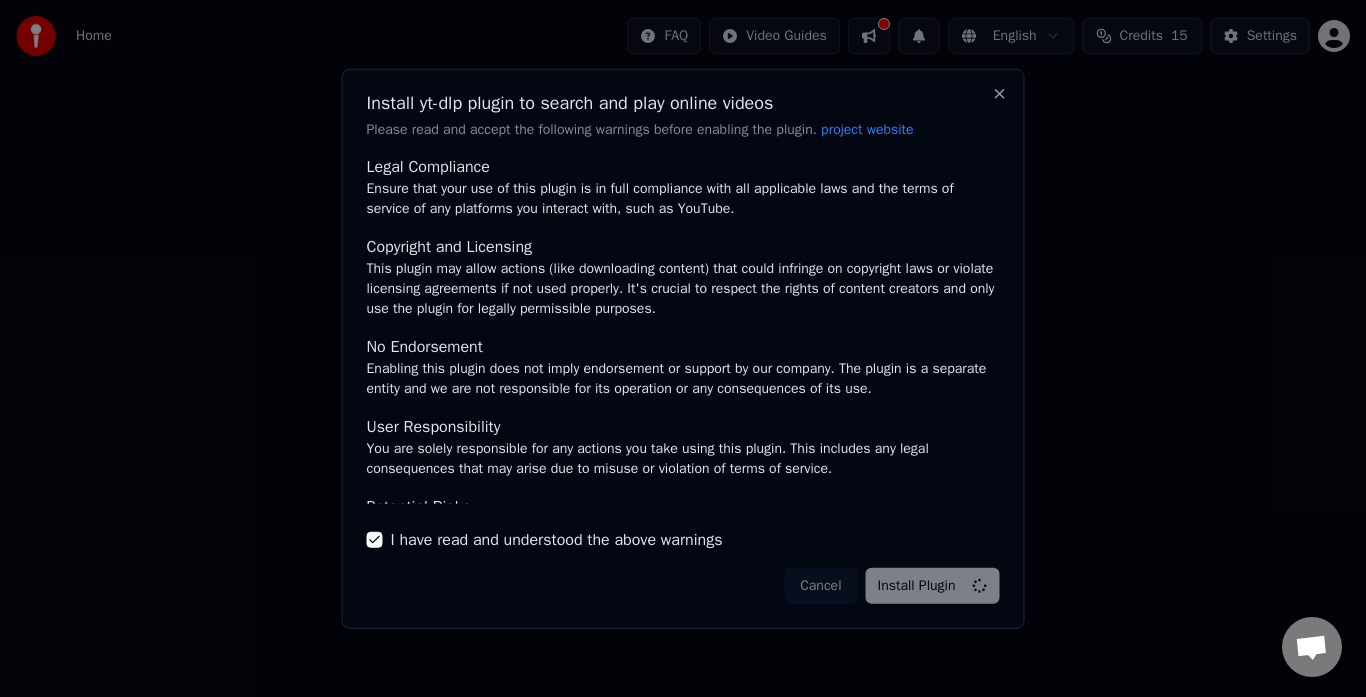 scroll, scrollTop: 135, scrollLeft: 0, axis: vertical 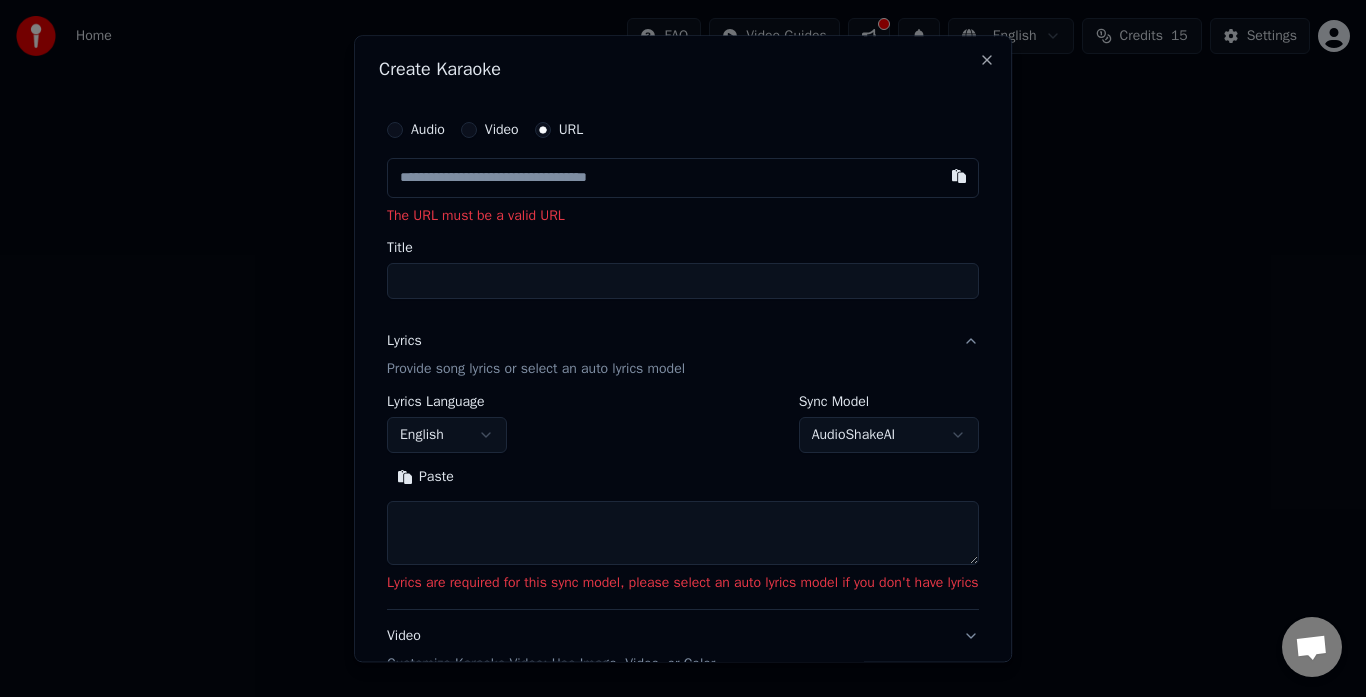 paste on "**********" 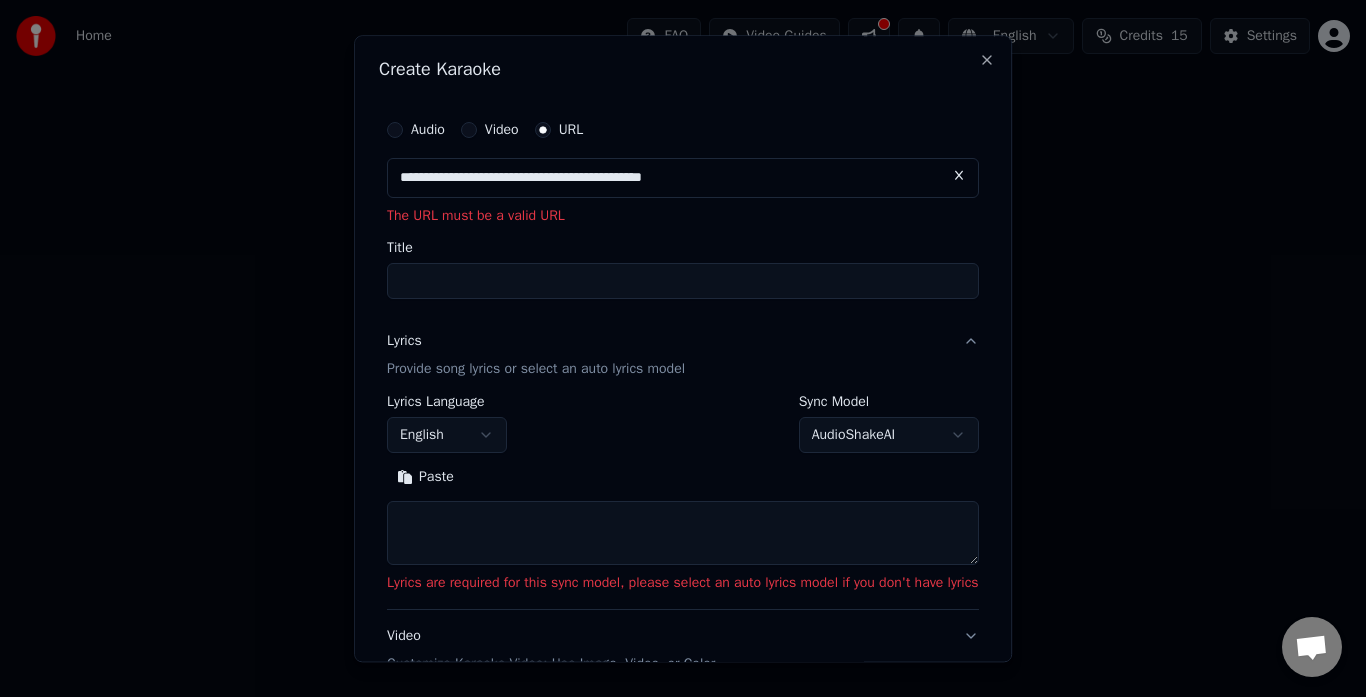 type on "**********" 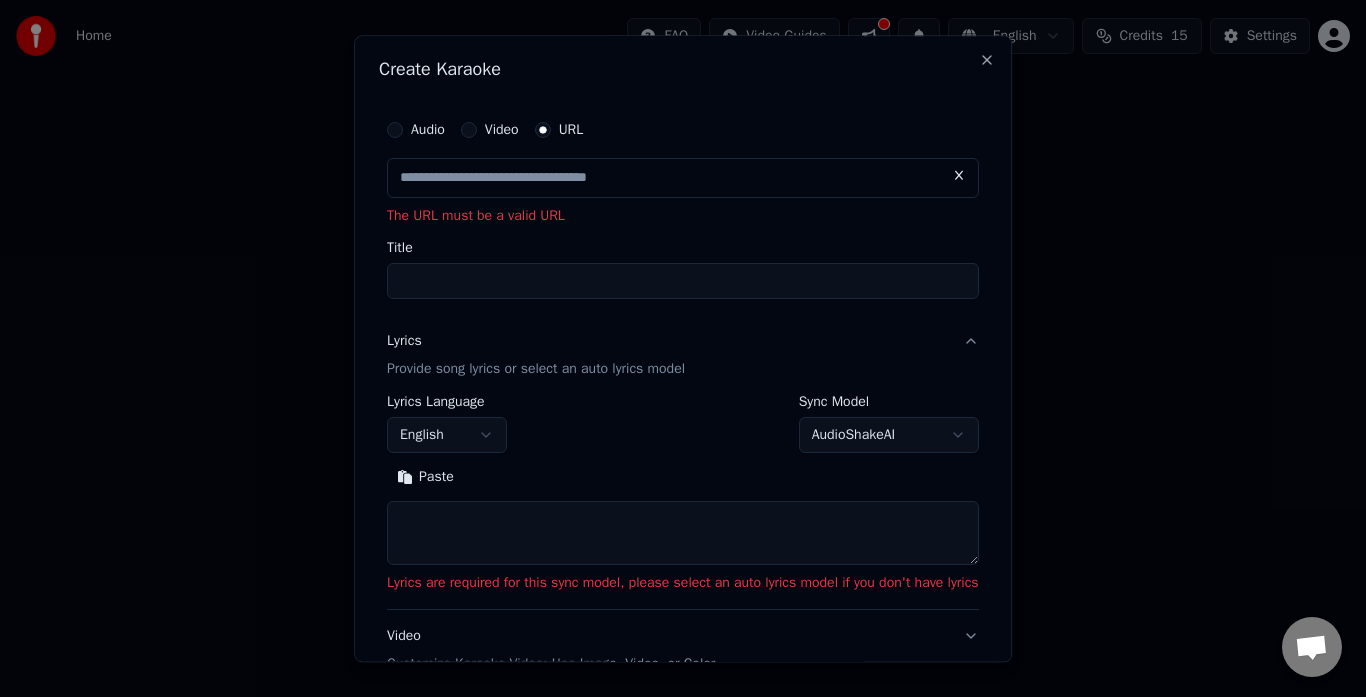 click on "Title" at bounding box center [683, 282] 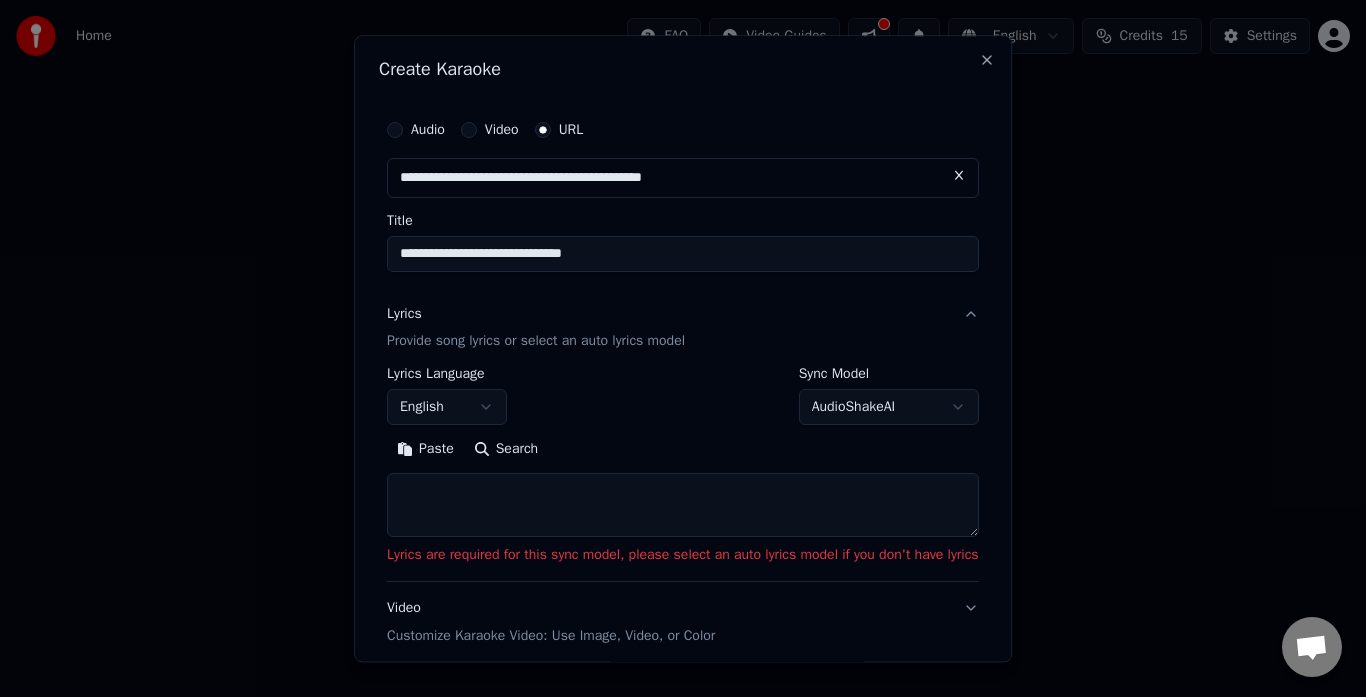 type on "**********" 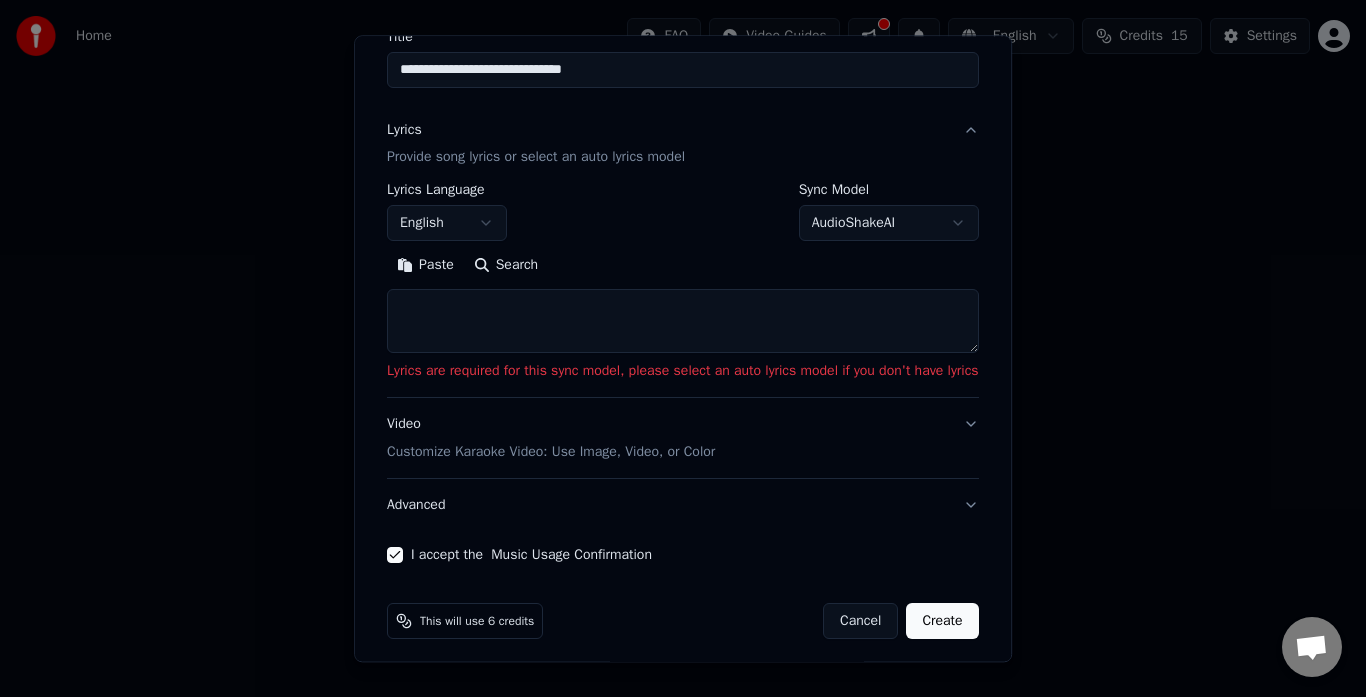 scroll, scrollTop: 194, scrollLeft: 0, axis: vertical 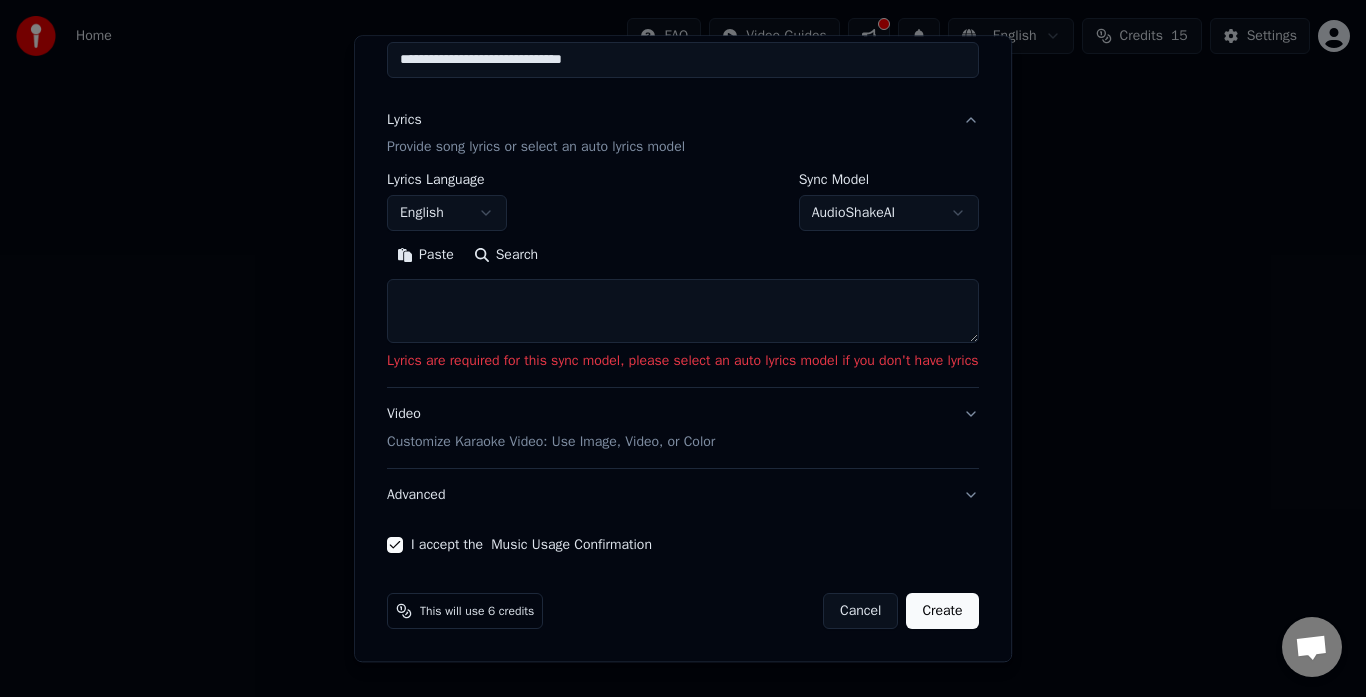 click at bounding box center [683, 312] 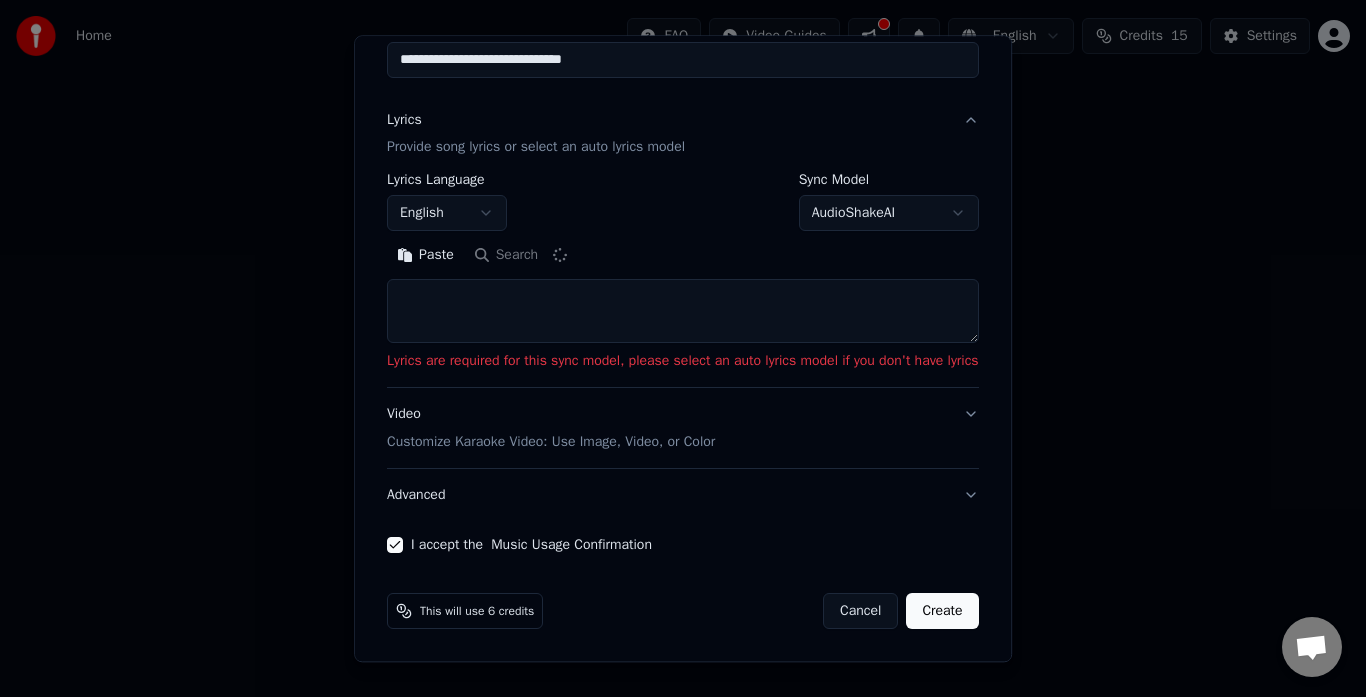 click on "Create" at bounding box center (943, 612) 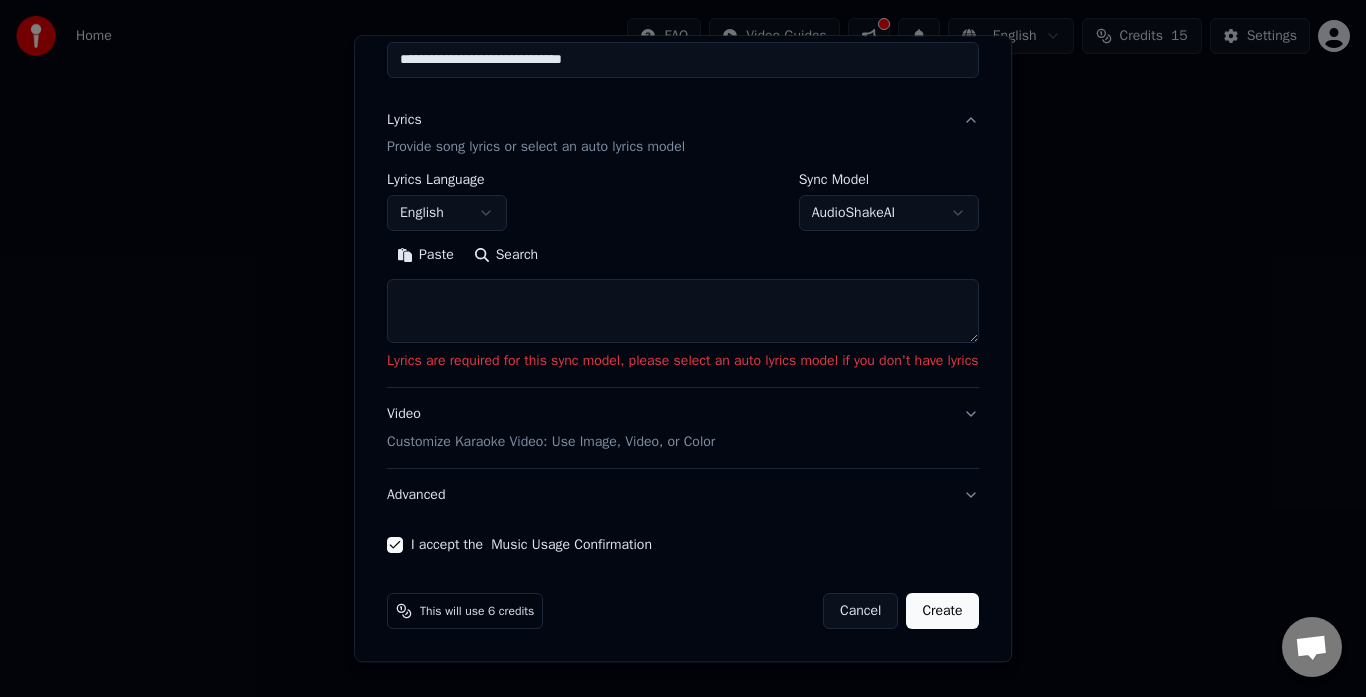 click on "Create" at bounding box center (943, 612) 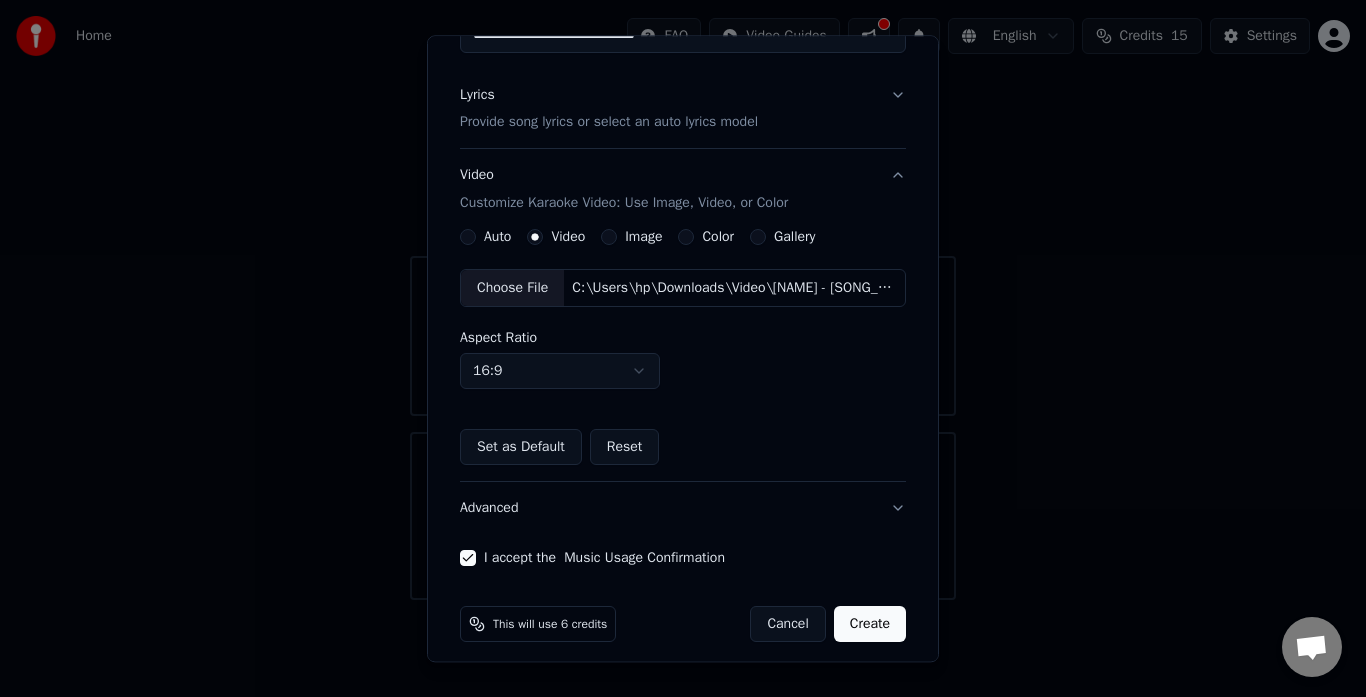 scroll, scrollTop: 232, scrollLeft: 0, axis: vertical 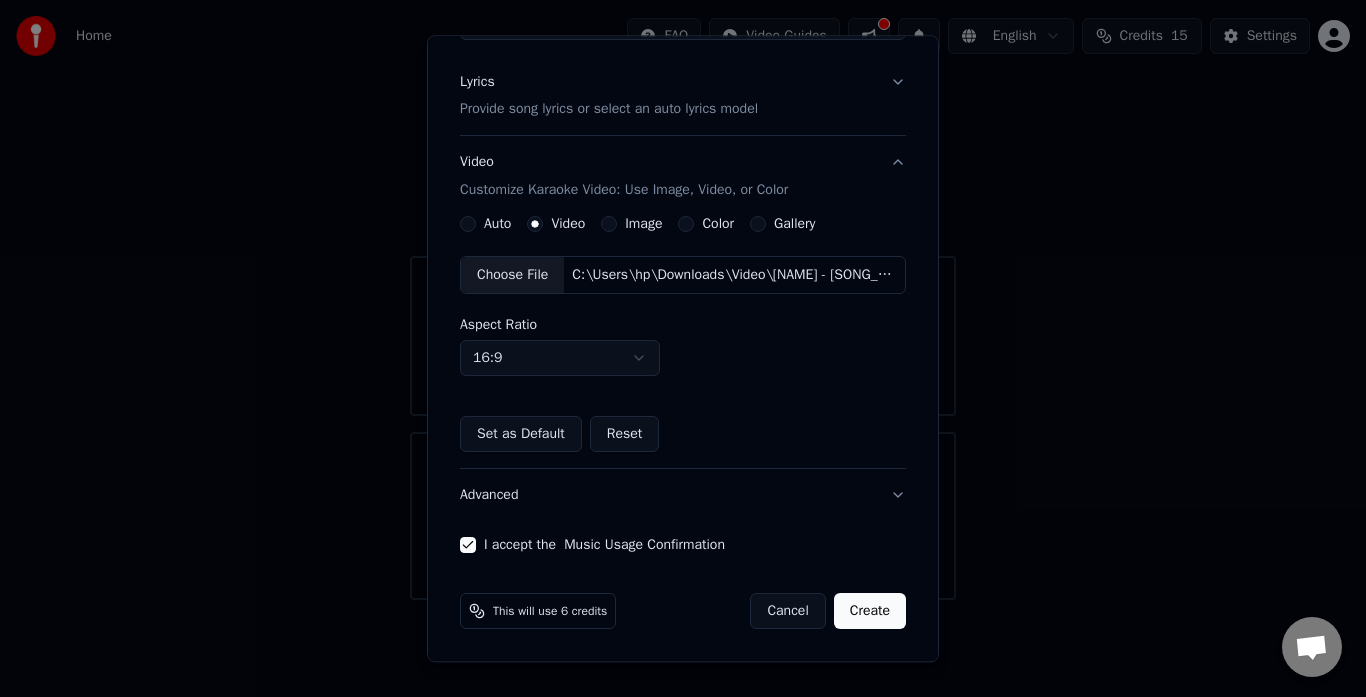 click on "Create" at bounding box center [870, 612] 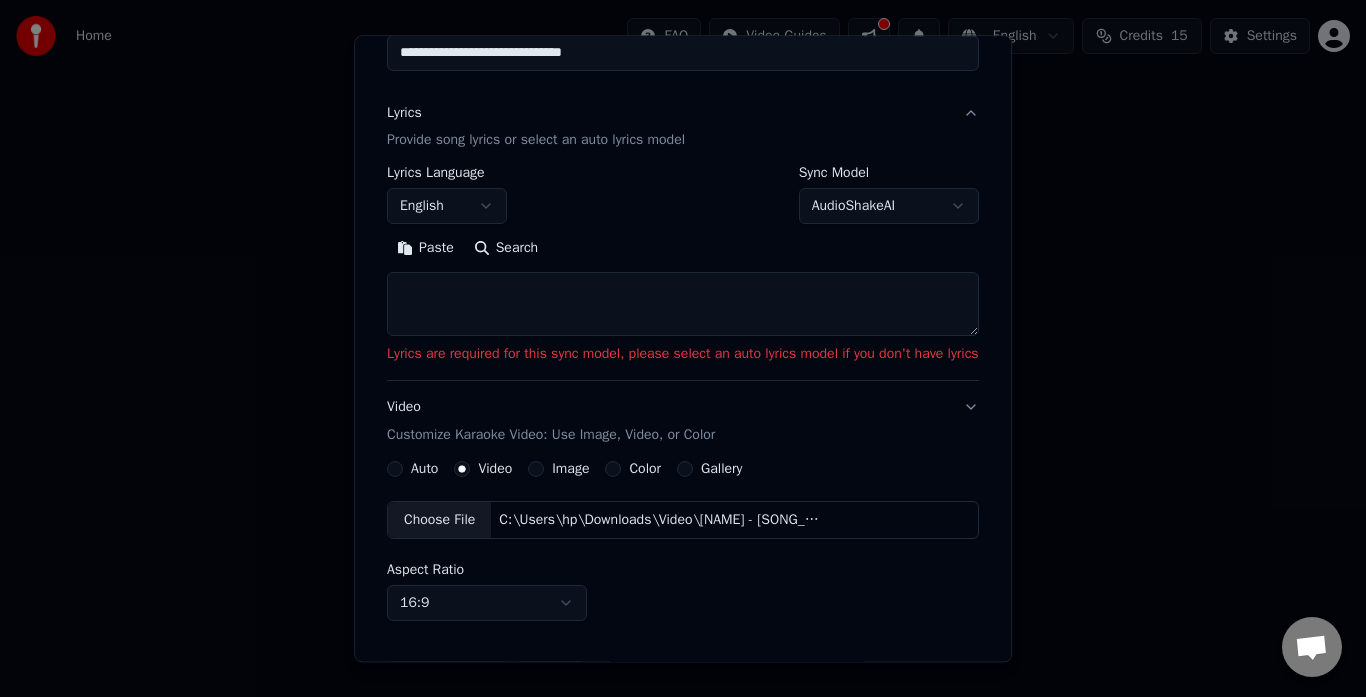 scroll, scrollTop: 195, scrollLeft: 0, axis: vertical 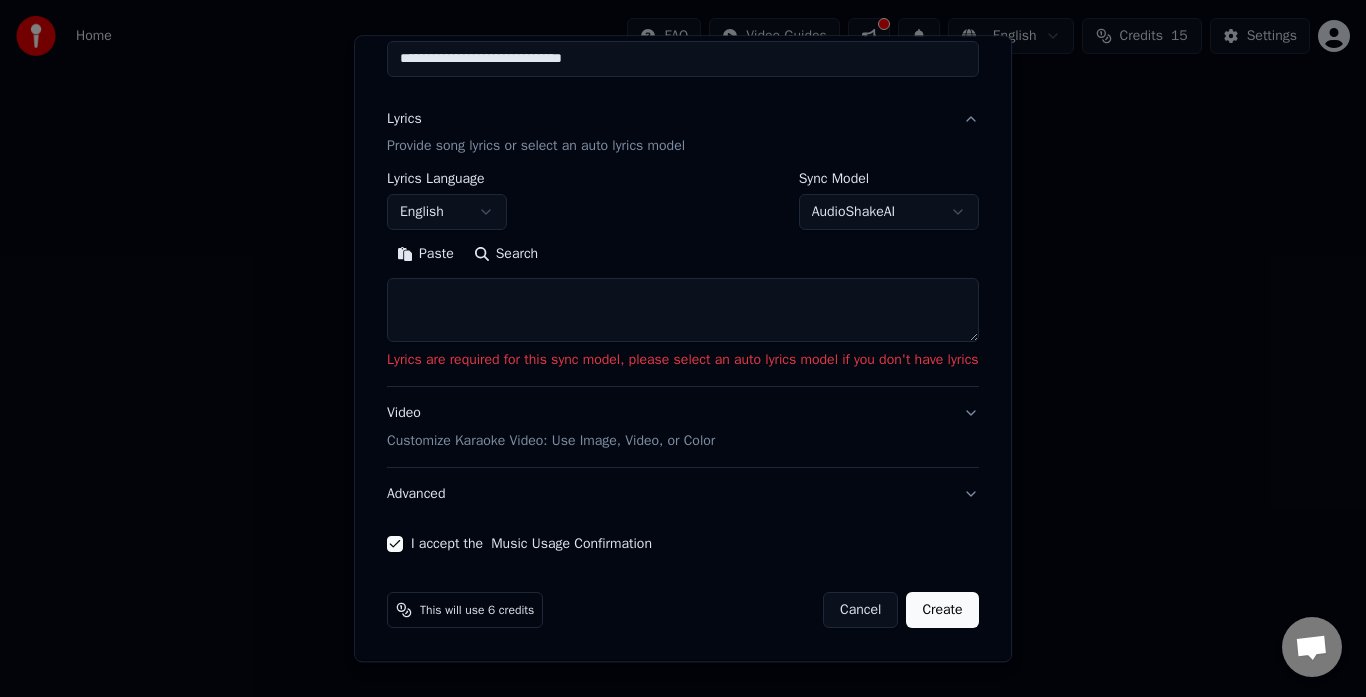 click on "Paste" at bounding box center [425, 255] 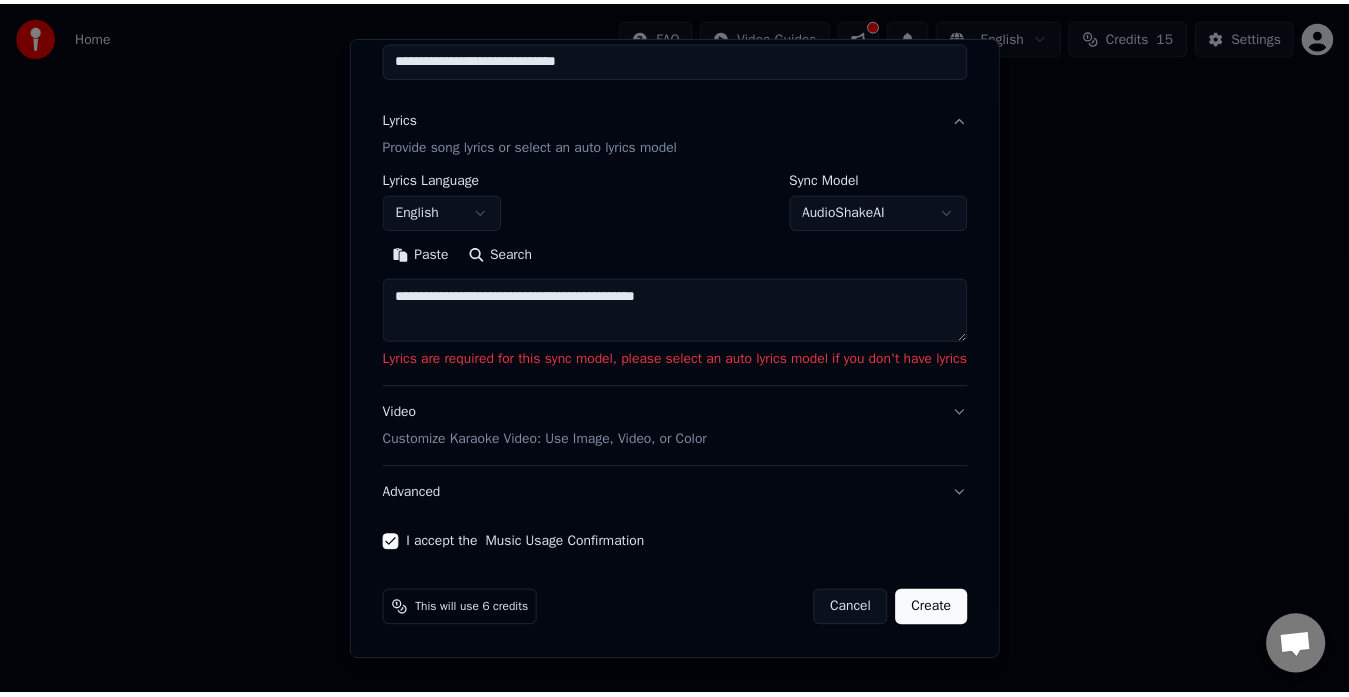 scroll, scrollTop: 167, scrollLeft: 0, axis: vertical 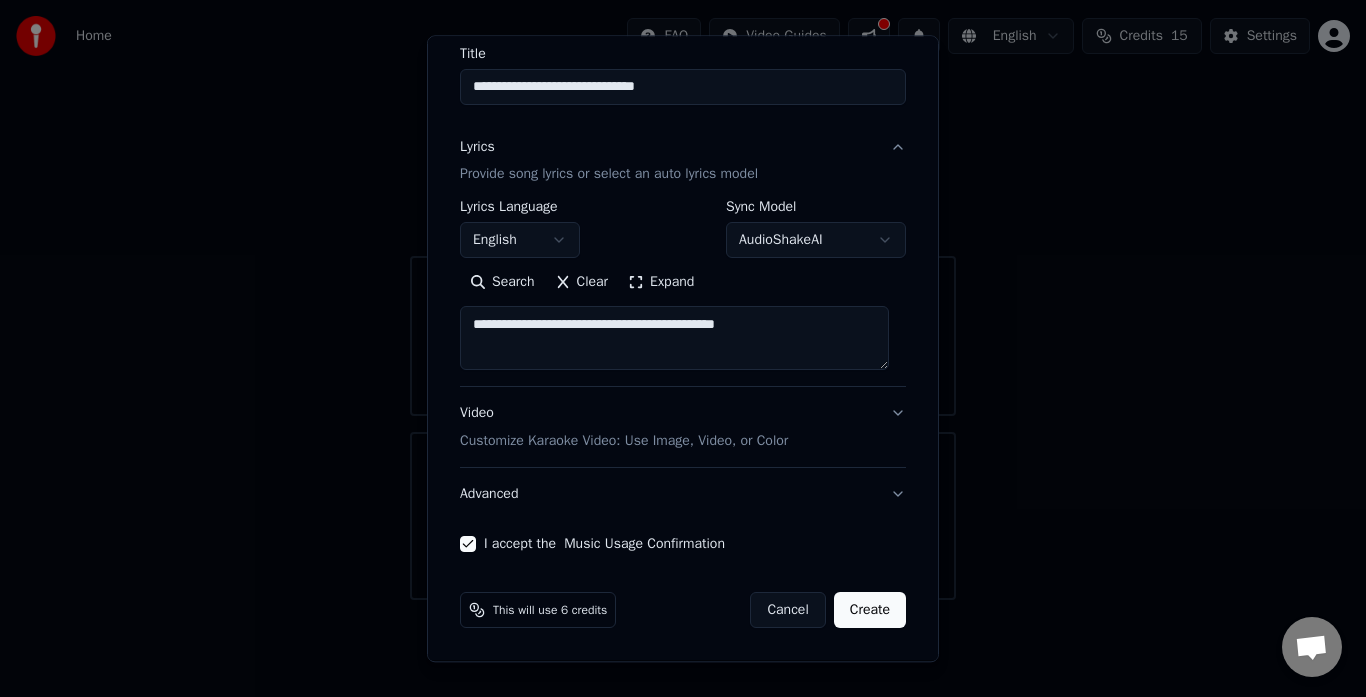 click on "Create" at bounding box center [870, 611] 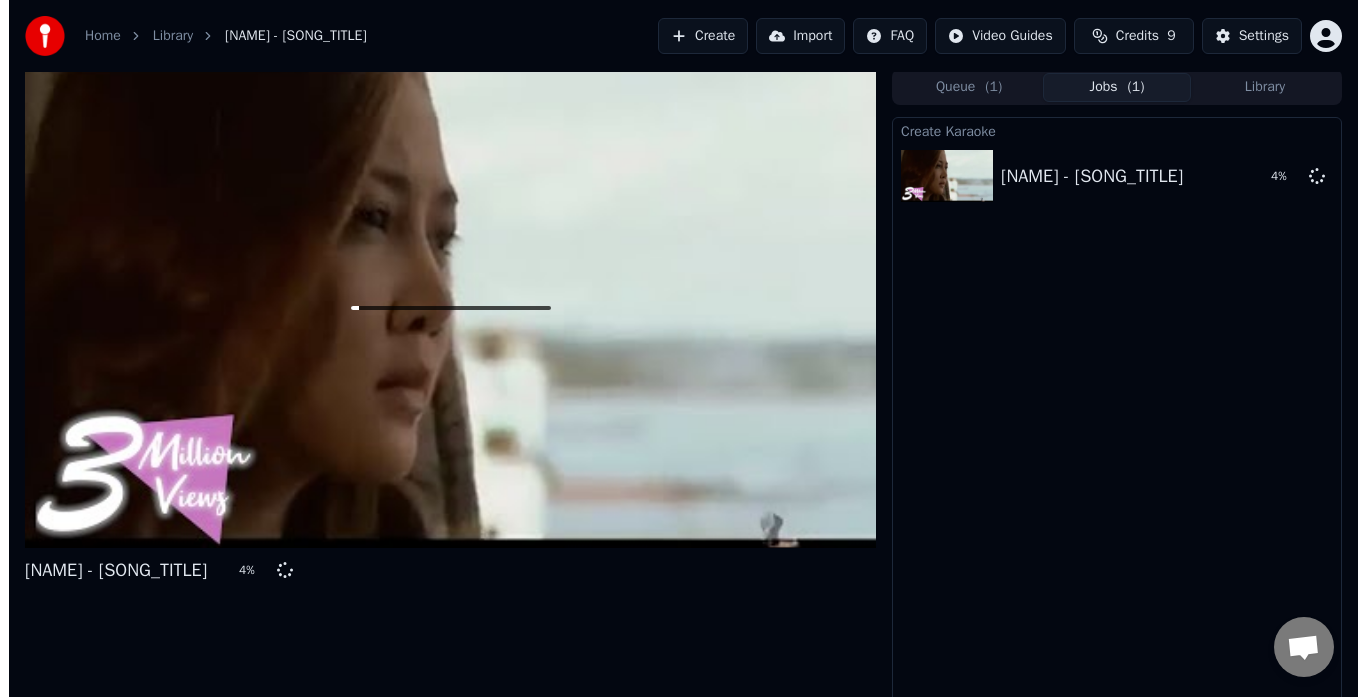 scroll, scrollTop: 0, scrollLeft: 0, axis: both 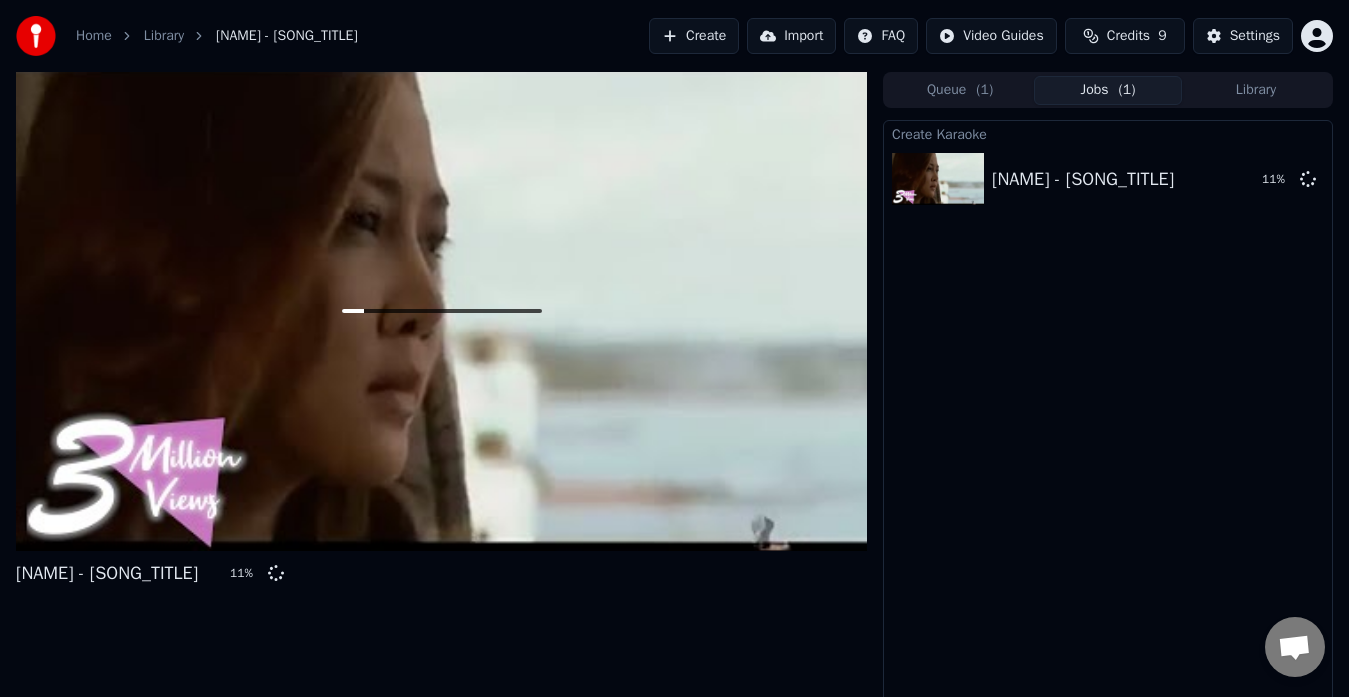 click on "Credits" at bounding box center (1128, 36) 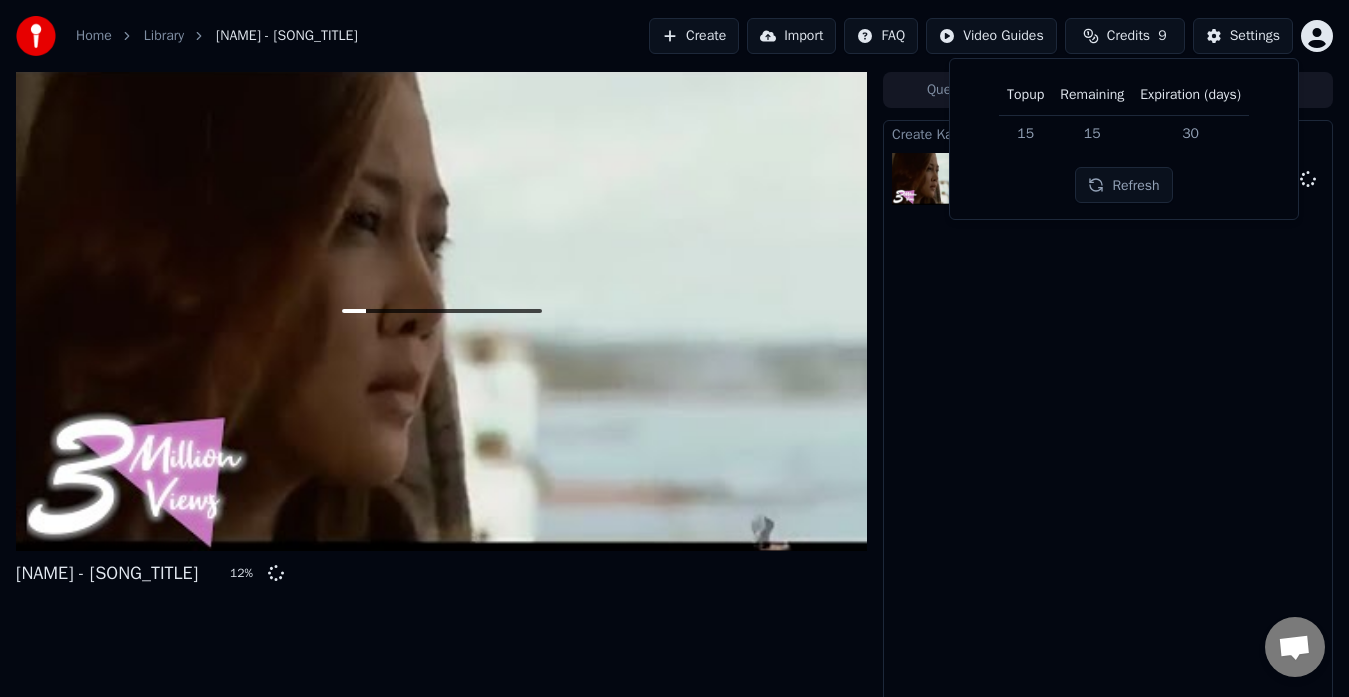 click on "30" at bounding box center (1190, 133) 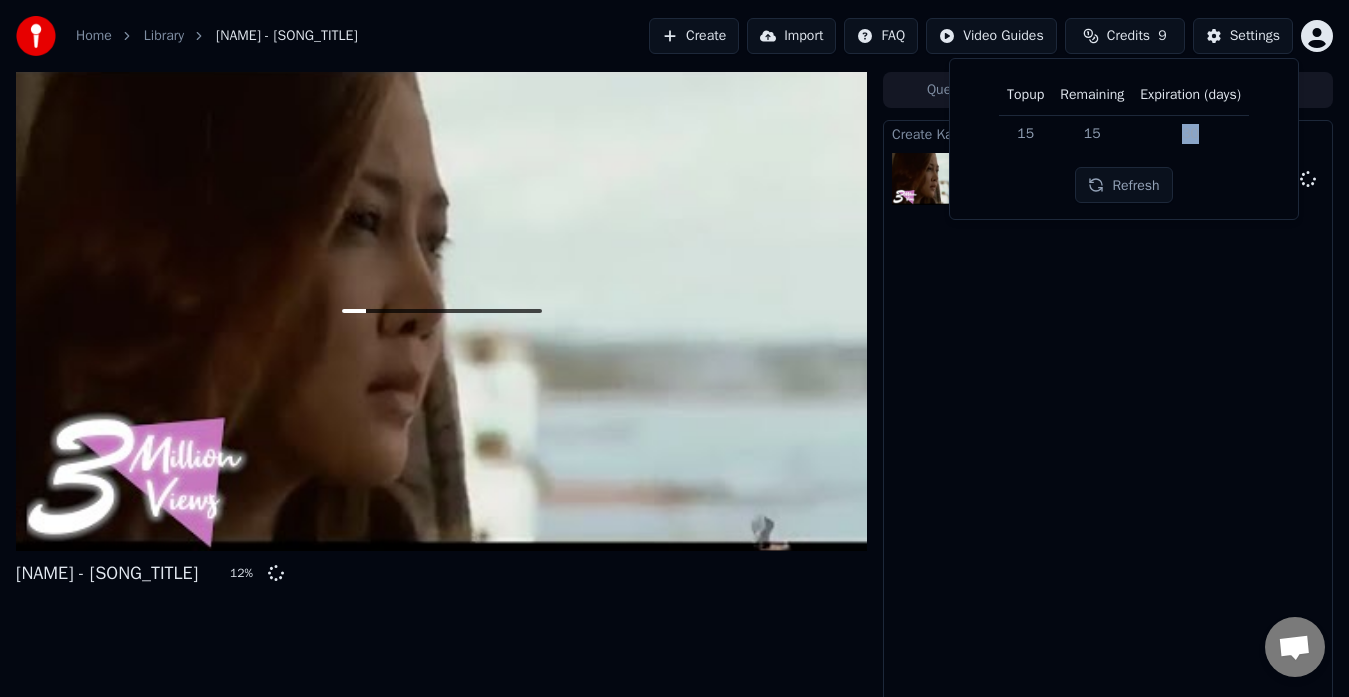 click on "30" at bounding box center (1190, 133) 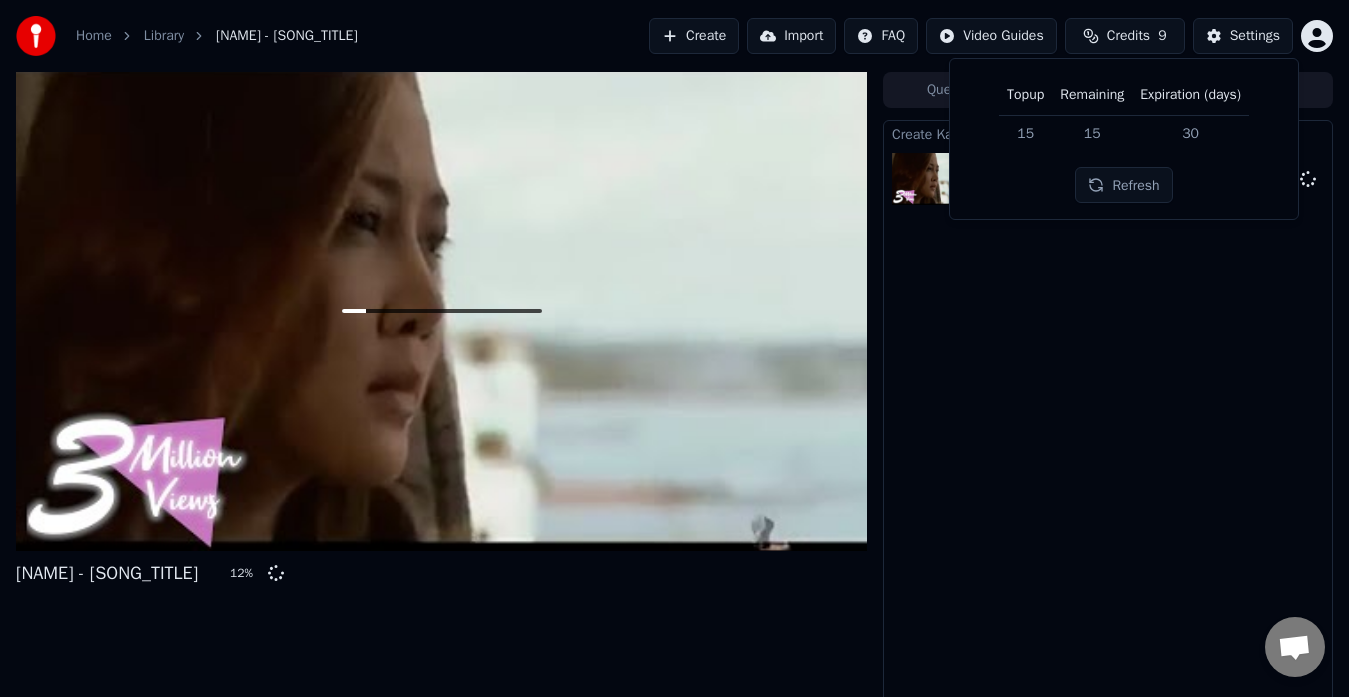 click on "15" at bounding box center (1092, 133) 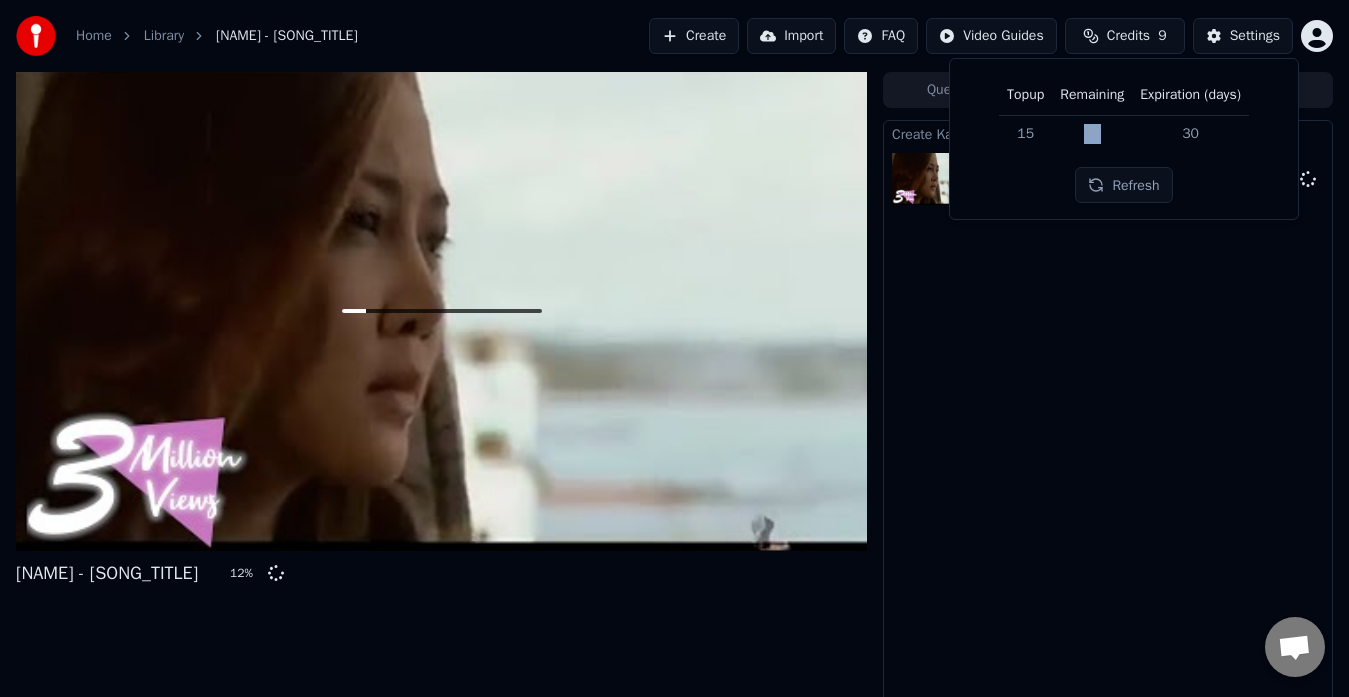 click on "15" at bounding box center (1092, 133) 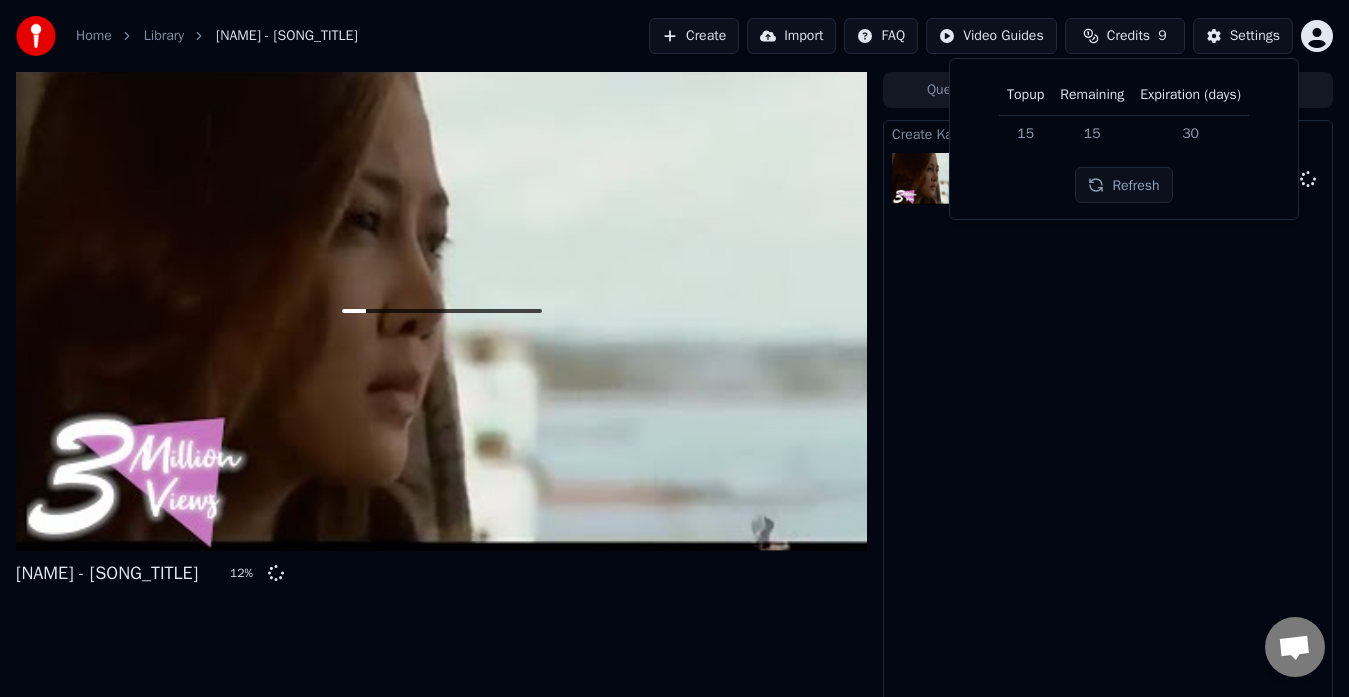 click on "15" at bounding box center (1025, 133) 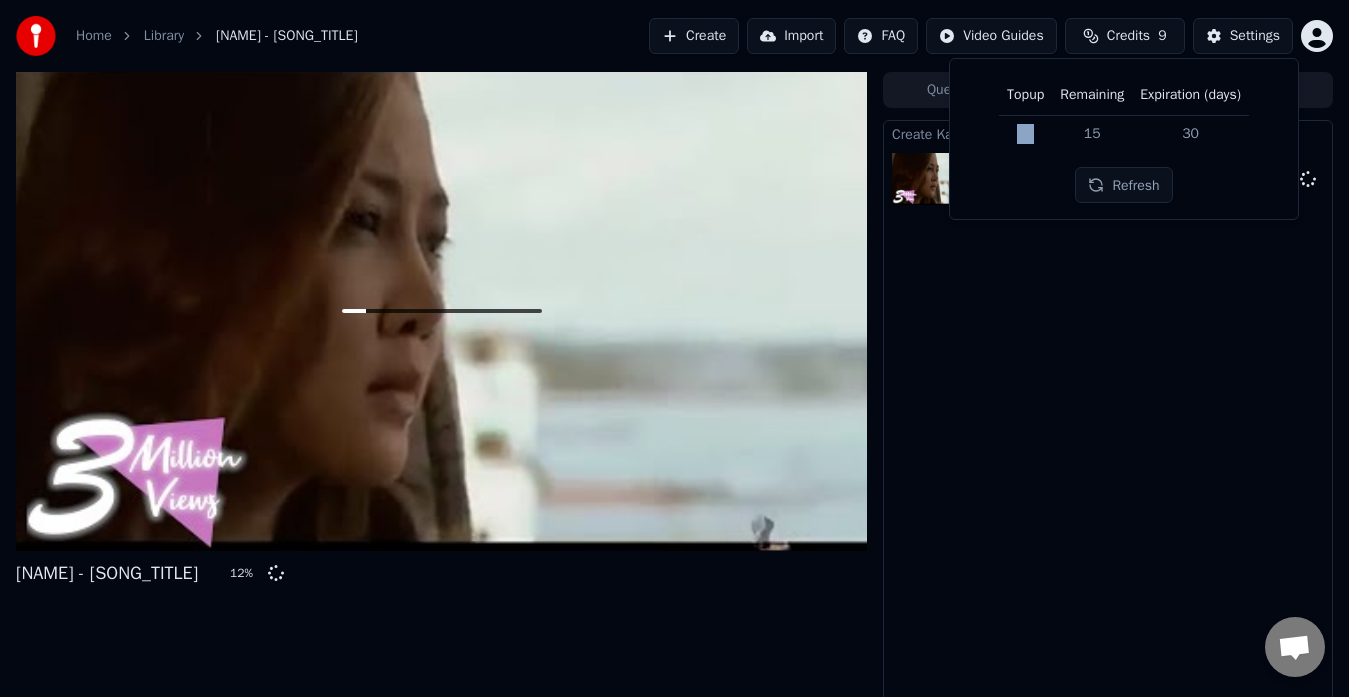 click on "15" at bounding box center [1025, 133] 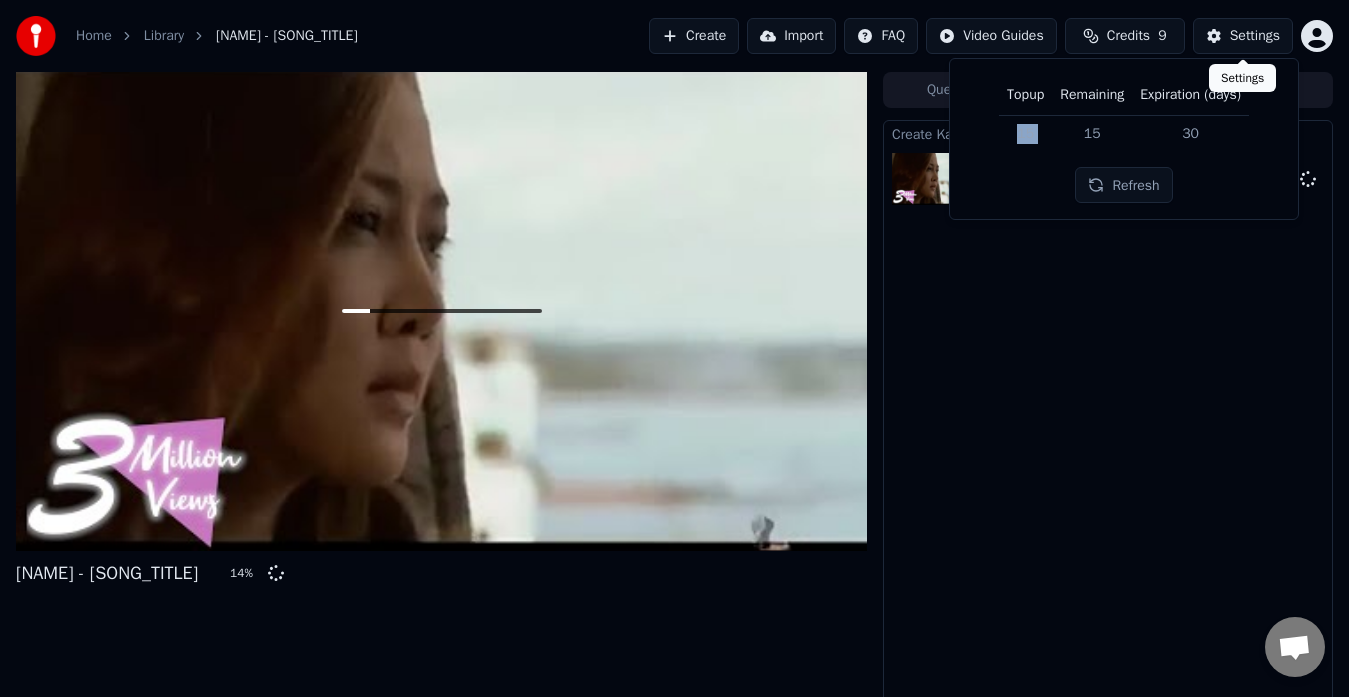 click on "Settings" at bounding box center [1255, 36] 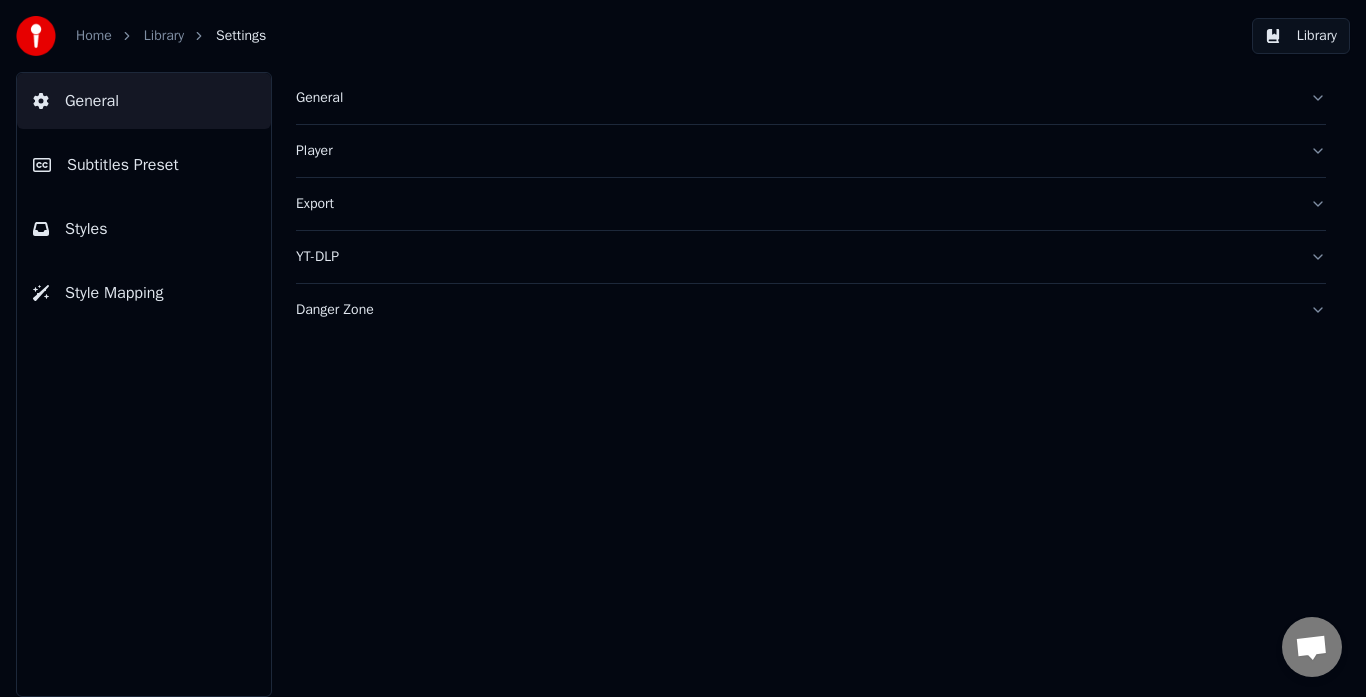 click on "Player" at bounding box center (811, 151) 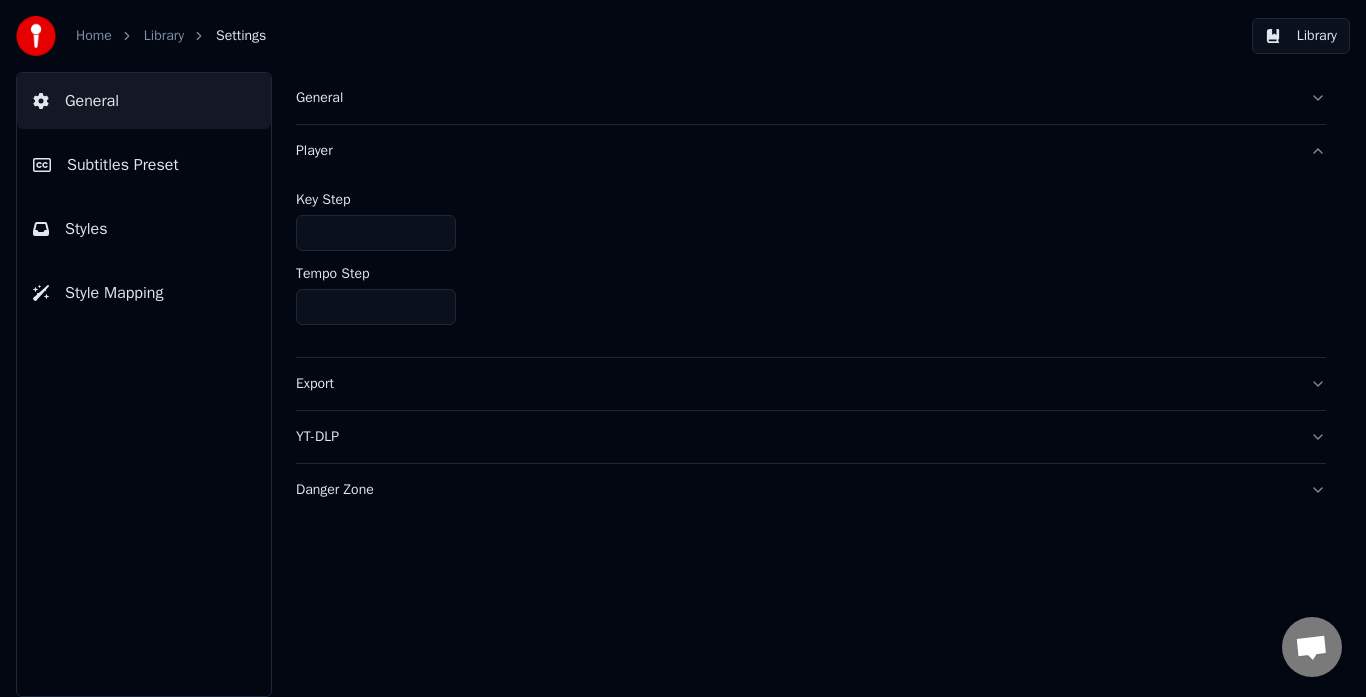 click on "General" at bounding box center [811, 98] 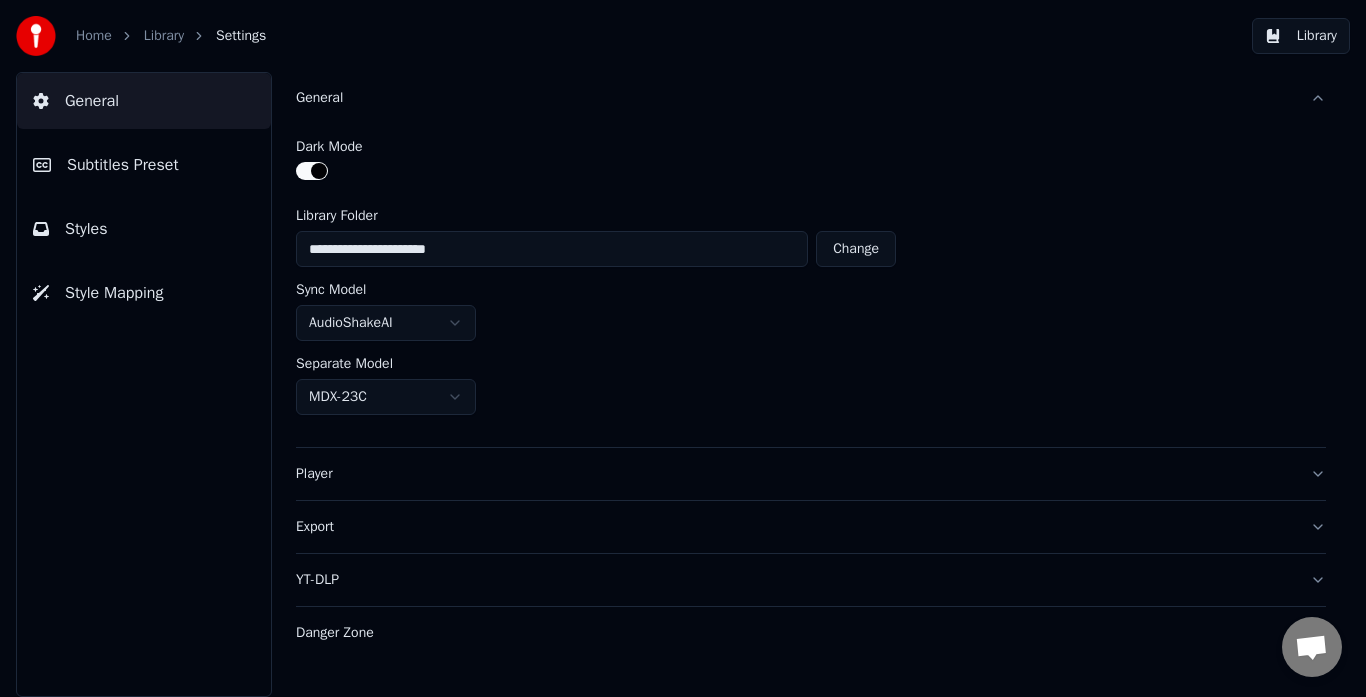 click on "**********" at bounding box center [683, 348] 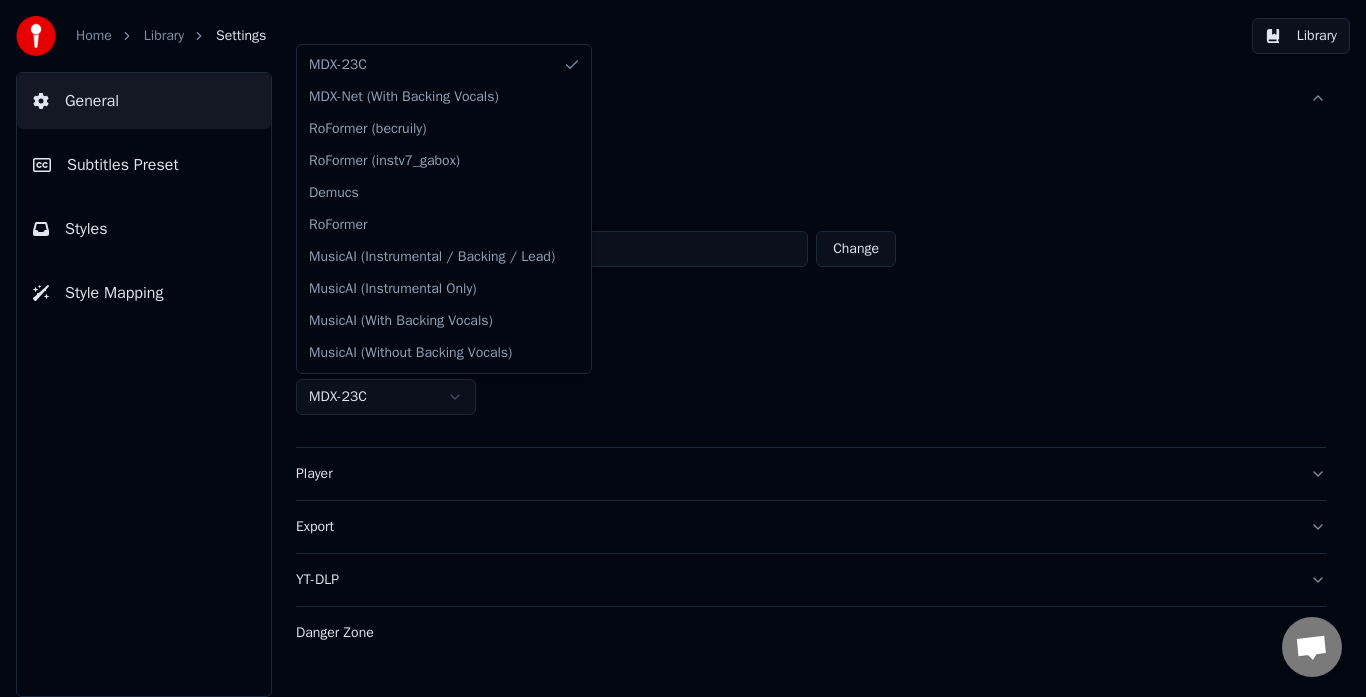 click on "**********" at bounding box center (683, 348) 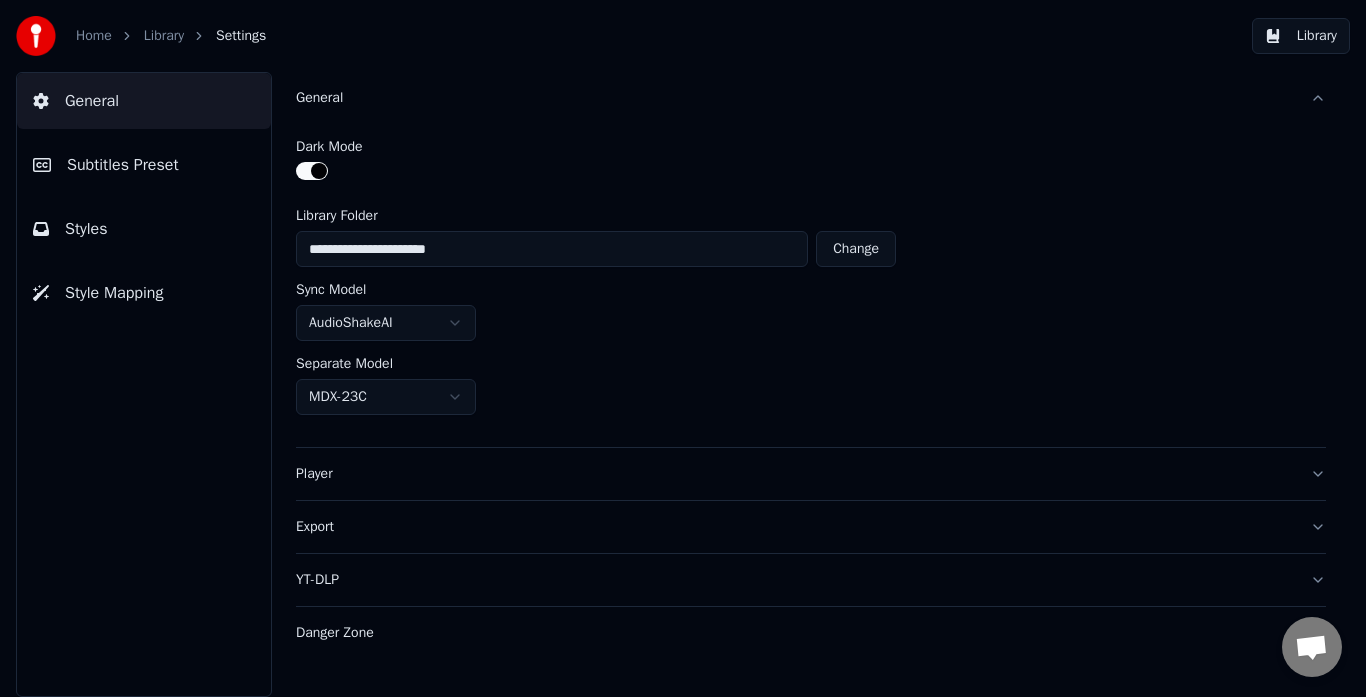 click on "Subtitles Preset" at bounding box center [123, 165] 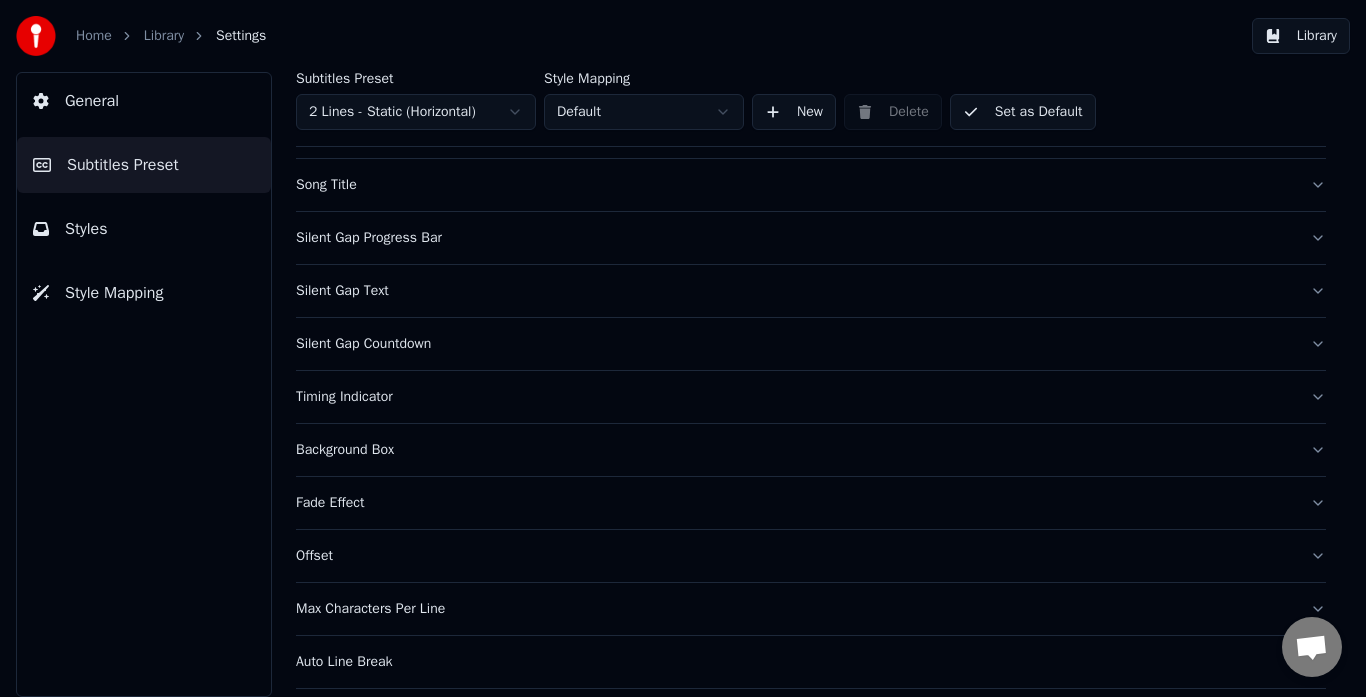 scroll, scrollTop: 0, scrollLeft: 0, axis: both 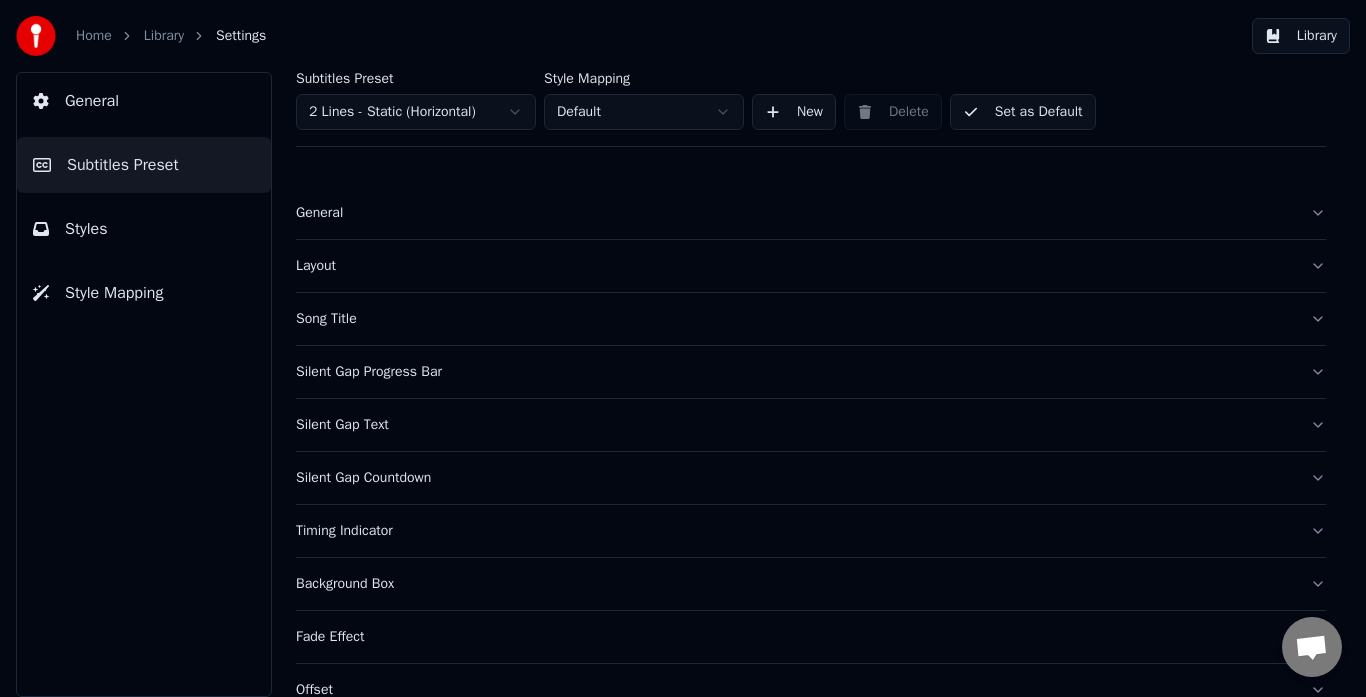 click on "Styles" at bounding box center [144, 229] 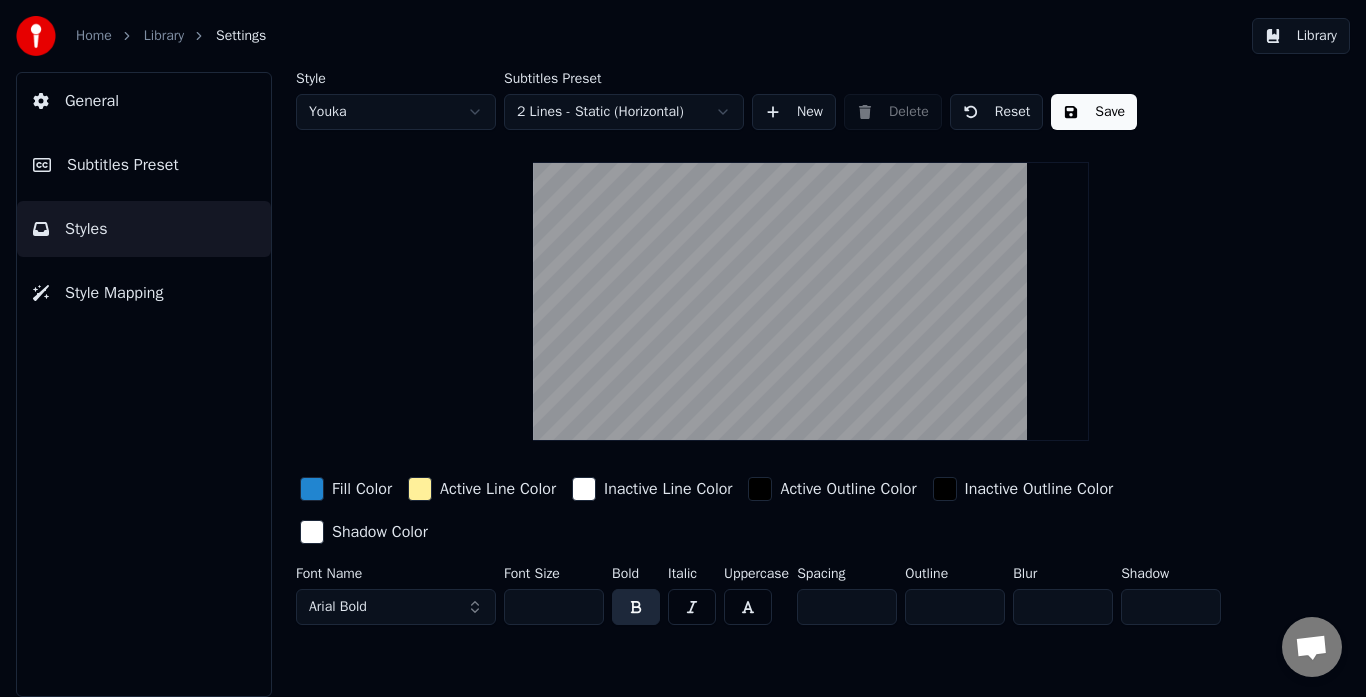 click on "Arial Bold" at bounding box center (396, 607) 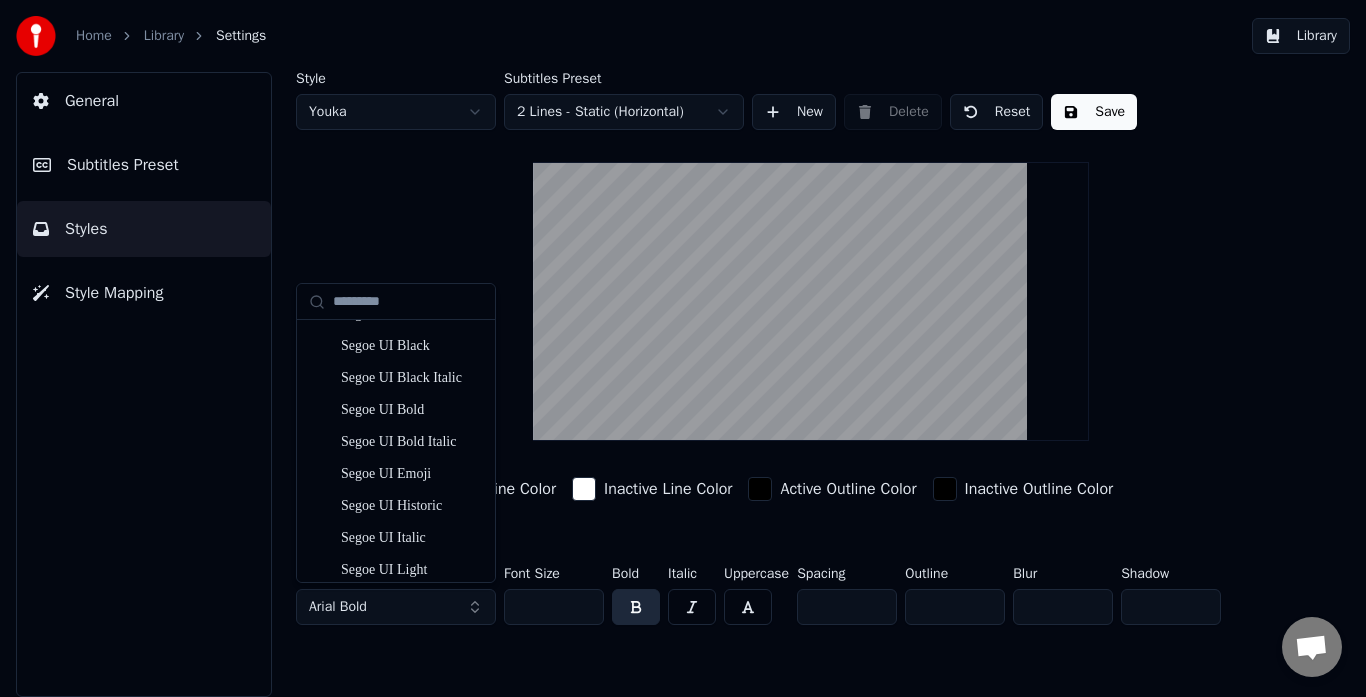 scroll, scrollTop: 9821, scrollLeft: 0, axis: vertical 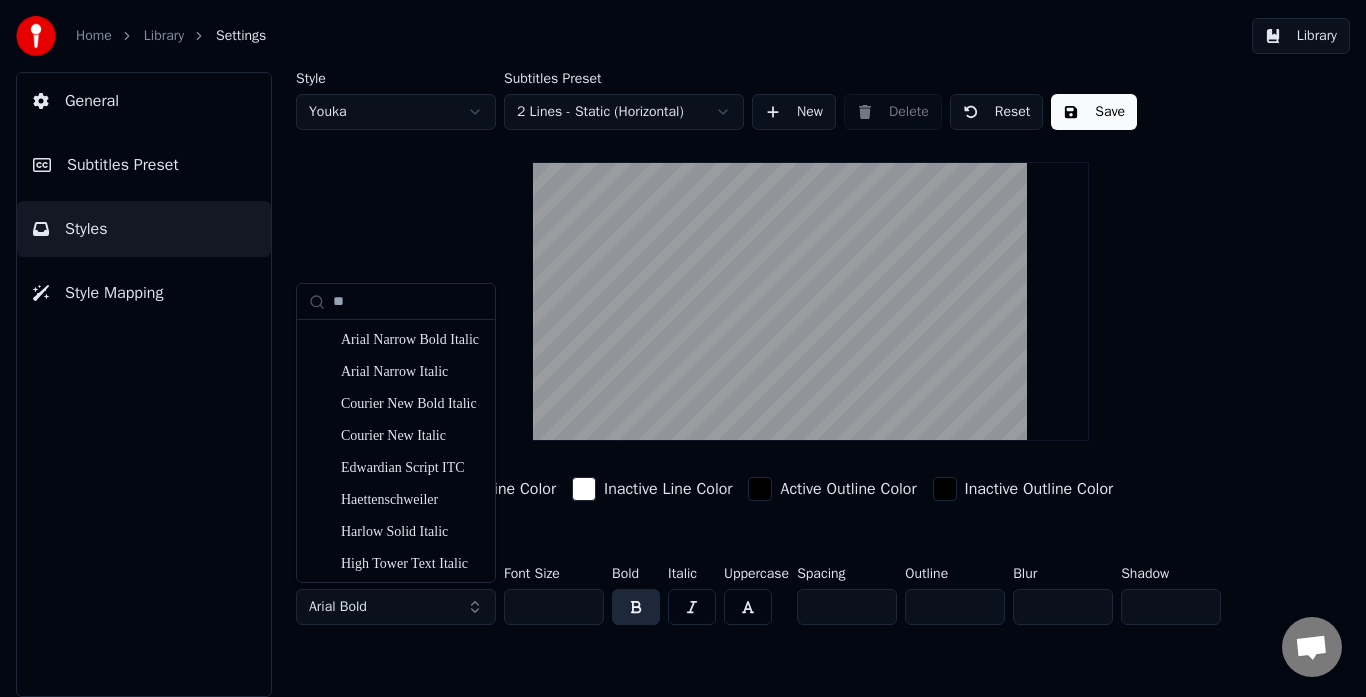 type on "*" 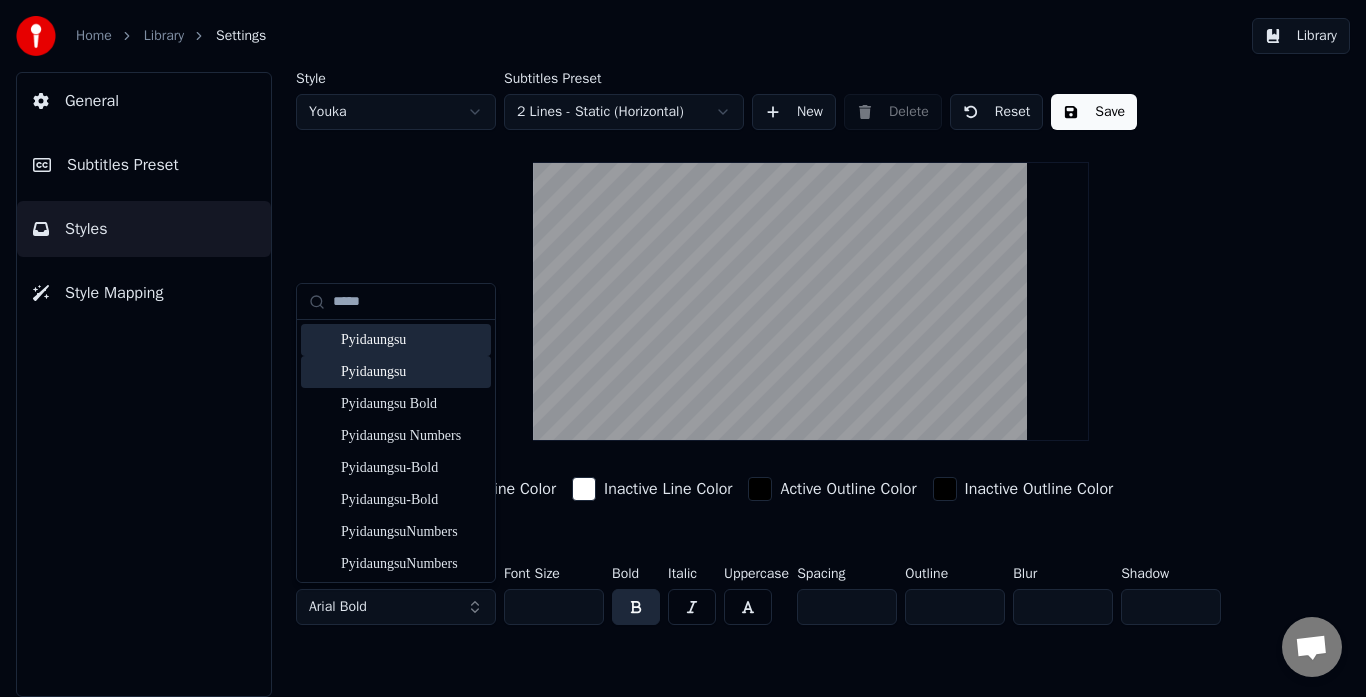 type on "*****" 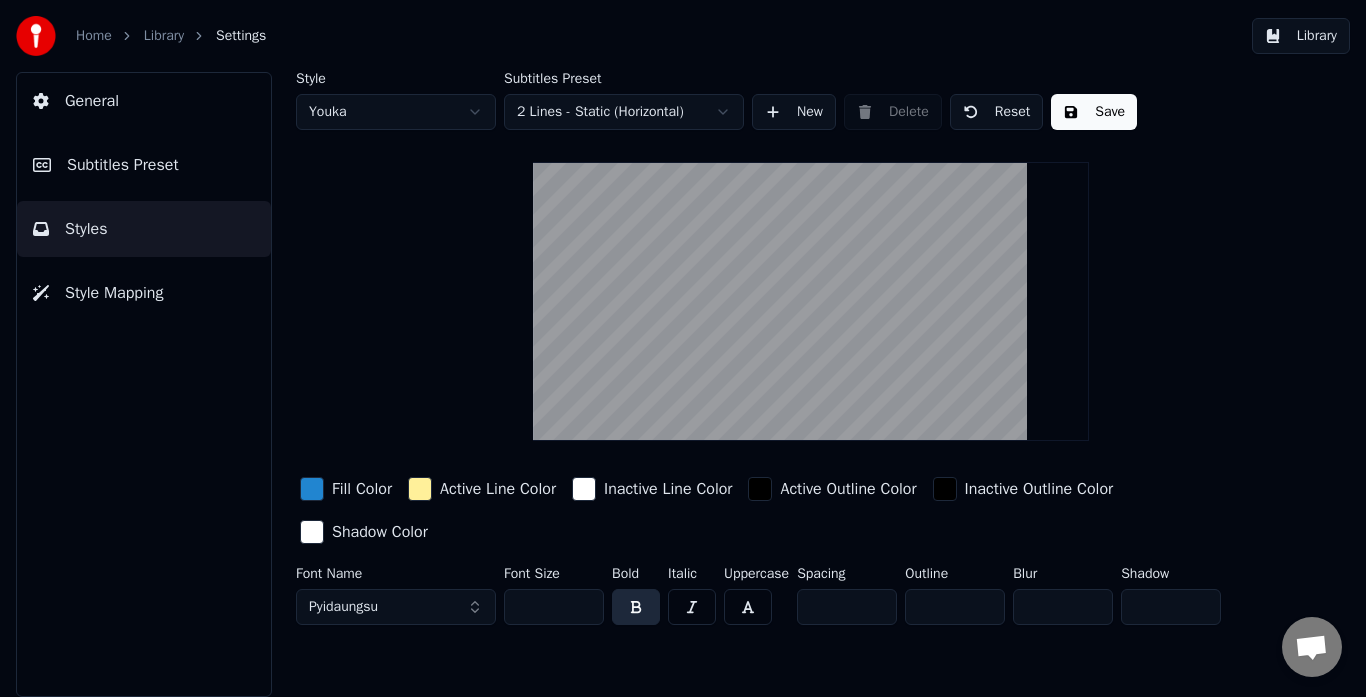 click at bounding box center [811, 301] 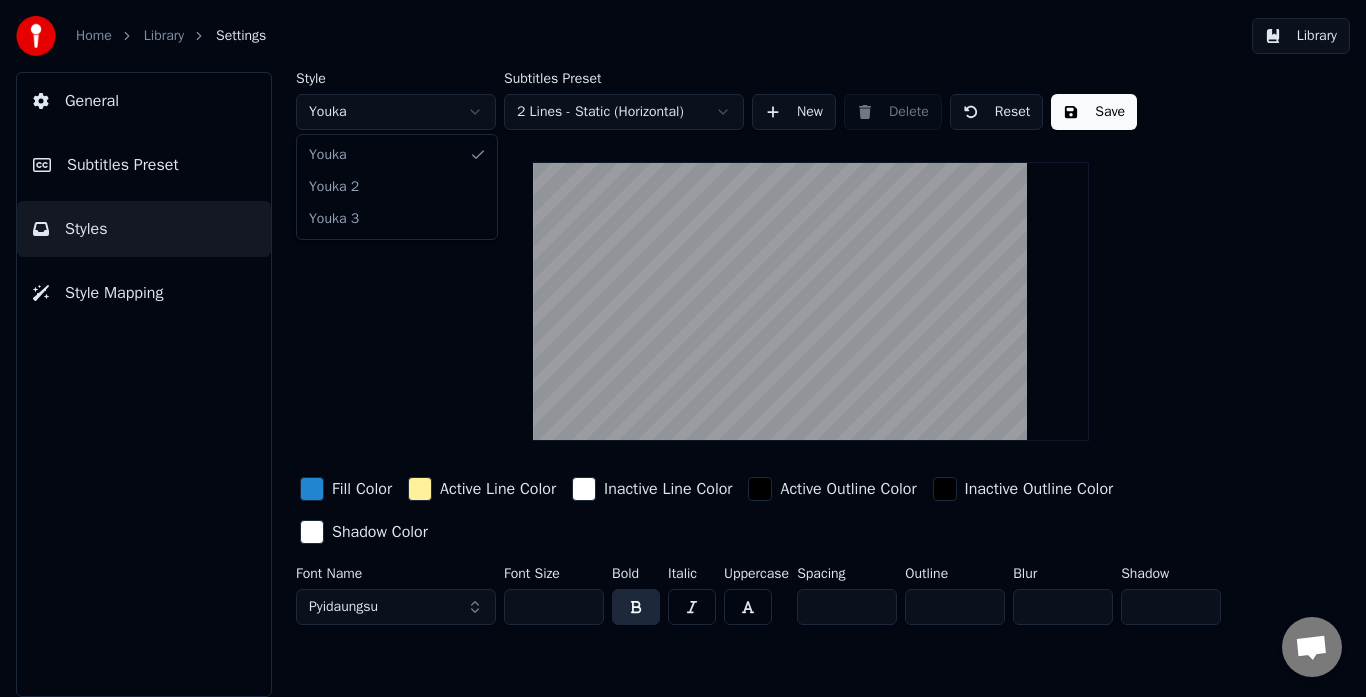 click on "Home Library Settings Library General Subtitles Preset Styles Style Mapping Style Youka Subtitles Preset 2 Lines - Static (Horizontal) New Delete Reset Save Fill Color Active Line Color Inactive Line Color Active Outline Color Inactive Outline Color Shadow Color Font Name Pyidaungsu Font Size ** Bold Italic Uppercase Spacing * Outline * Blur * Shadow *
Youka Youka 2 Youka 3" at bounding box center (683, 348) 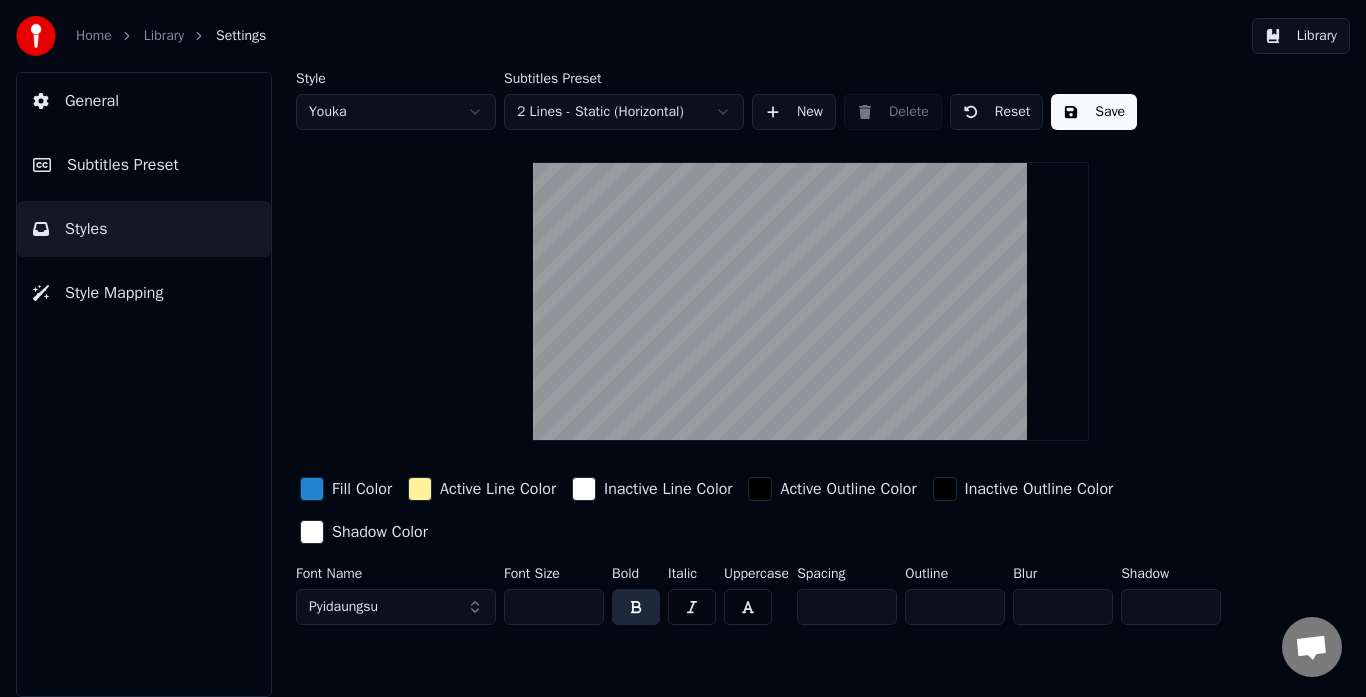 click on "New" at bounding box center (794, 112) 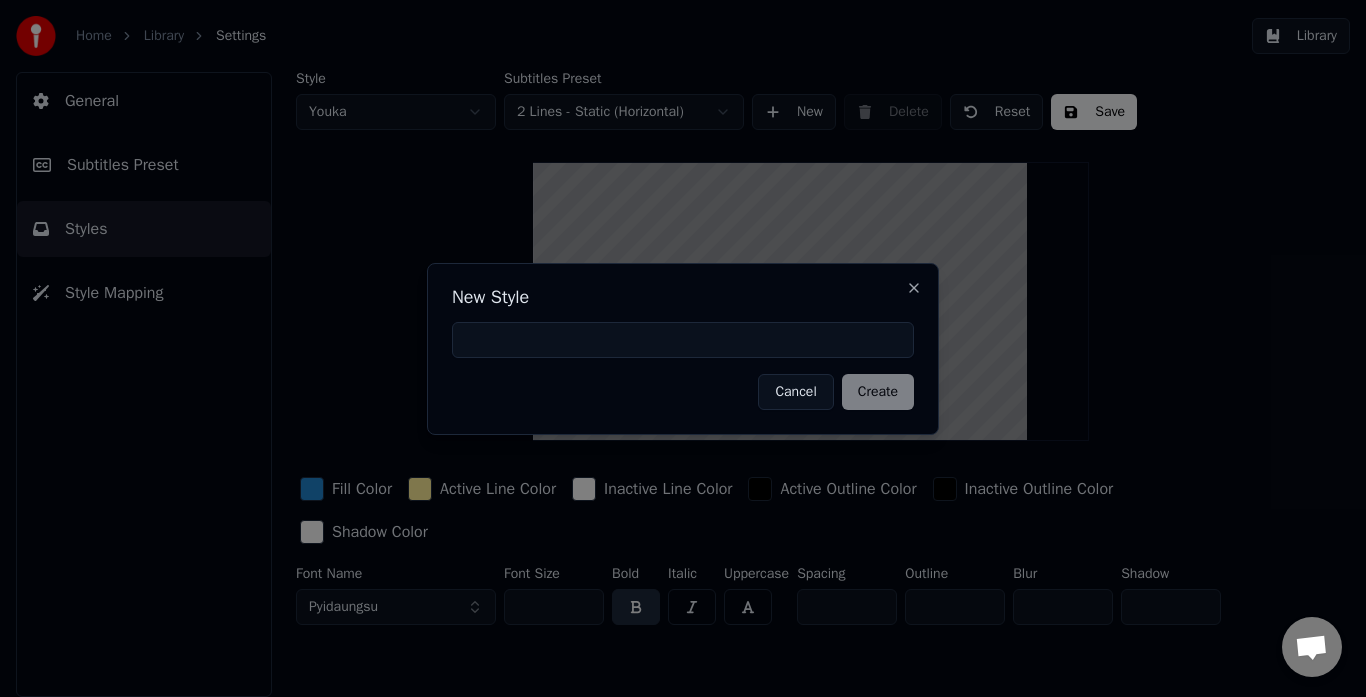click at bounding box center (683, 340) 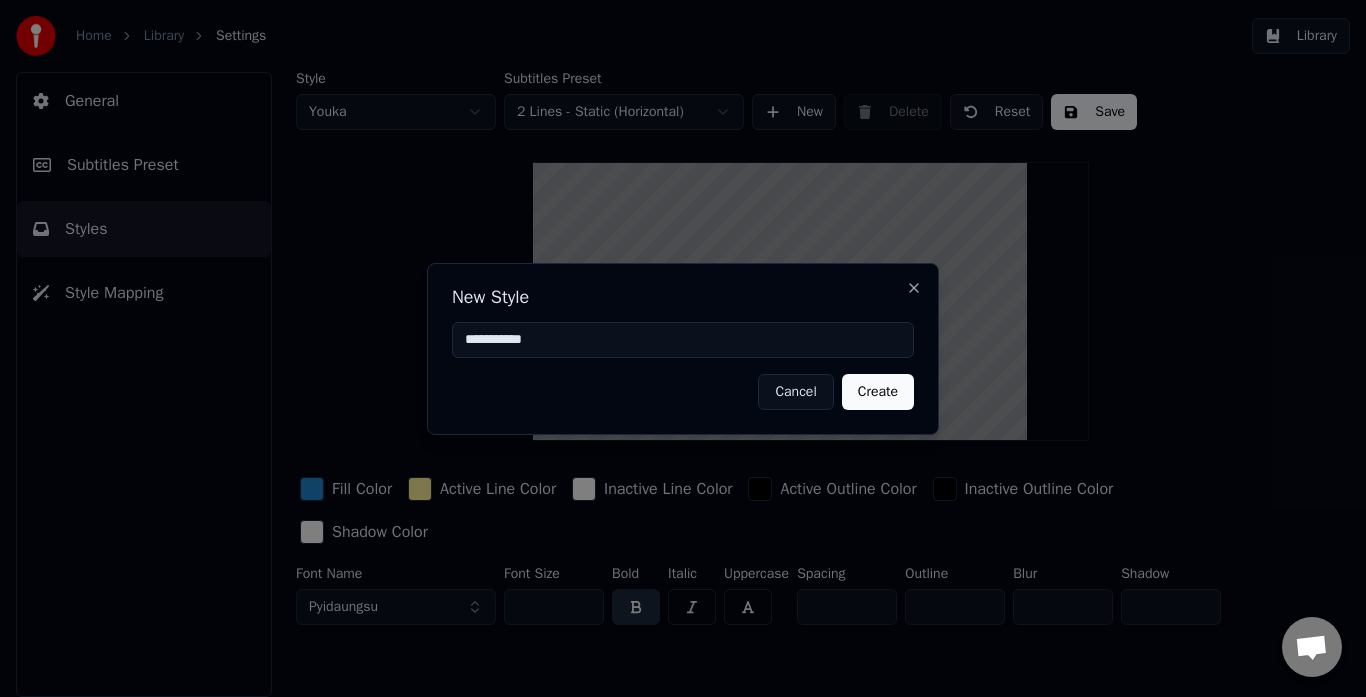 type on "**********" 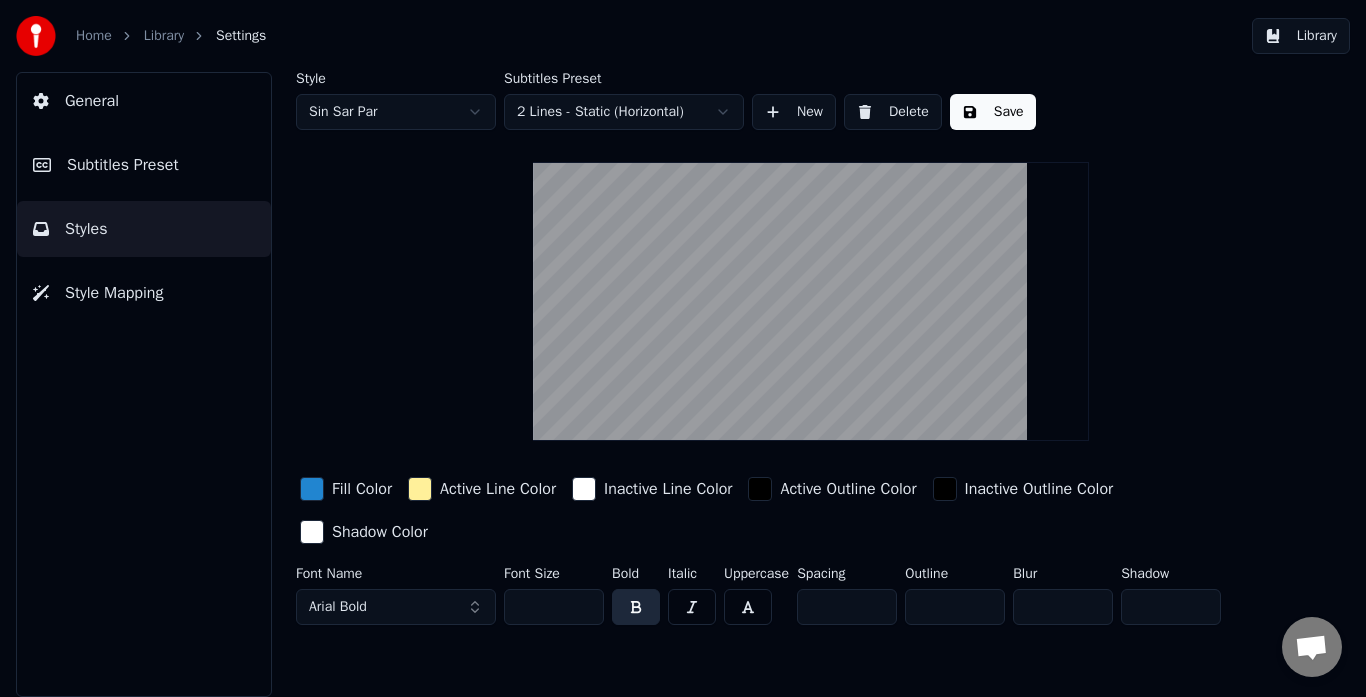 click on "Home Library Settings Library General Subtitles Preset Styles Style Mapping Style Sin Sar Par Subtitles Preset 2 Lines - Static (Horizontal) New Delete Save Fill Color Active Line Color Inactive Line Color Active Outline Color Inactive Outline Color Shadow Color Font Name Arial Bold Font Size ** Bold Italic Uppercase Spacing * Outline * Blur * Shadow *" at bounding box center (683, 348) 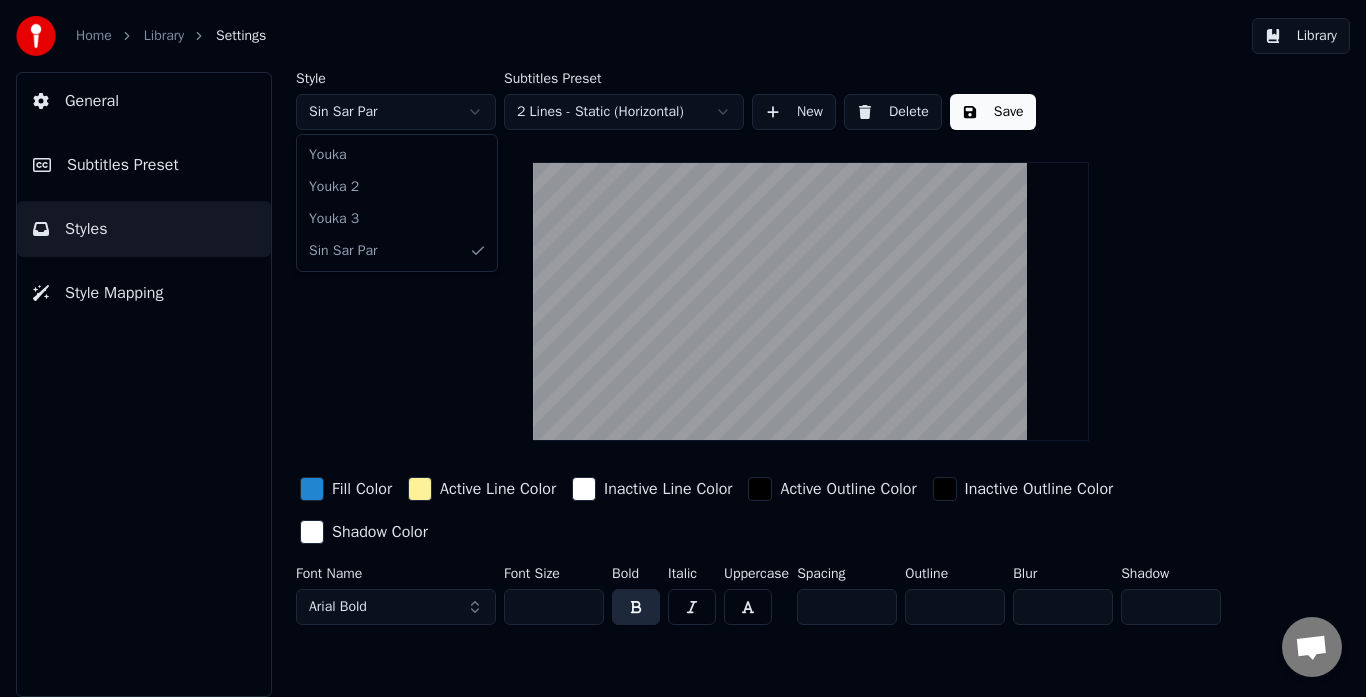 click on "Home Library Settings Library General Subtitles Preset Styles Style Mapping Style Sin Sar Par Subtitles Preset 2 Lines - Static (Horizontal) New Delete Save Fill Color Active Line Color Inactive Line Color Active Outline Color Inactive Outline Color Shadow Color Font Name Arial Bold Font Size ** Bold Italic Uppercase Spacing * Outline * Blur * Shadow *
Youka Youka 2 Youka 3 Sin Sar Par" at bounding box center [683, 348] 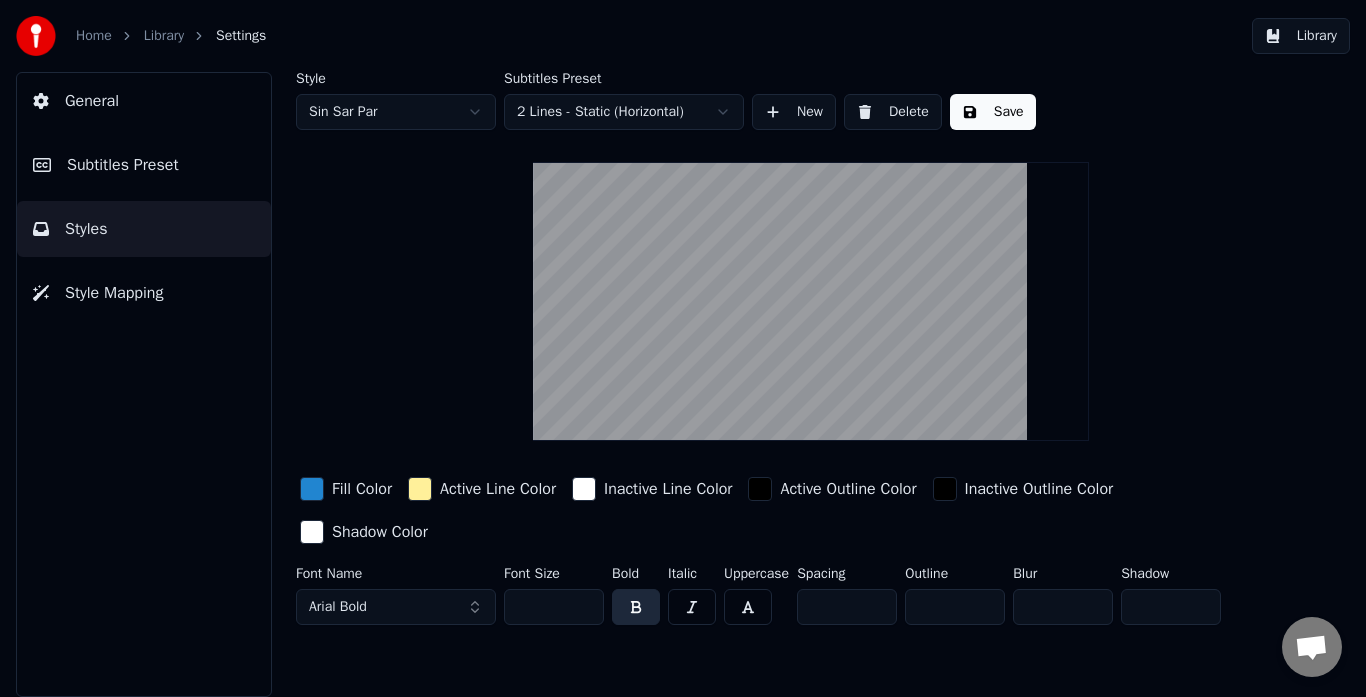 click on "Style Mapping" at bounding box center (144, 293) 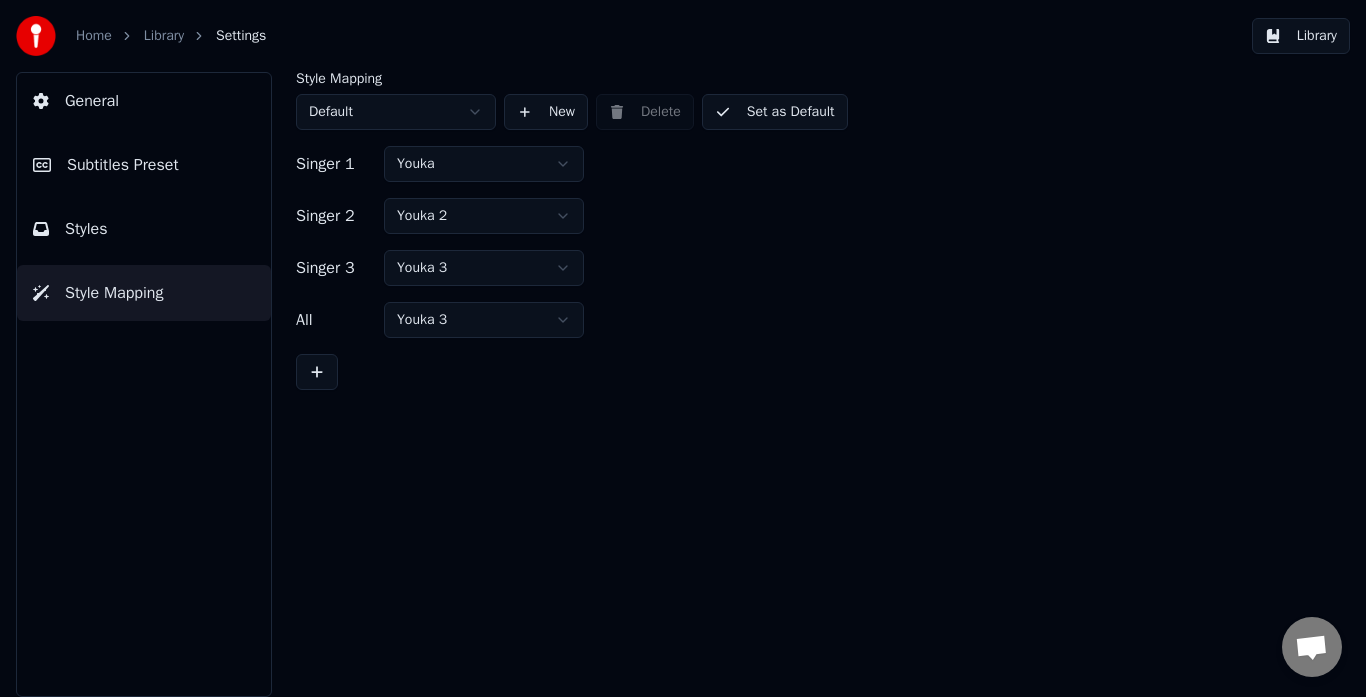 click on "Styles" at bounding box center [144, 229] 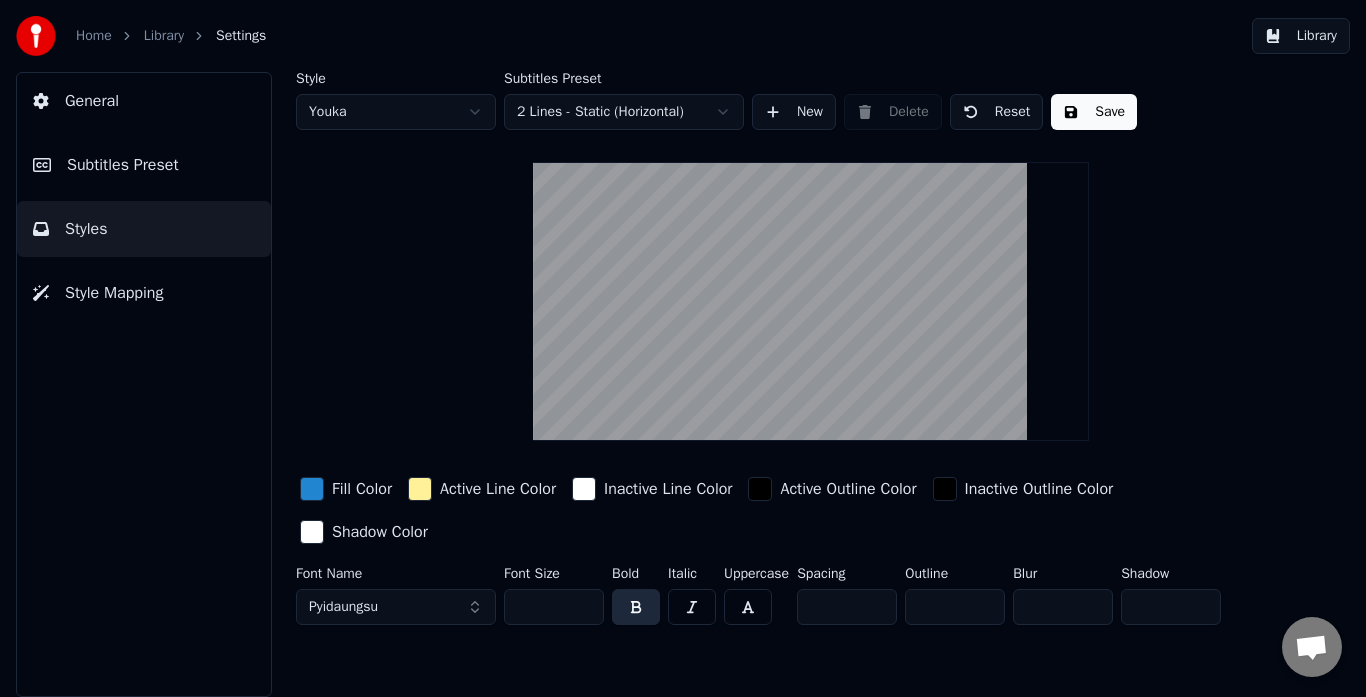 click on "Library" at bounding box center (164, 36) 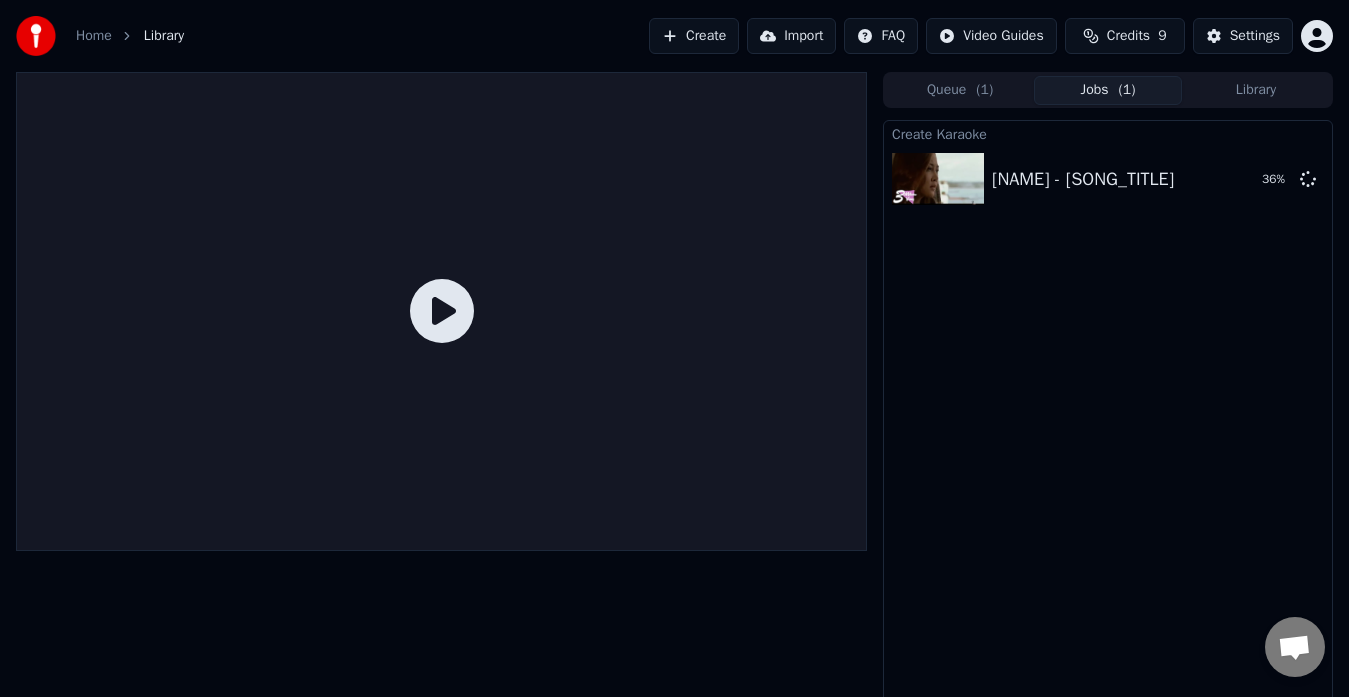click 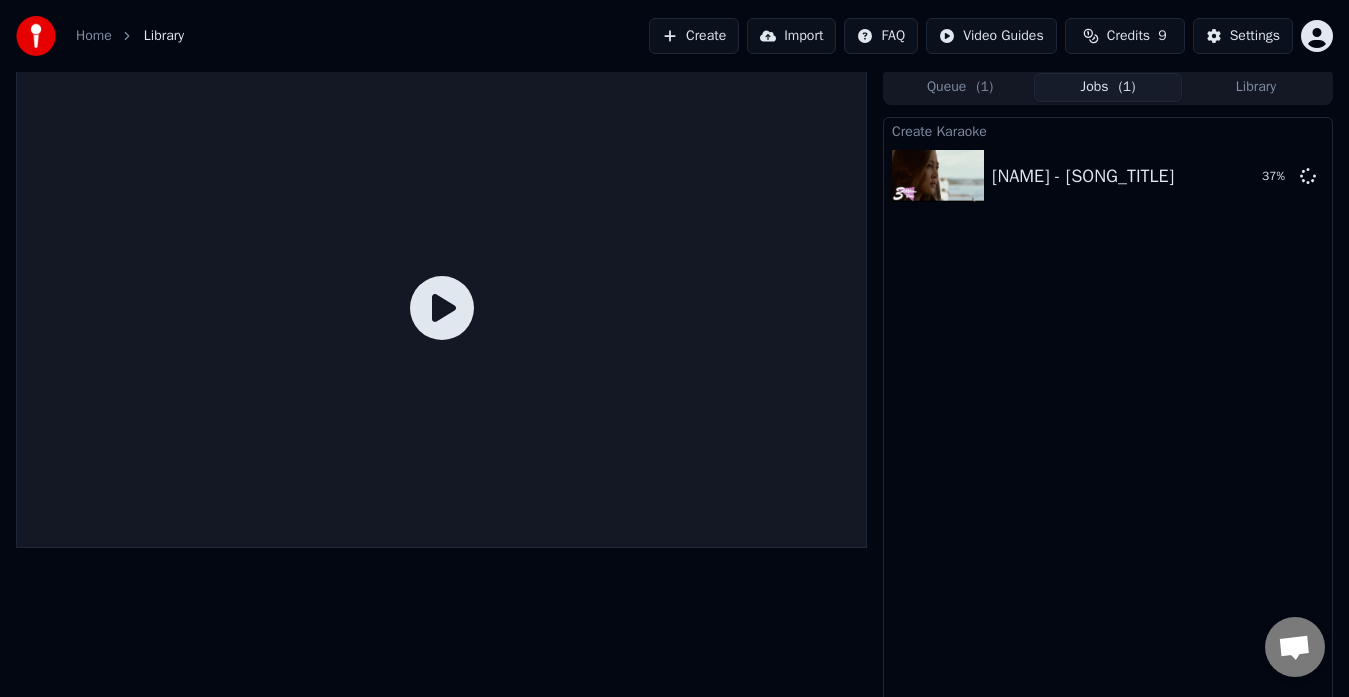 scroll, scrollTop: 0, scrollLeft: 0, axis: both 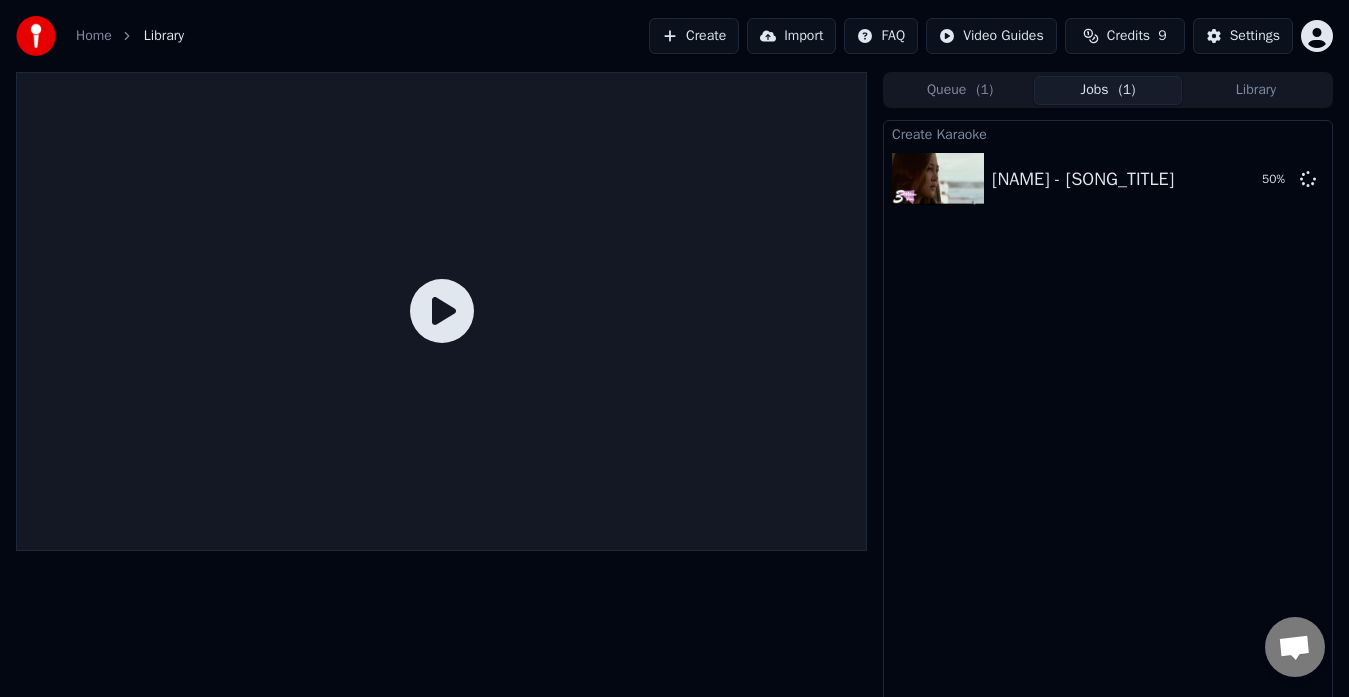 click on "Home Library Create Import FAQ Video Guides Credits 9 Settings Queue ( 1 ) Jobs ( 1 ) Library Create Karaoke [NAME] - [SONG_TITLE] 50 %" at bounding box center [674, 348] 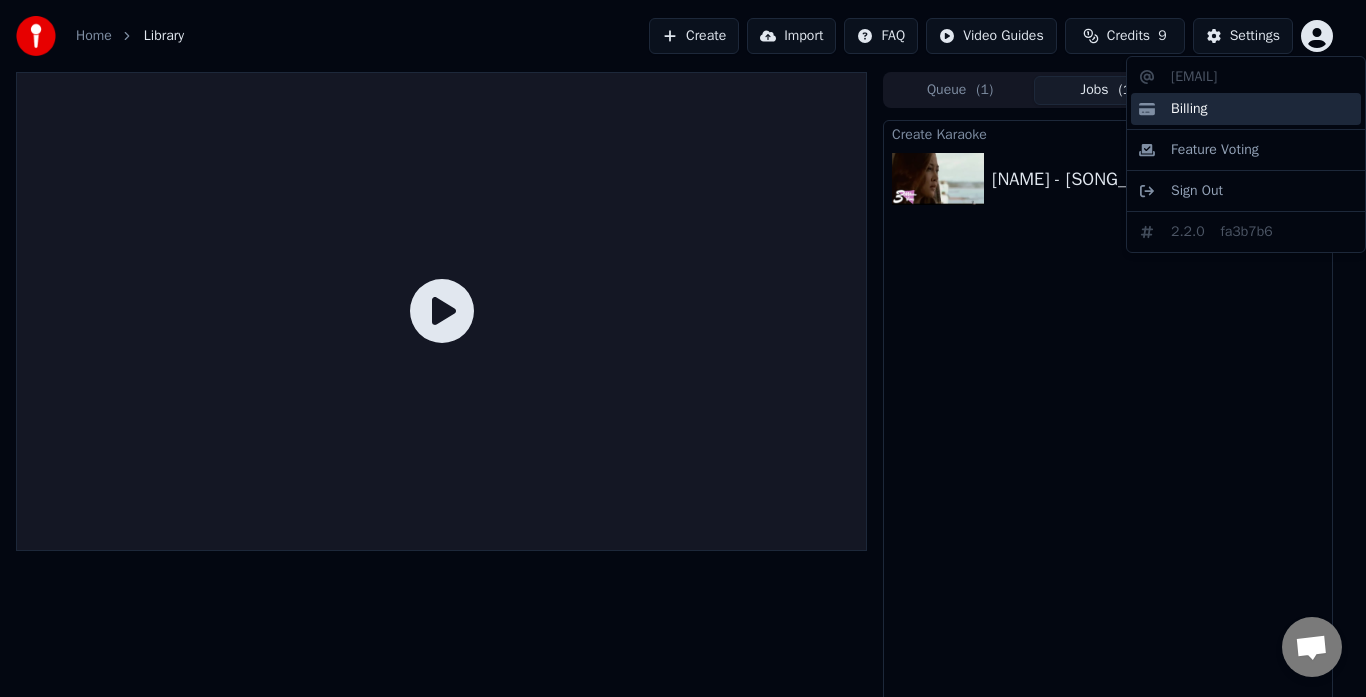 click on "Billing" at bounding box center [1189, 109] 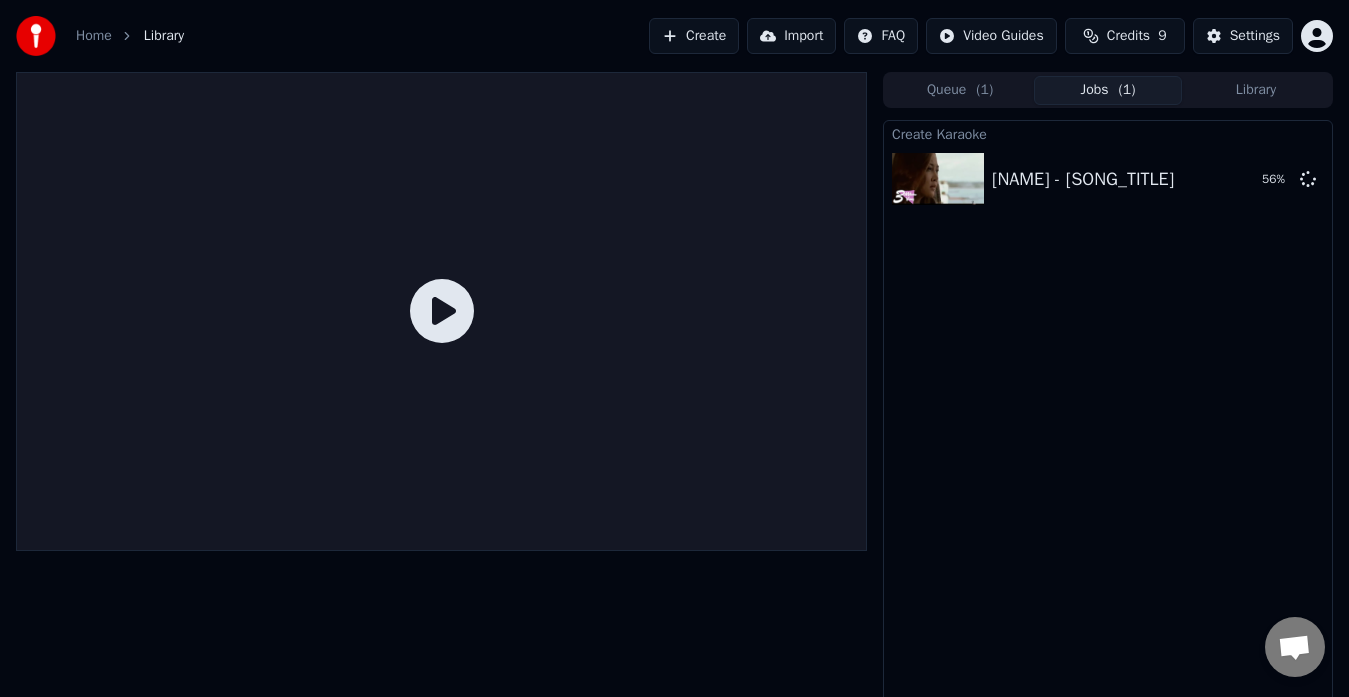 click 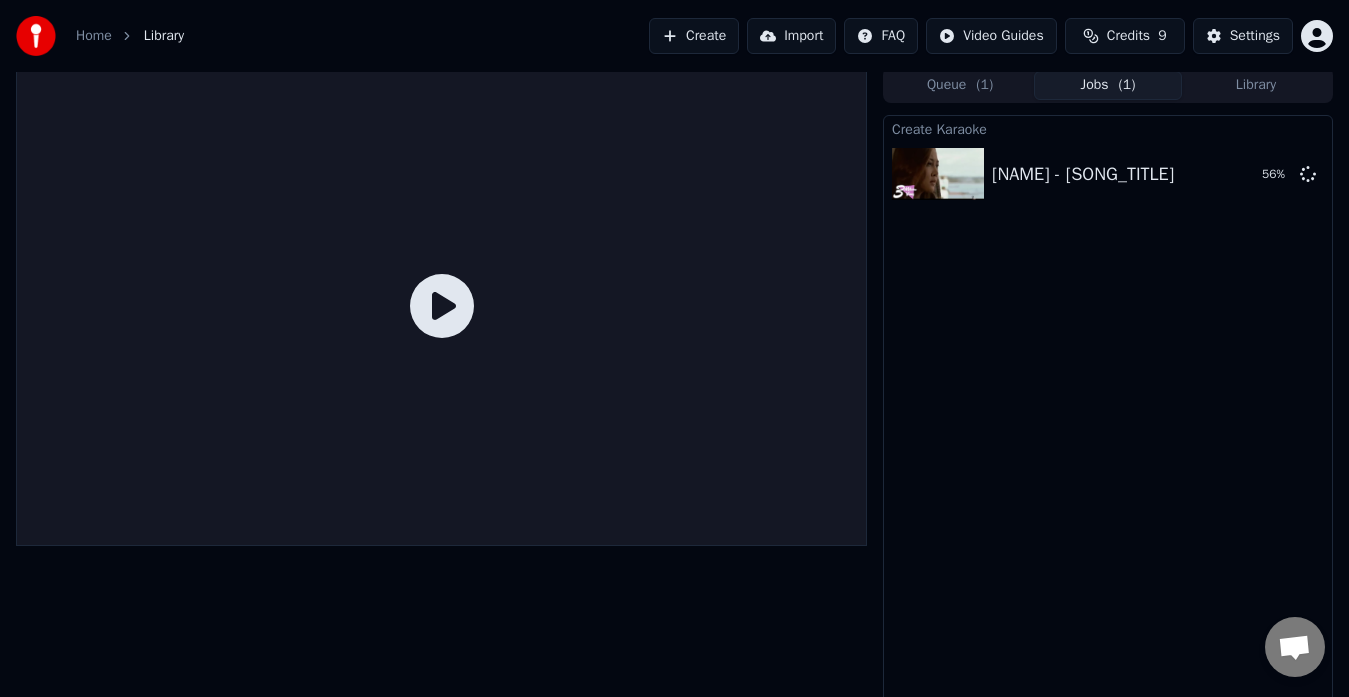 scroll, scrollTop: 0, scrollLeft: 0, axis: both 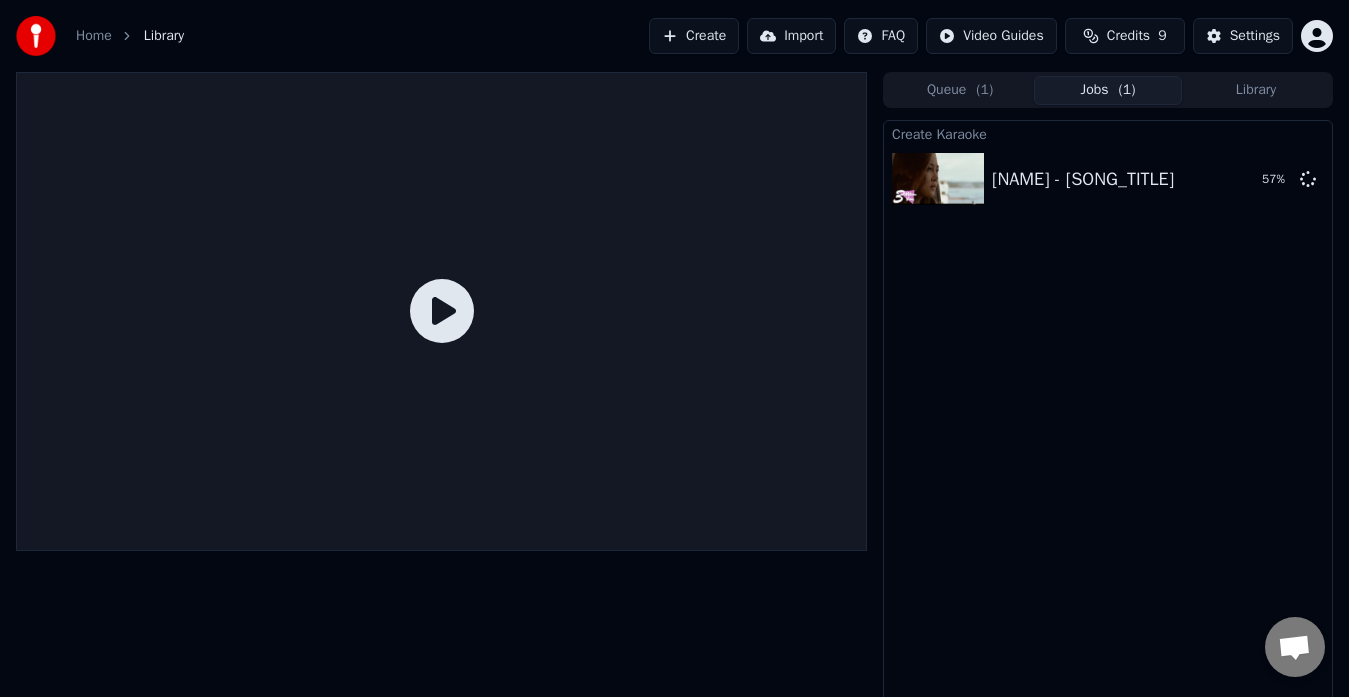 click on "Import" at bounding box center (791, 36) 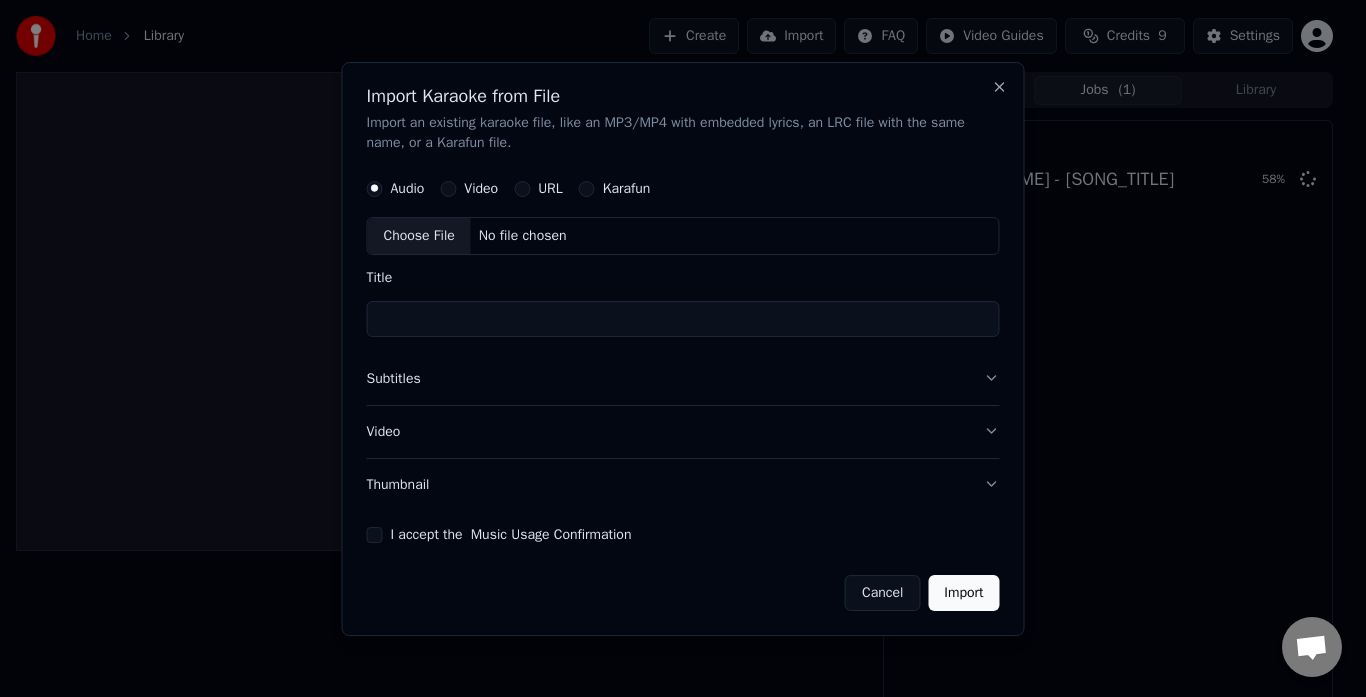 click on "Cancel" at bounding box center [882, 592] 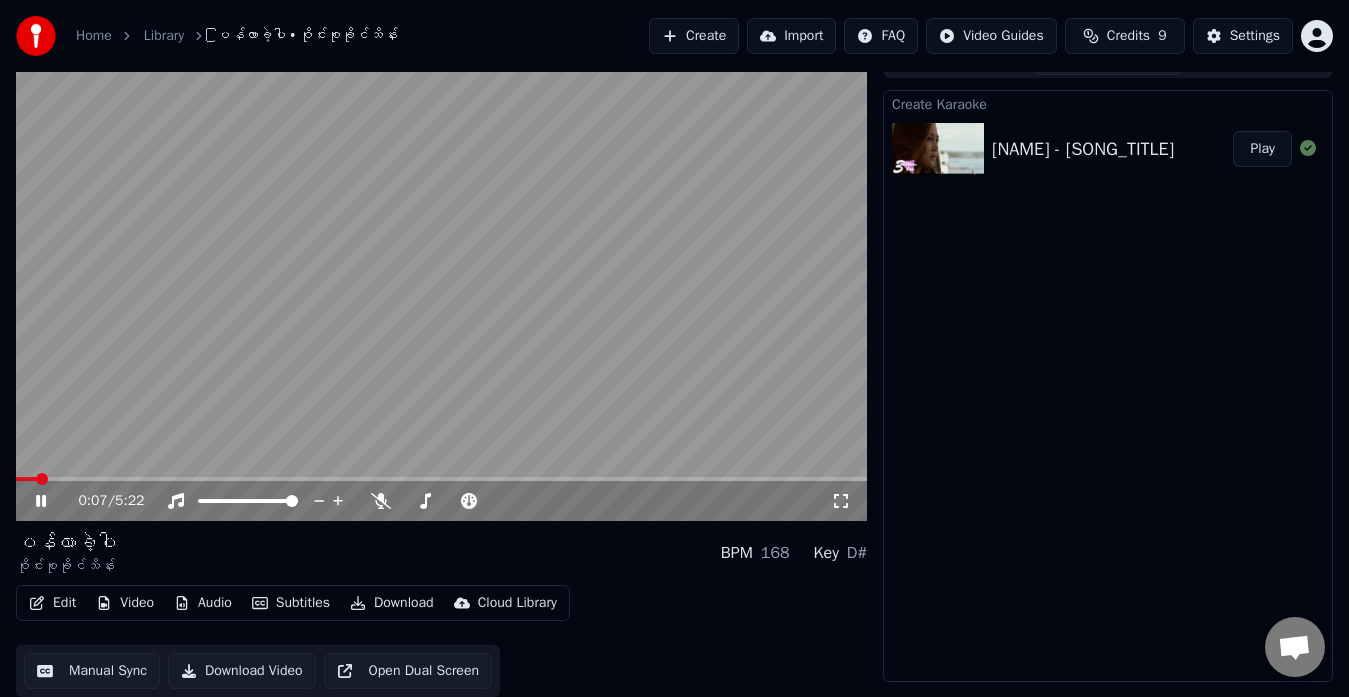 scroll, scrollTop: 0, scrollLeft: 0, axis: both 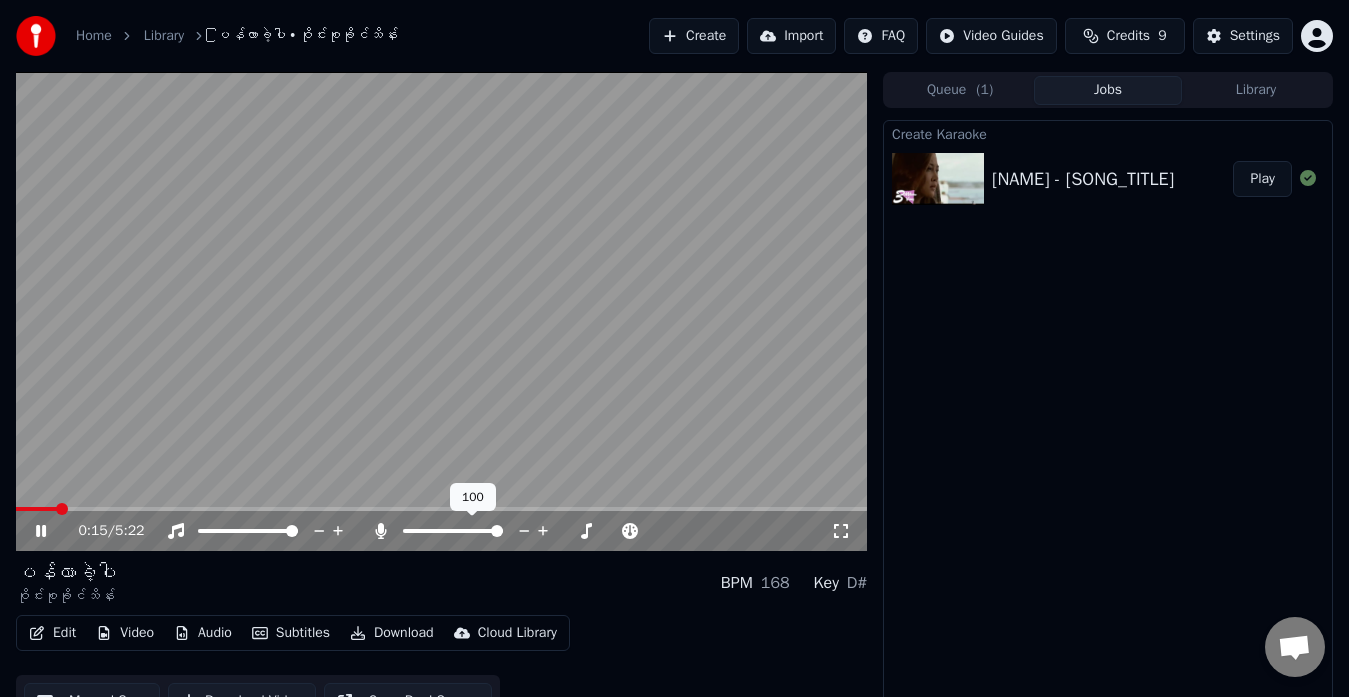 click at bounding box center [497, 531] 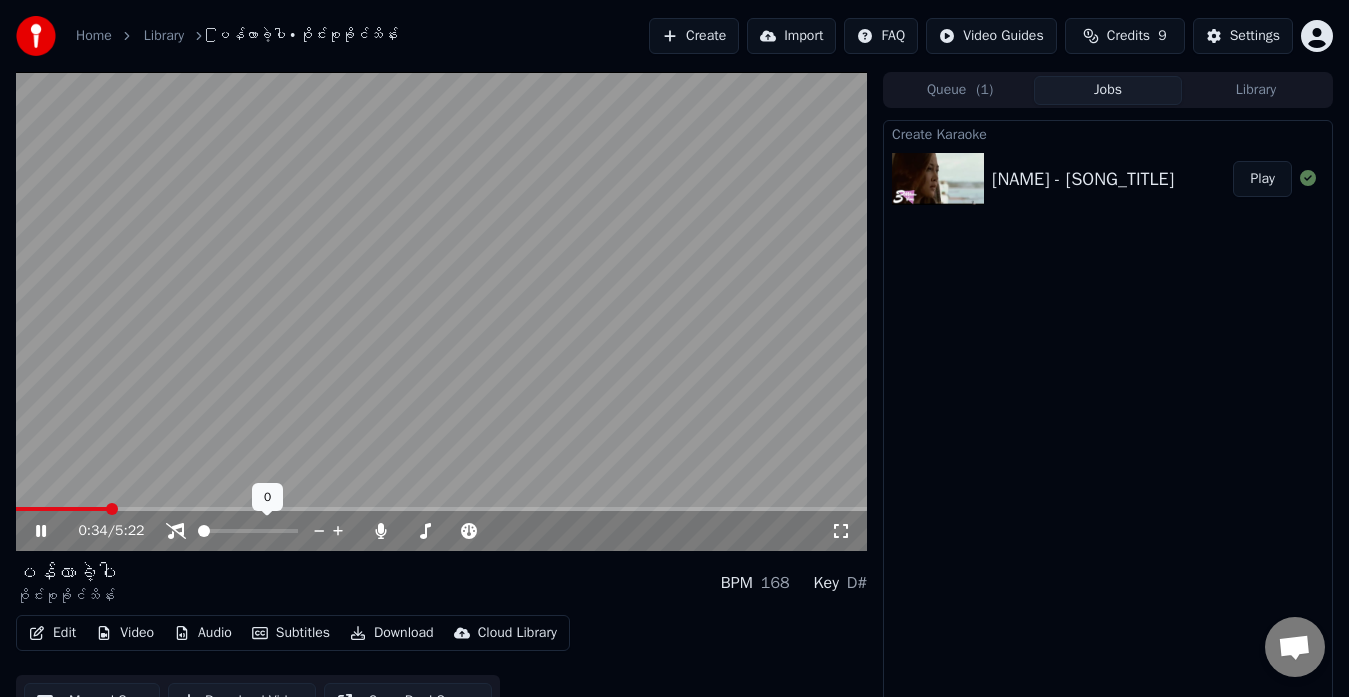 click at bounding box center [204, 531] 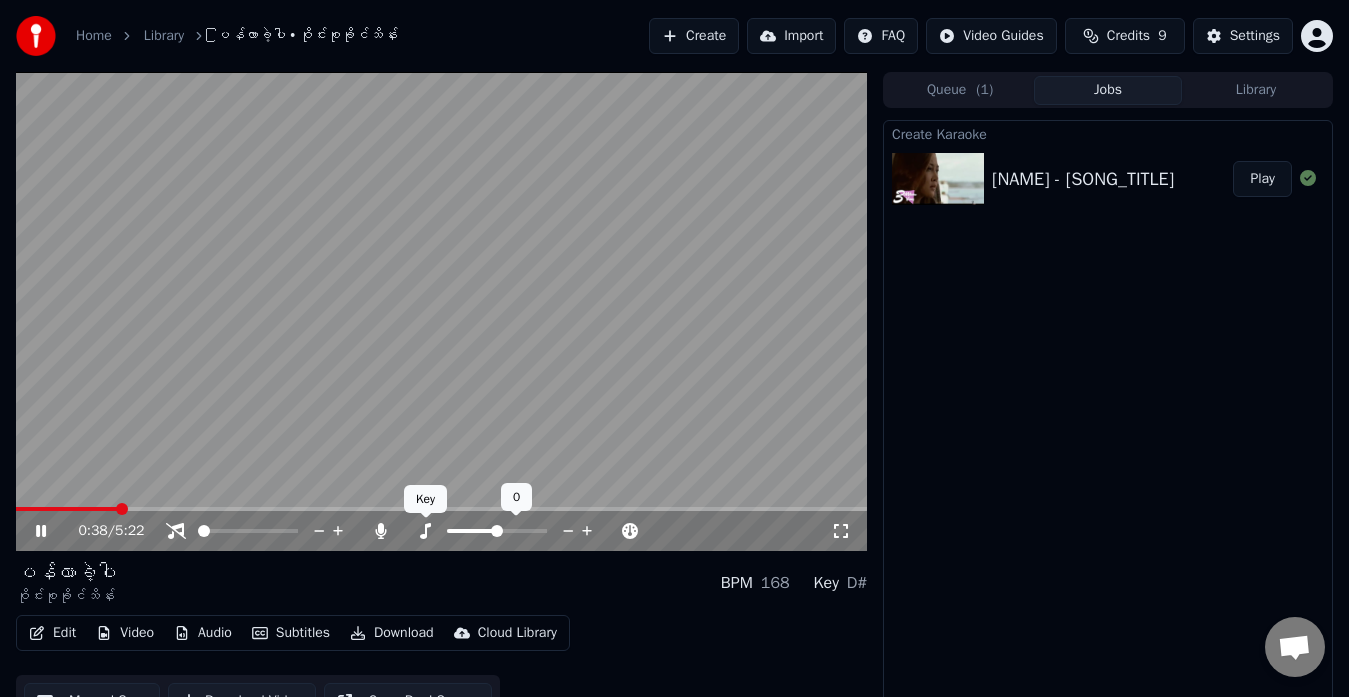 click 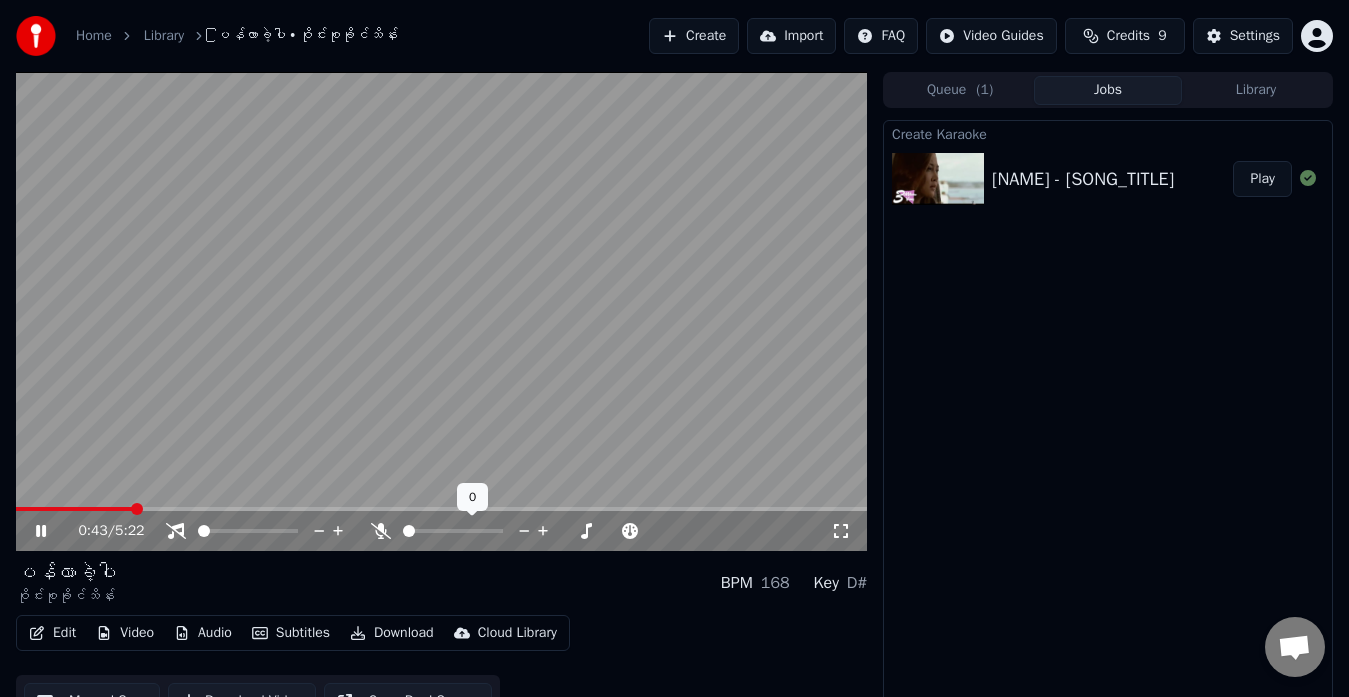 click at bounding box center [409, 531] 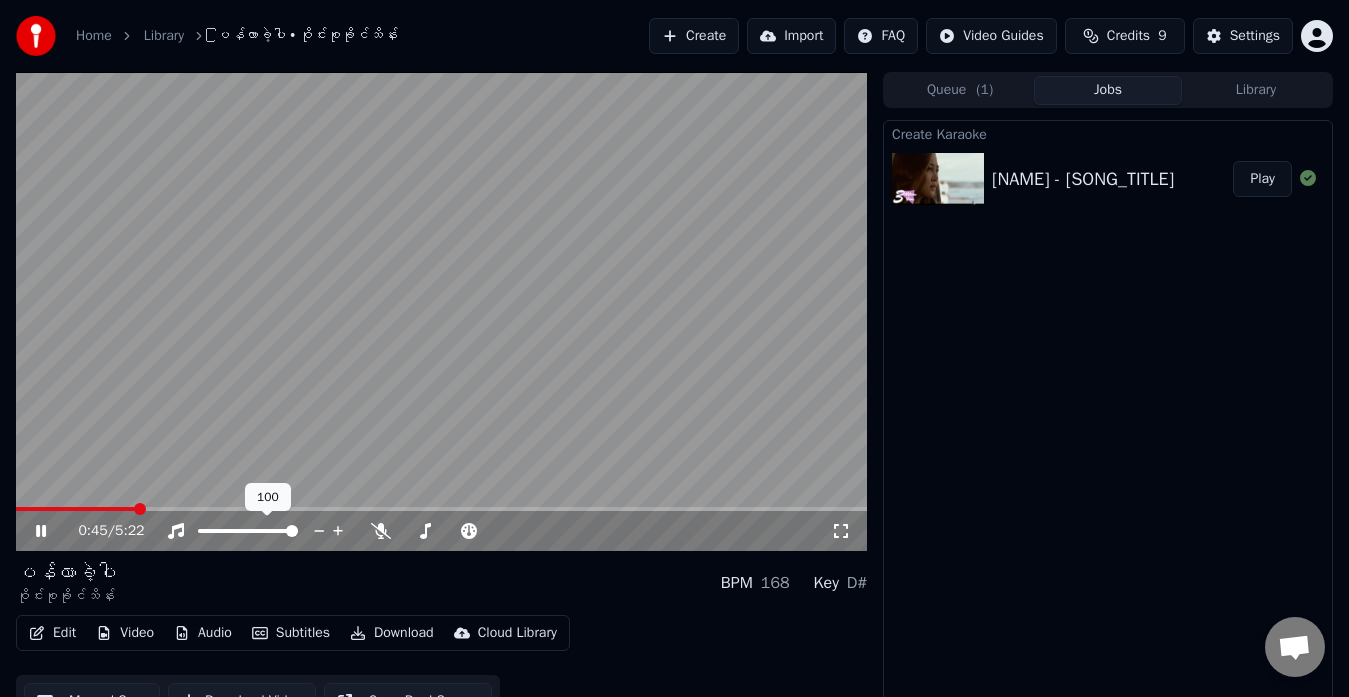 click at bounding box center (292, 531) 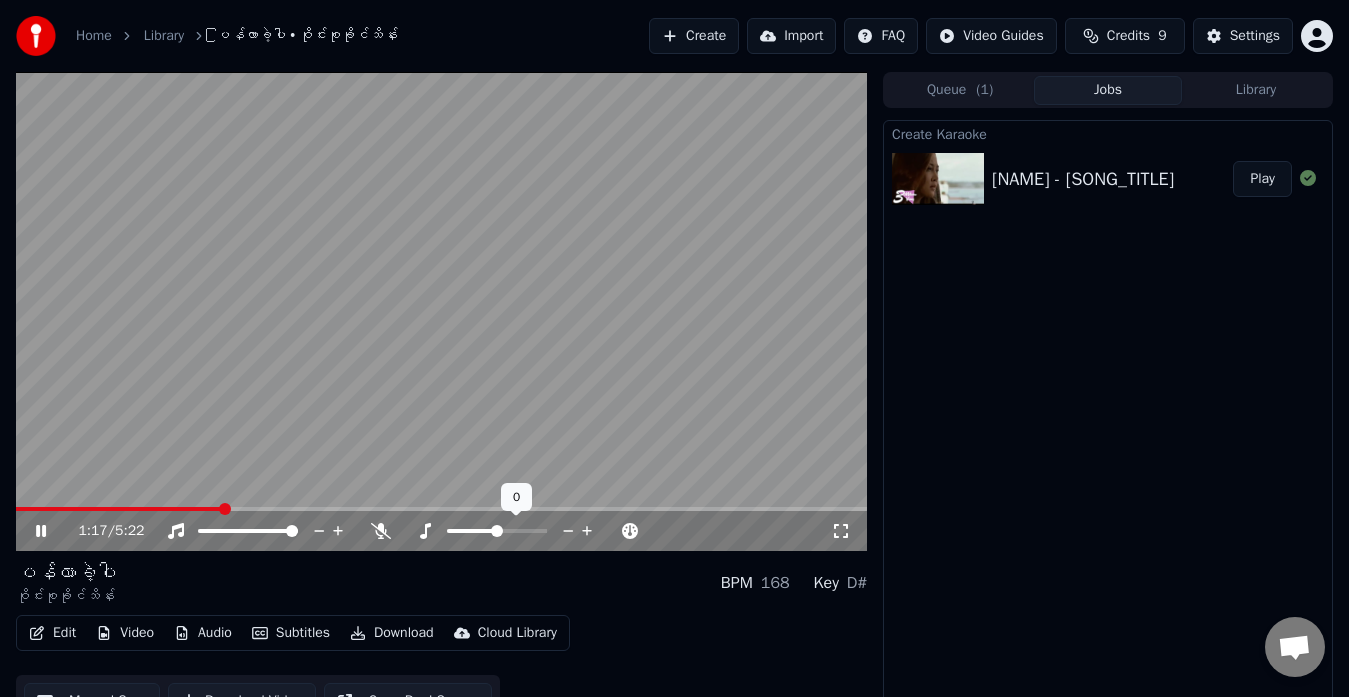 click at bounding box center [497, 531] 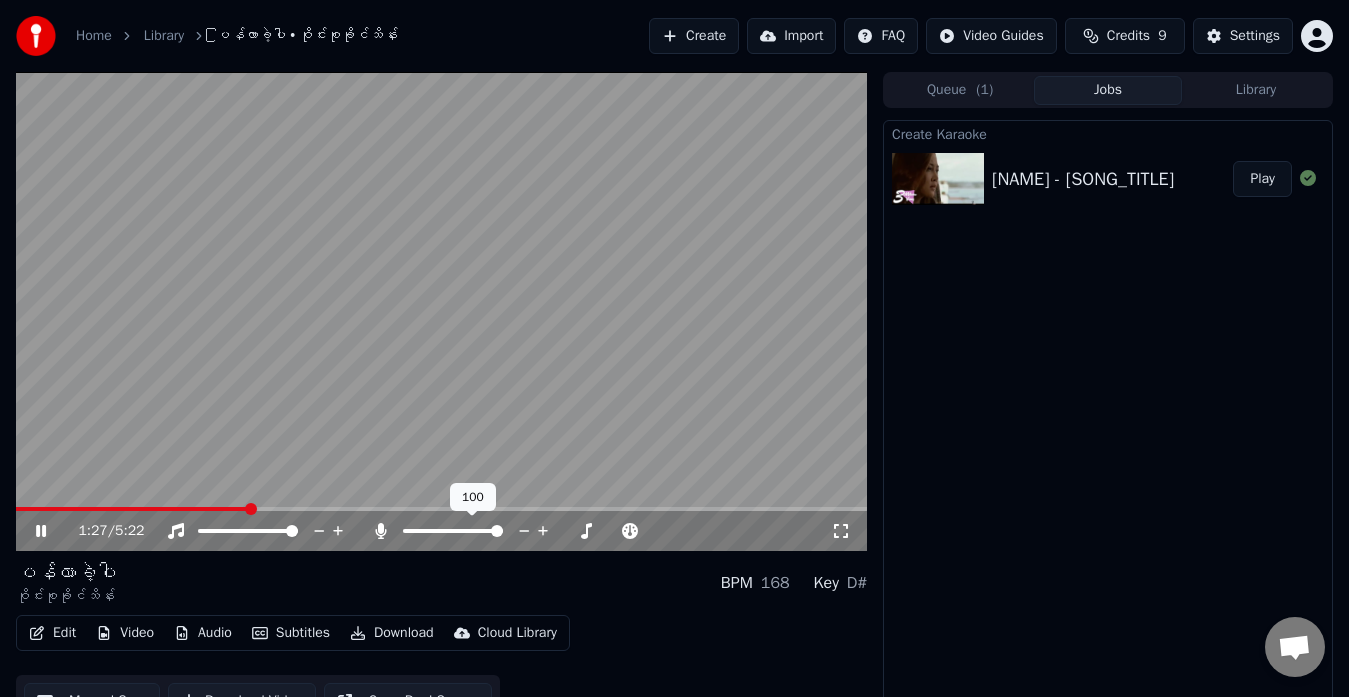 click at bounding box center [497, 531] 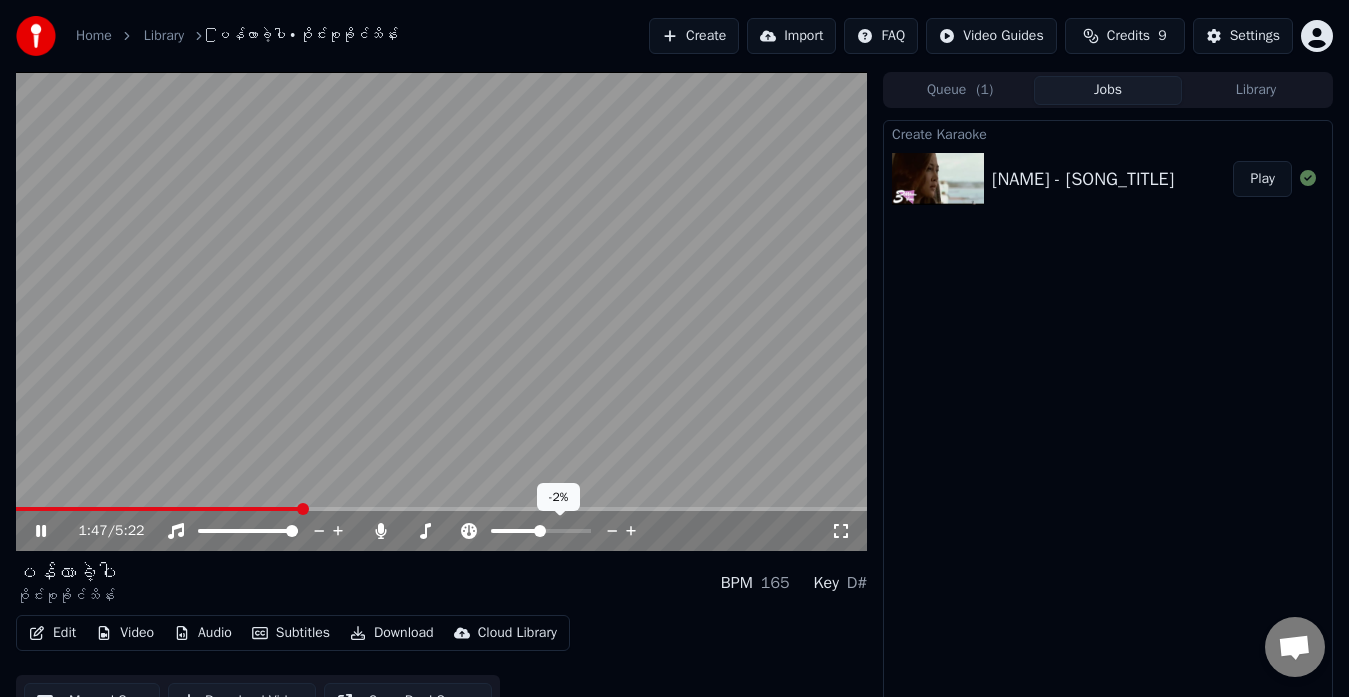 click at bounding box center (540, 531) 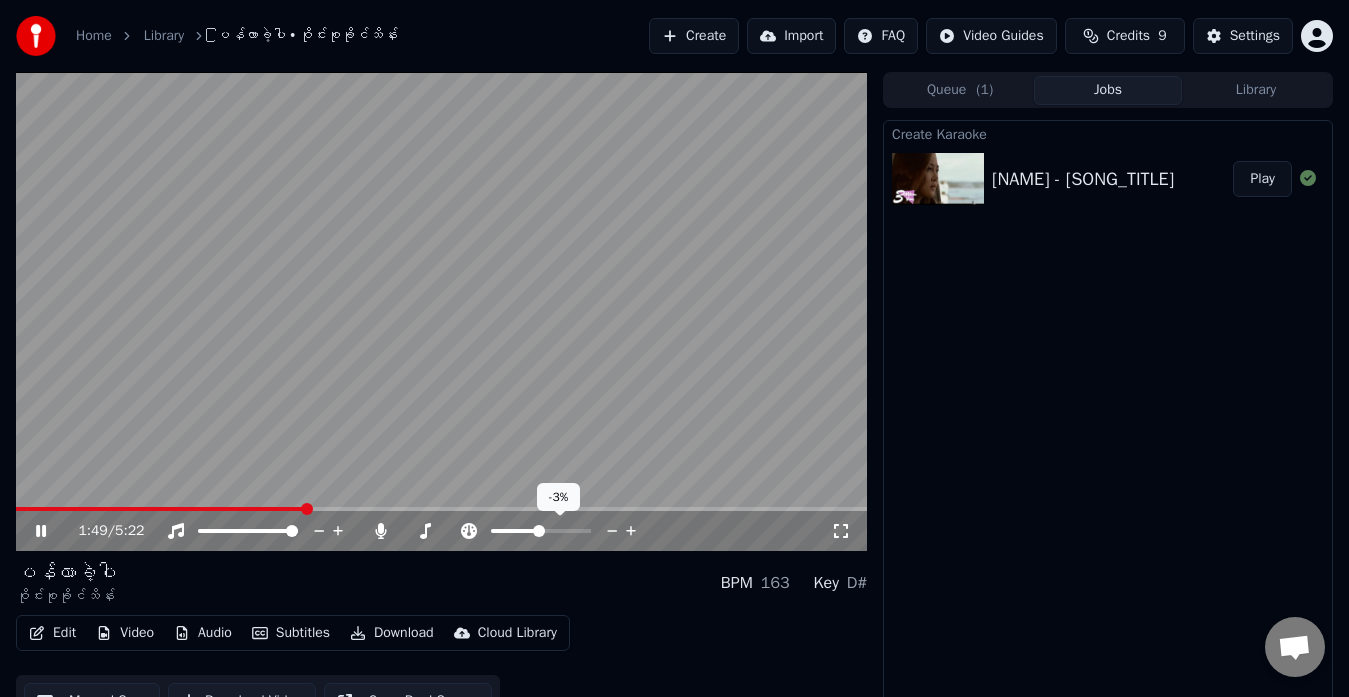 click 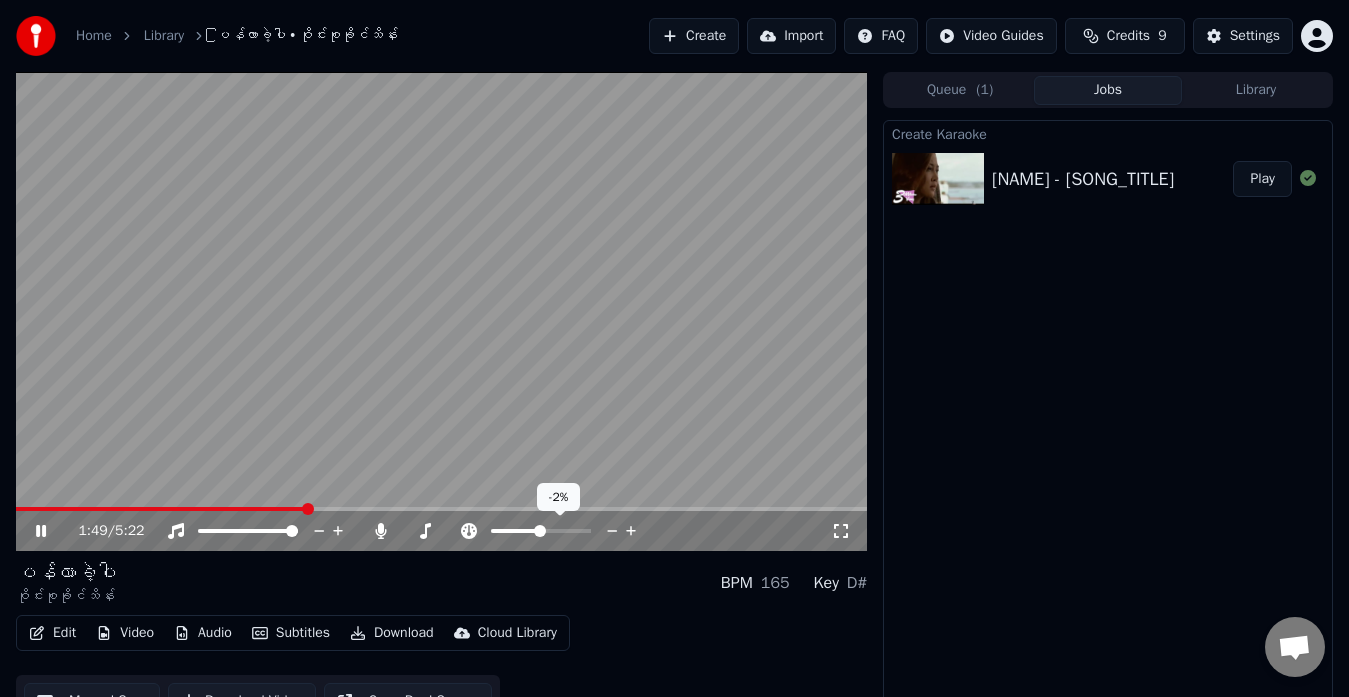 click 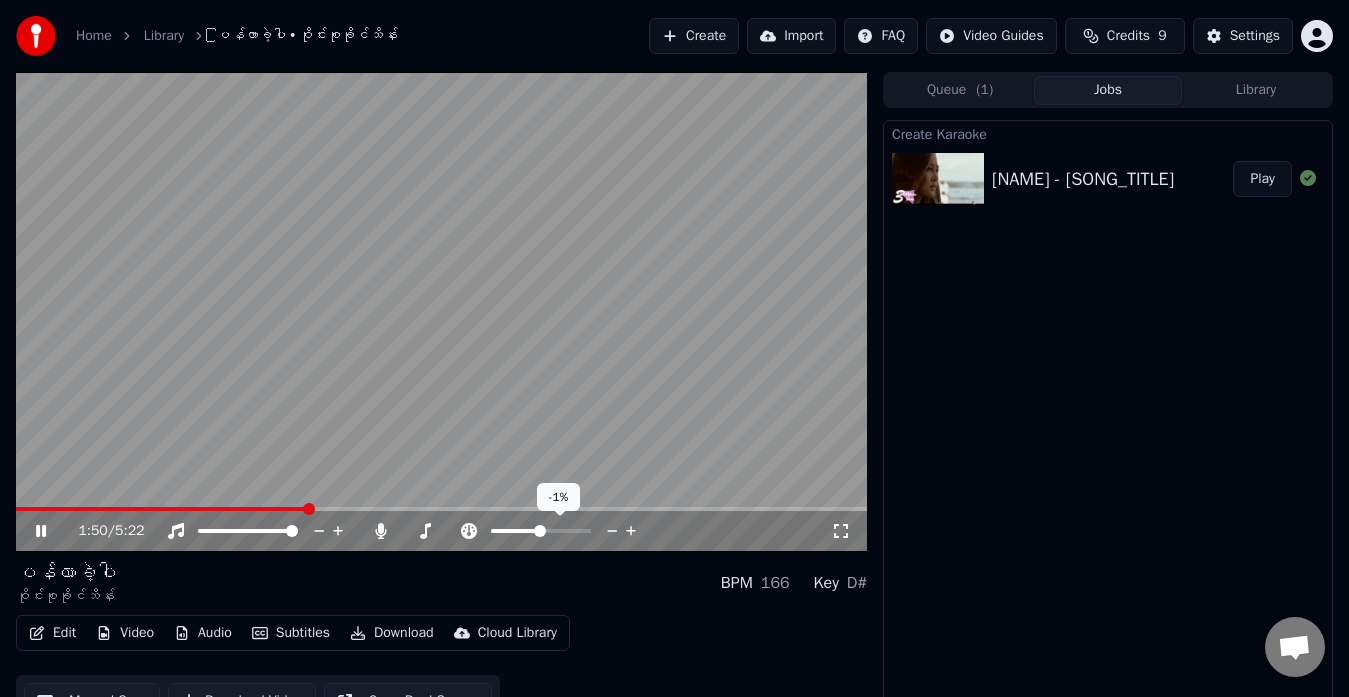 click 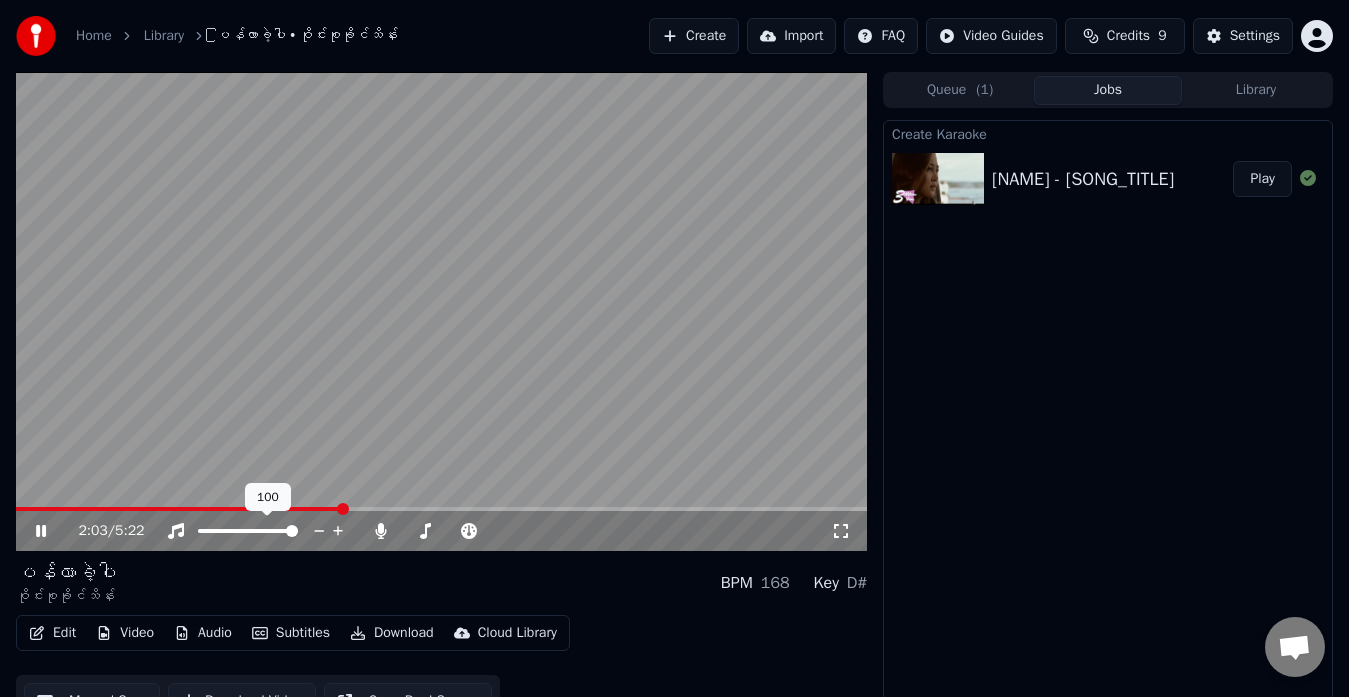 drag, startPoint x: 290, startPoint y: 522, endPoint x: 99, endPoint y: 529, distance: 191.12823 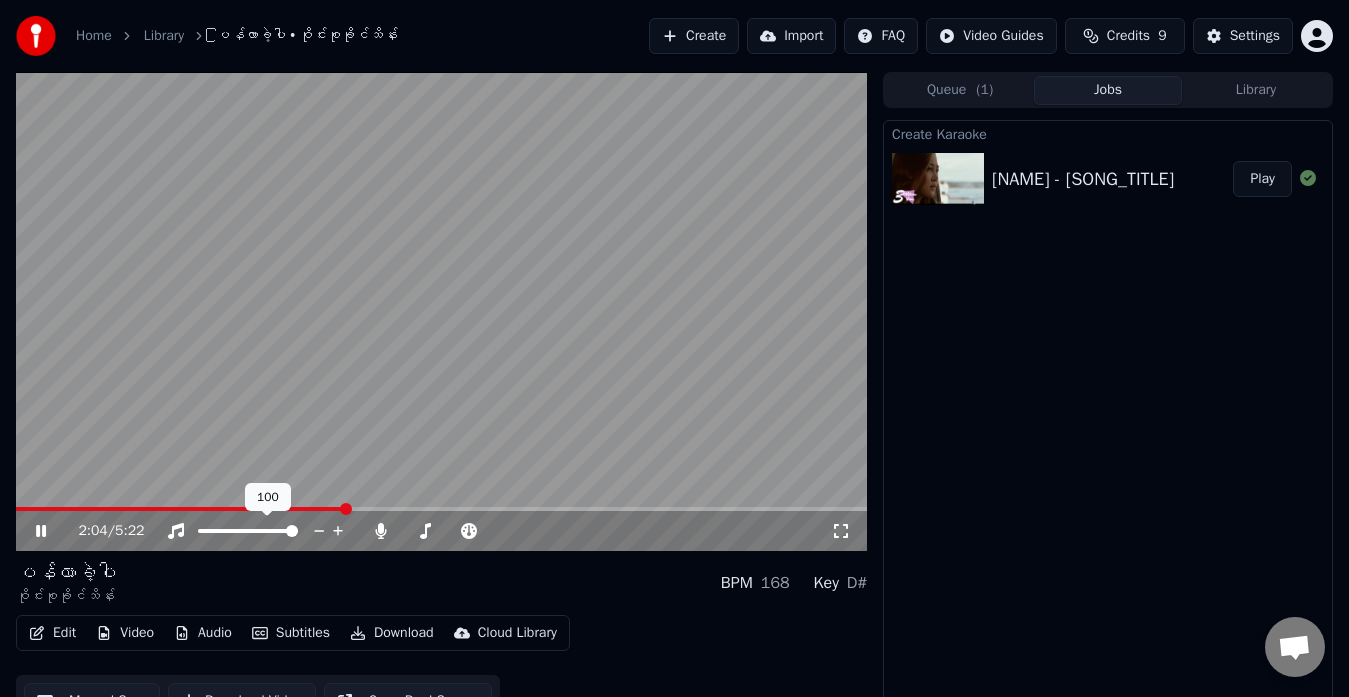 click at bounding box center [248, 531] 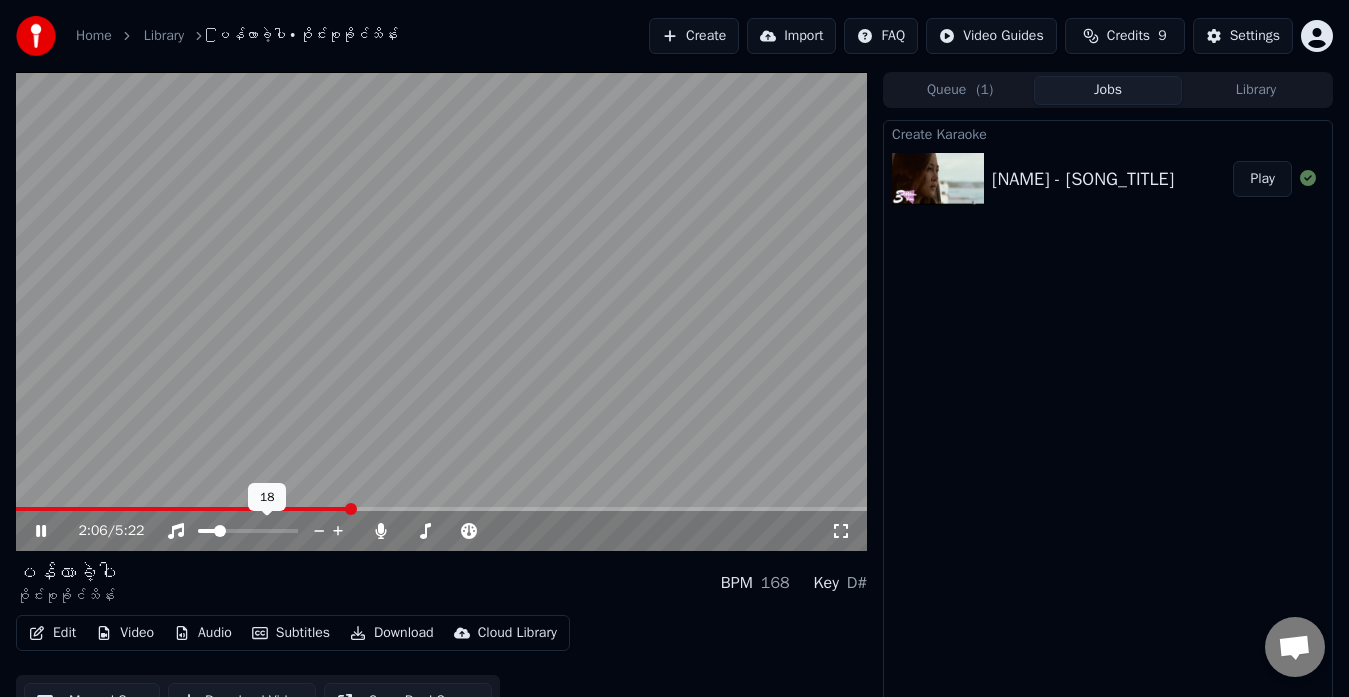 click at bounding box center (220, 531) 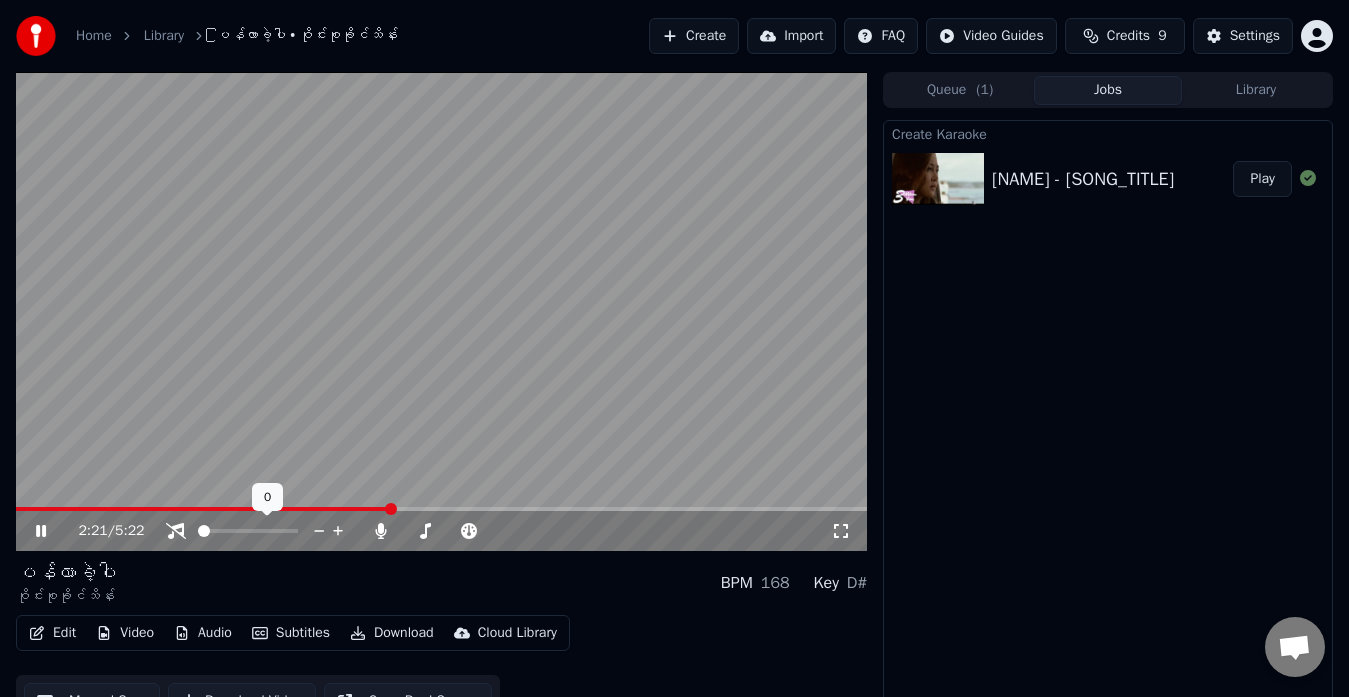 drag, startPoint x: 204, startPoint y: 523, endPoint x: 253, endPoint y: 534, distance: 50.219517 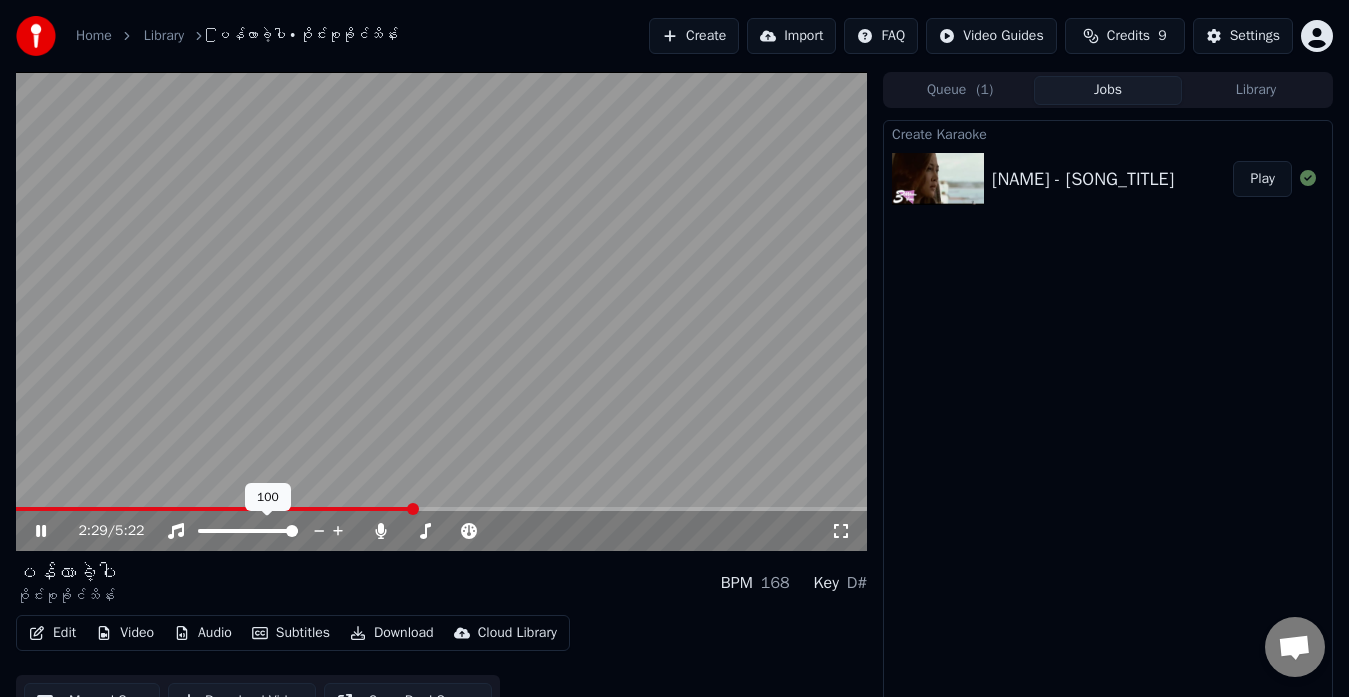 click at bounding box center [292, 531] 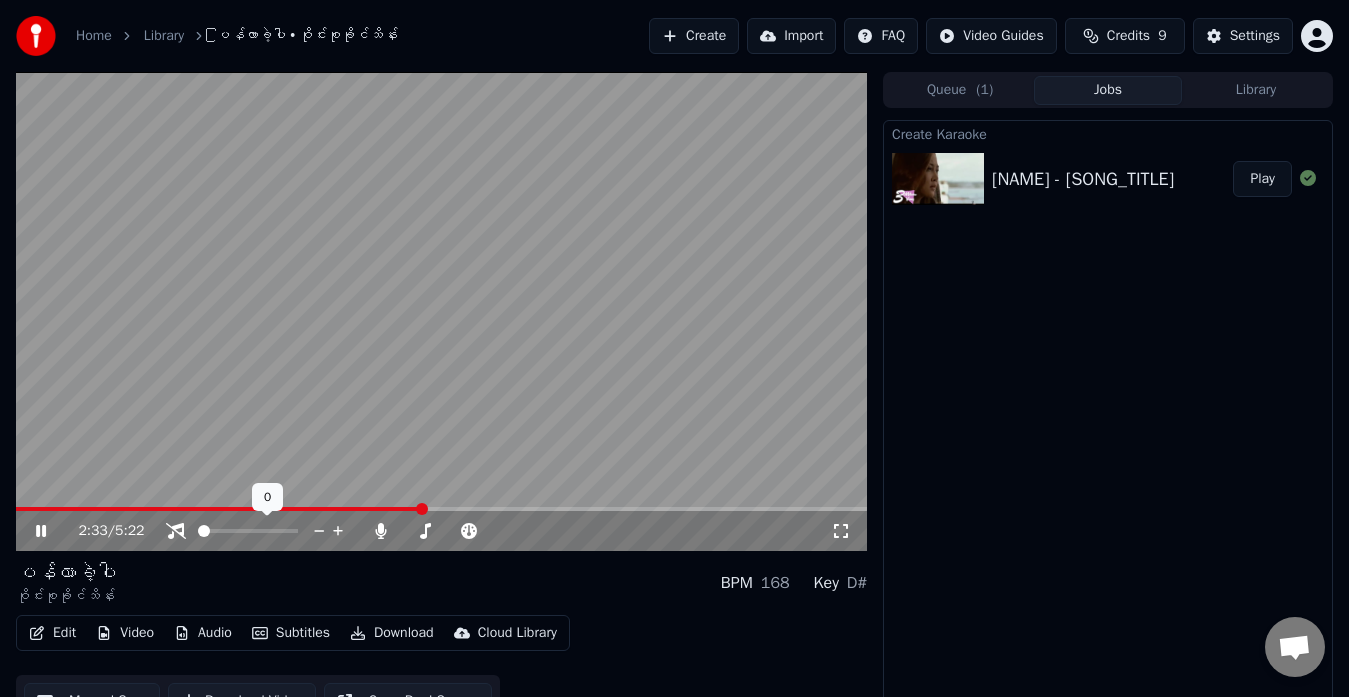click at bounding box center (204, 531) 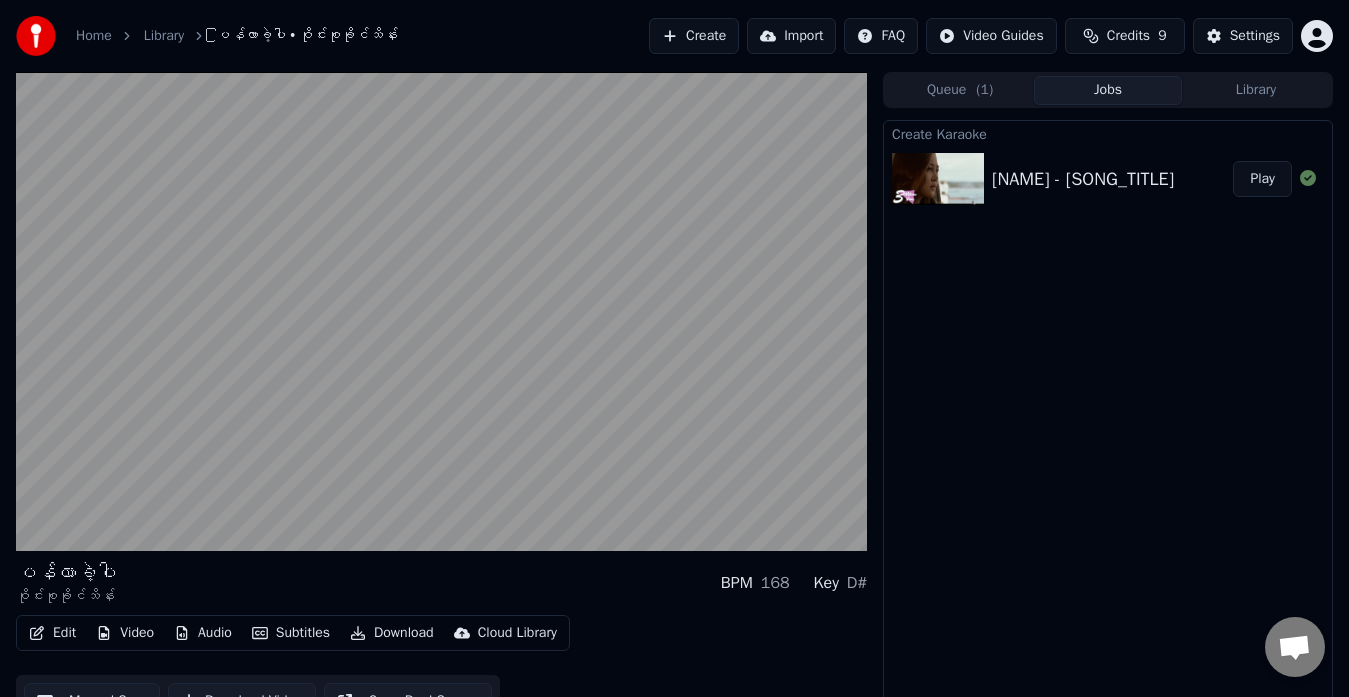 scroll, scrollTop: 30, scrollLeft: 0, axis: vertical 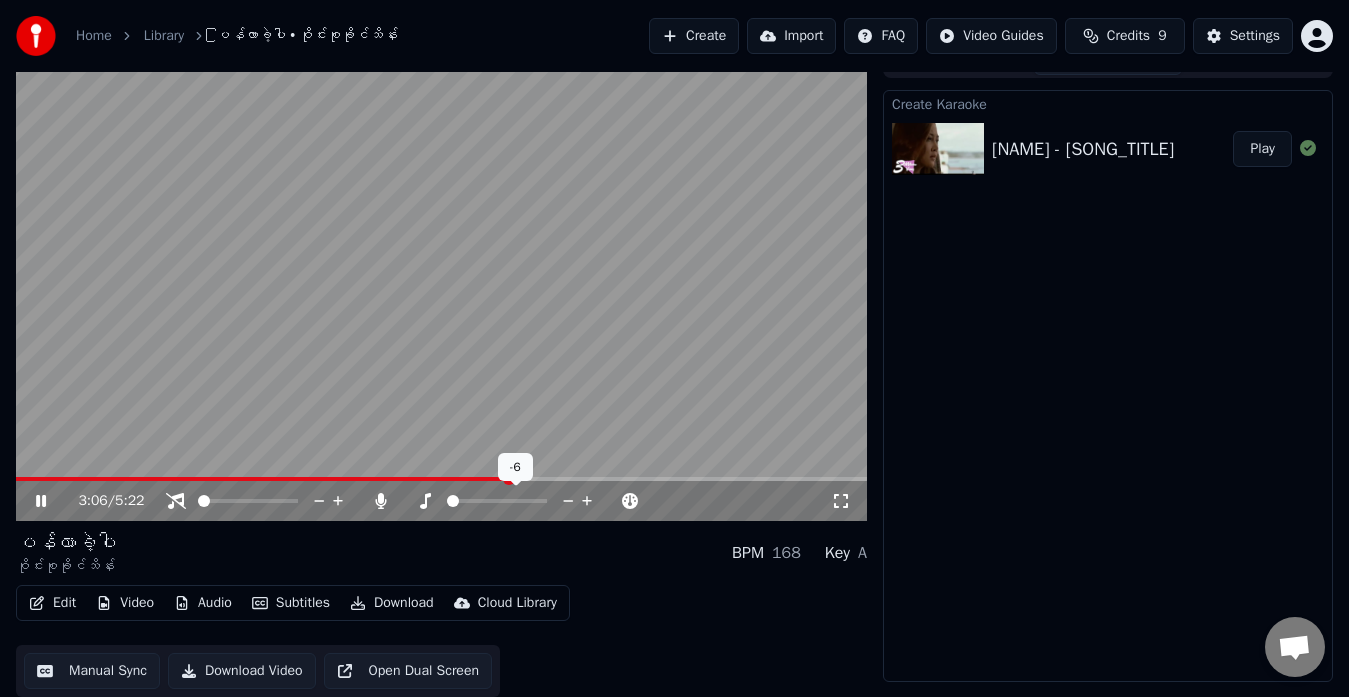 click at bounding box center (453, 501) 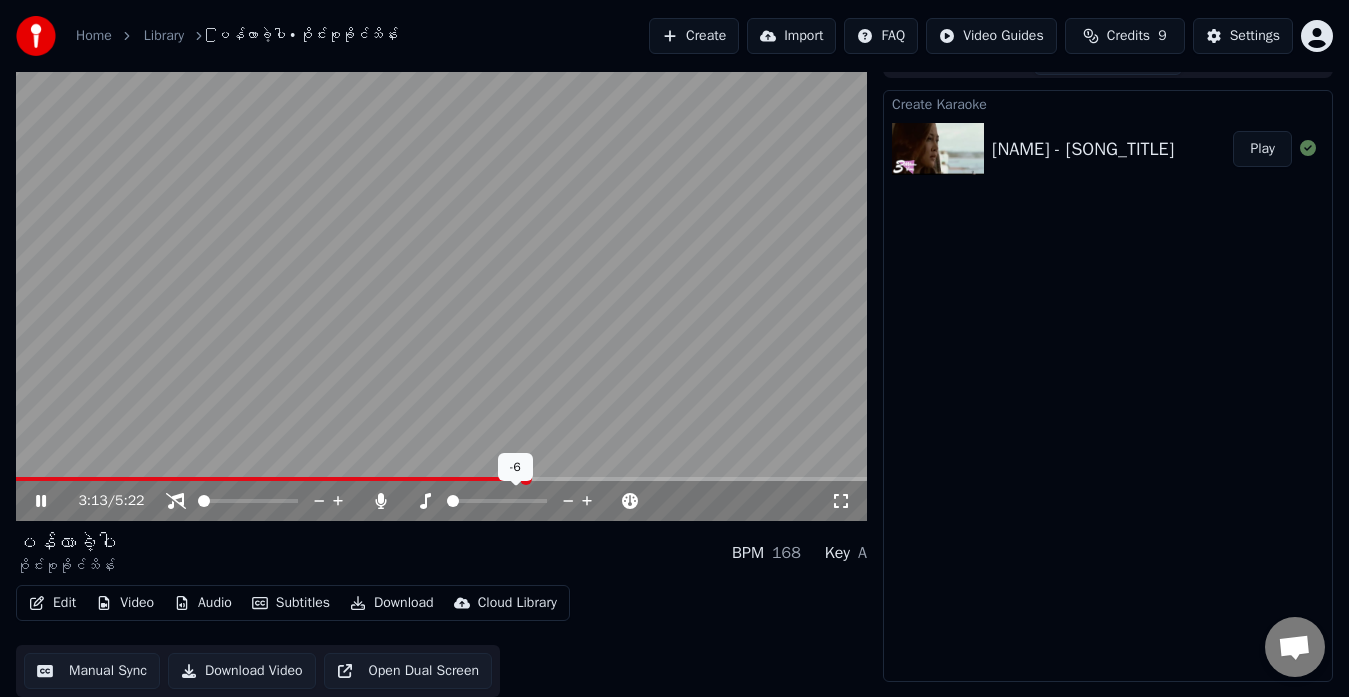 click 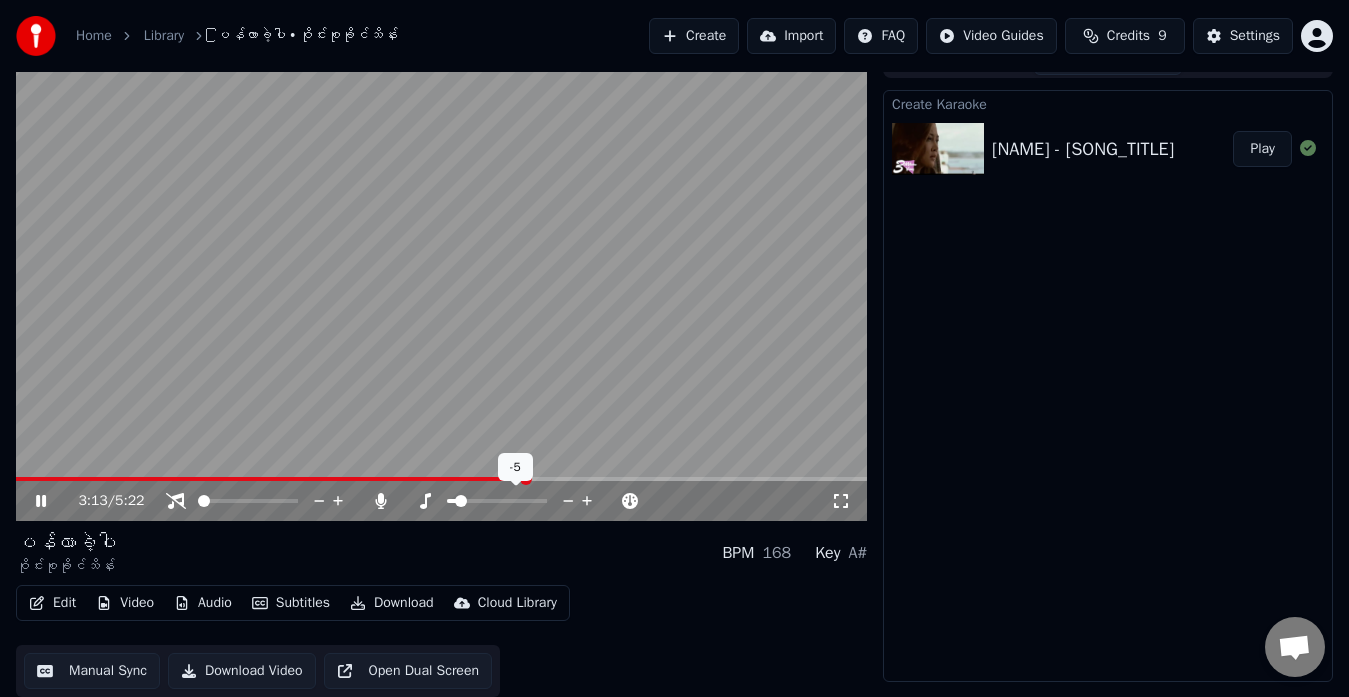 click 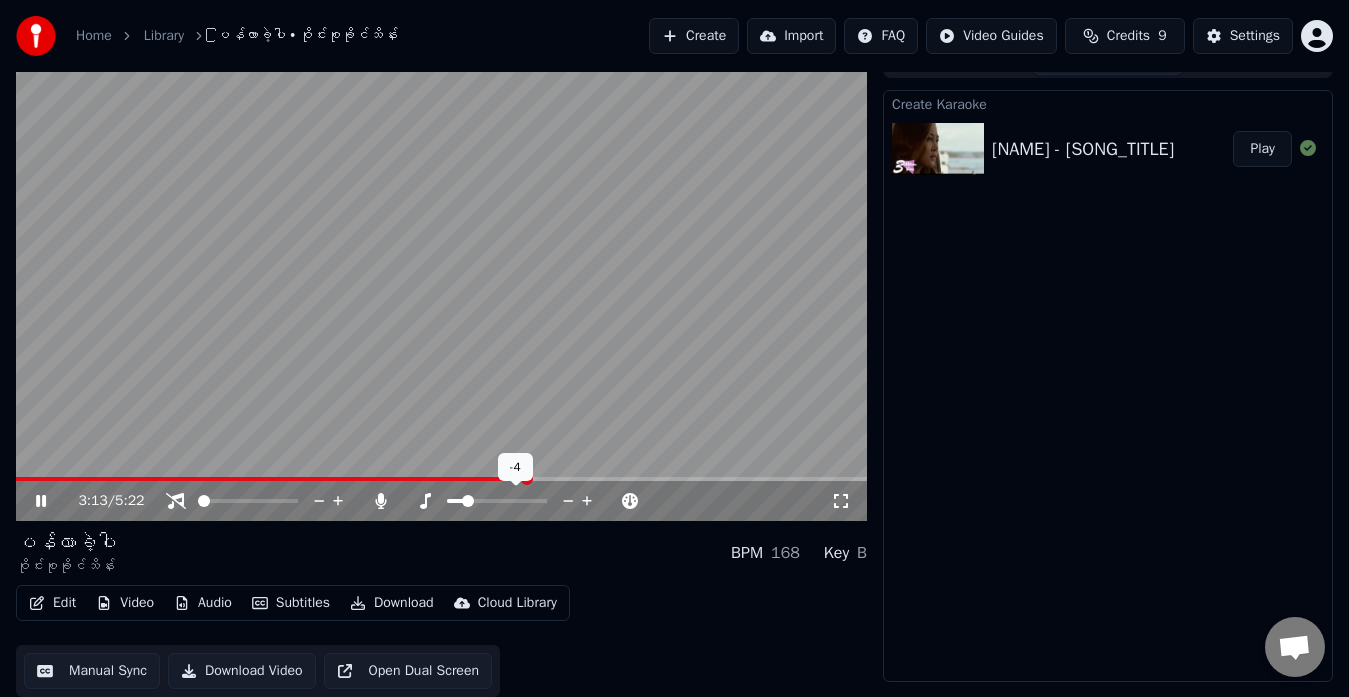click 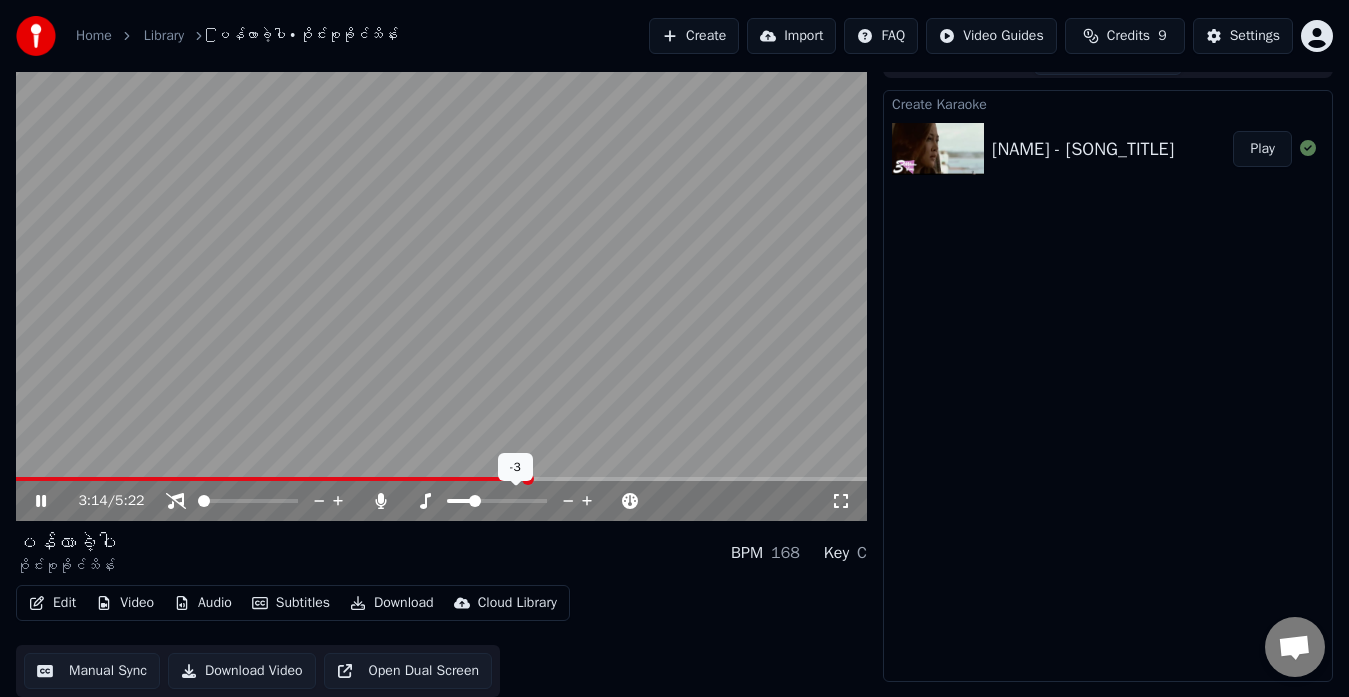 click 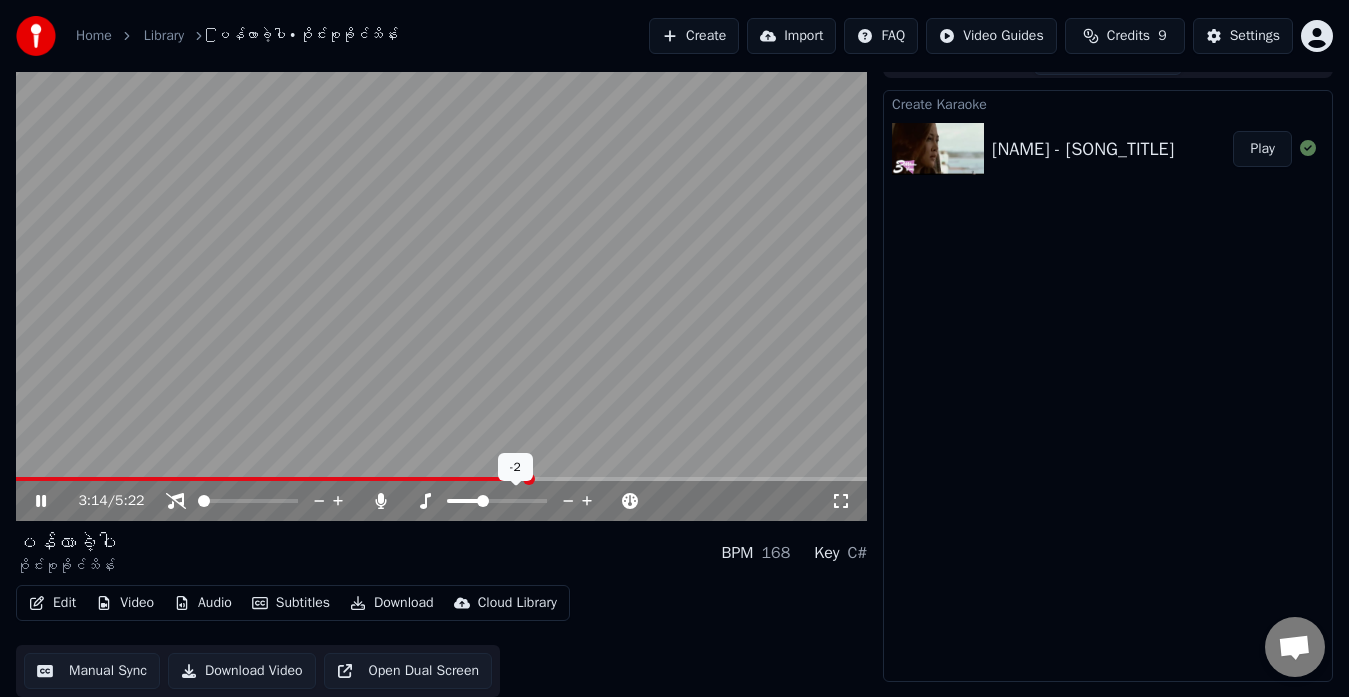 click 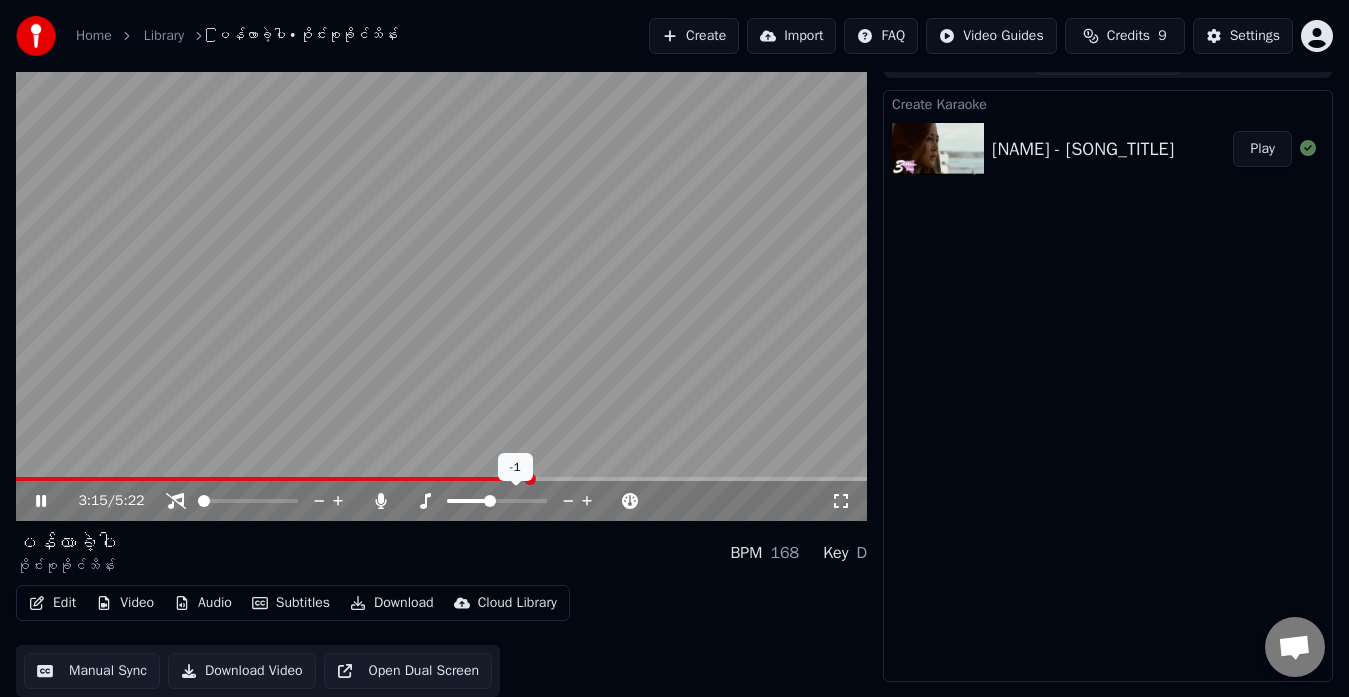 click 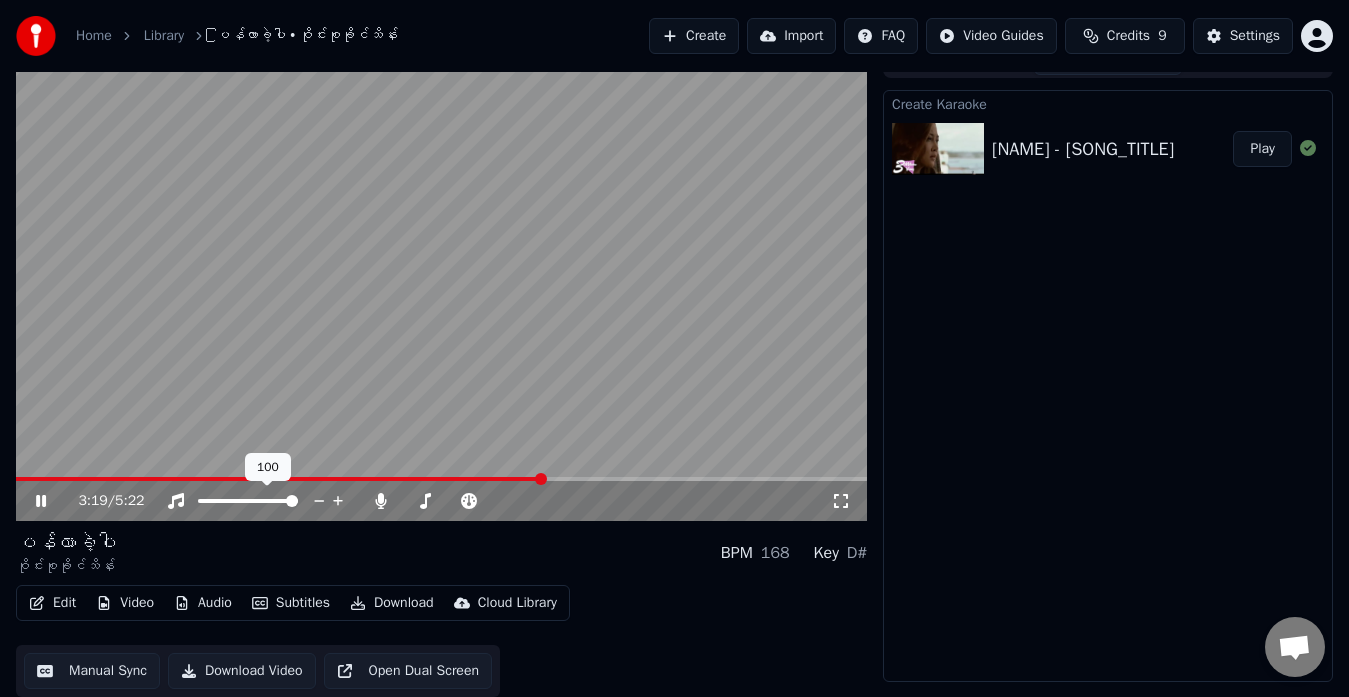 click at bounding box center [292, 501] 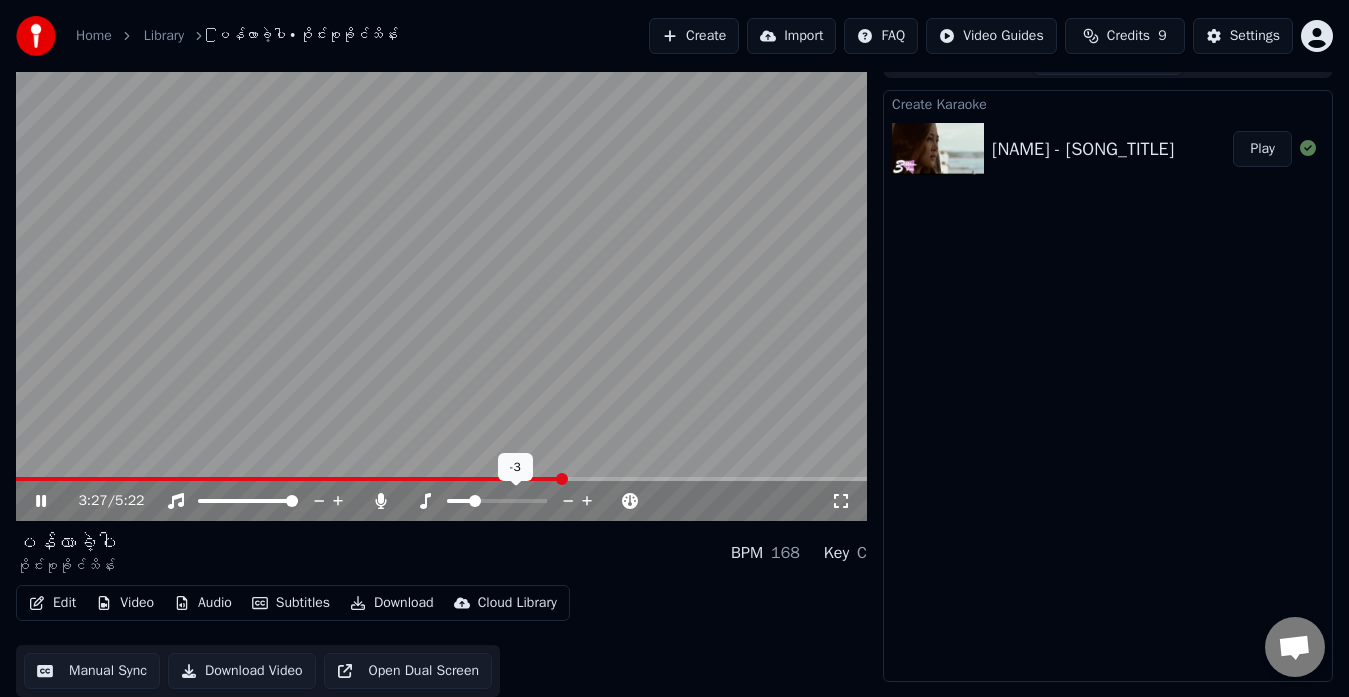 click at bounding box center (459, 501) 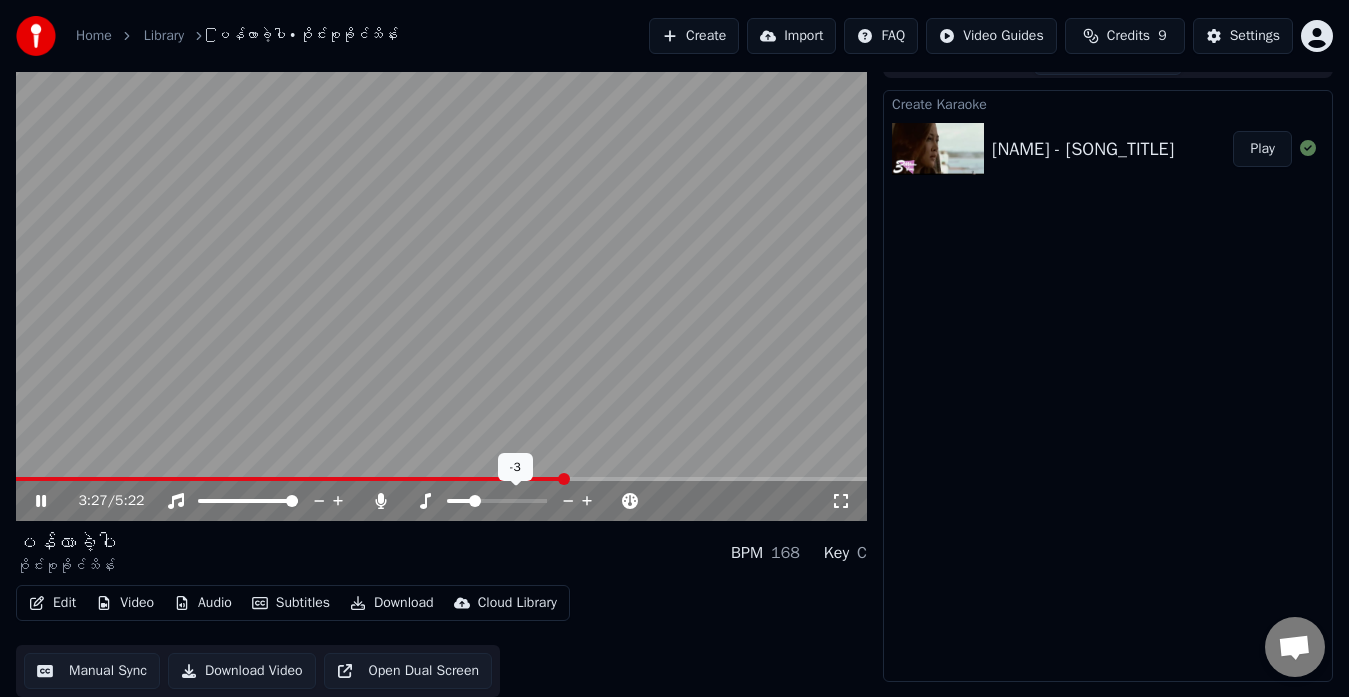 click at bounding box center [475, 501] 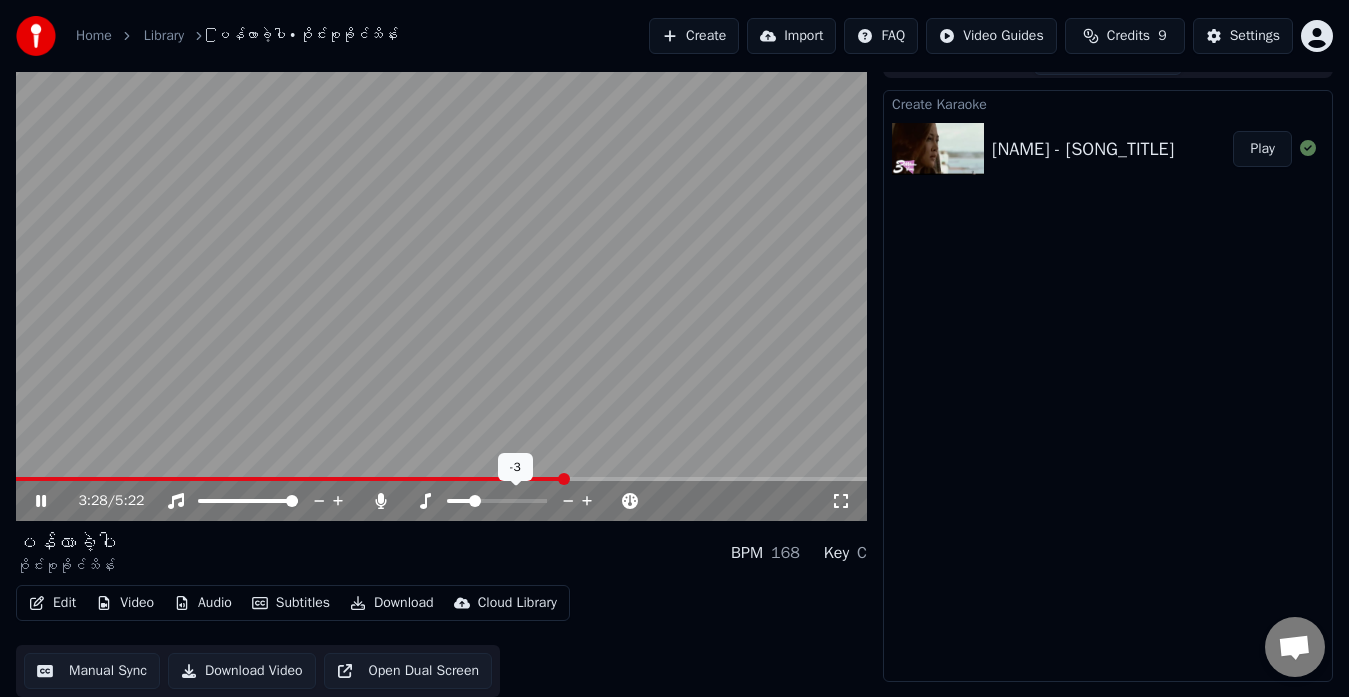 click at bounding box center (497, 501) 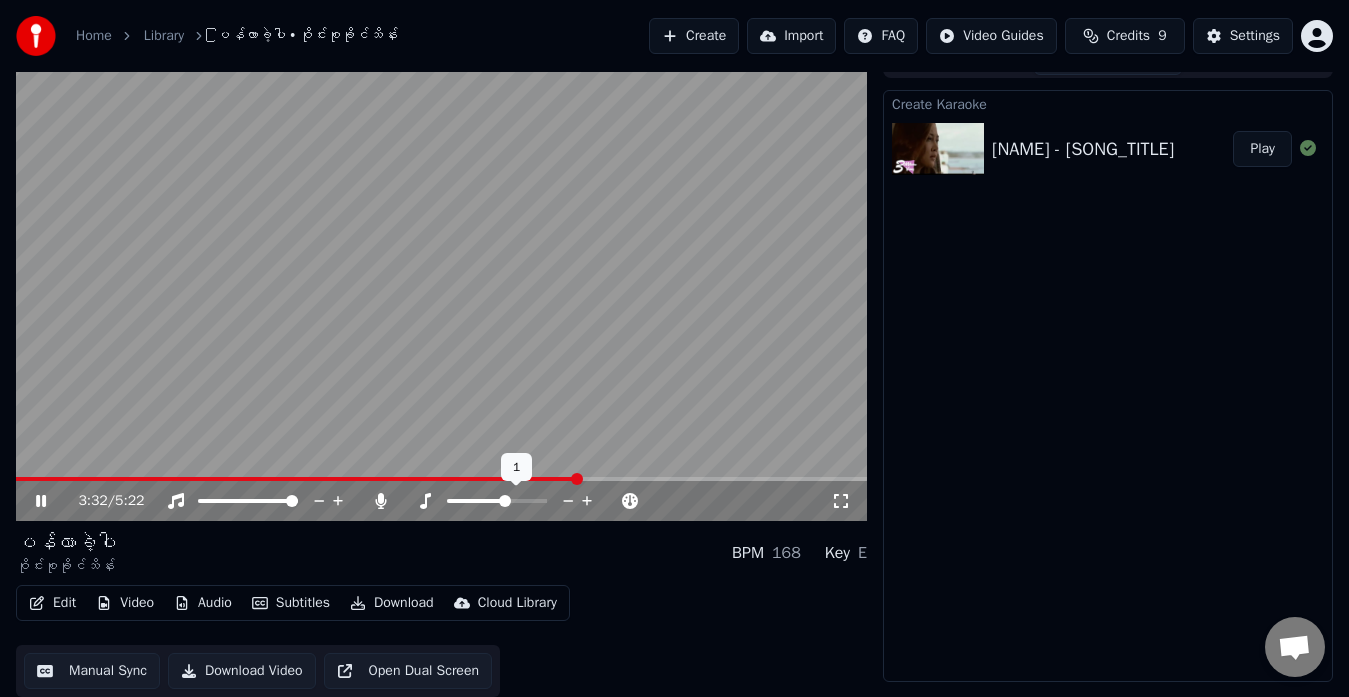 click 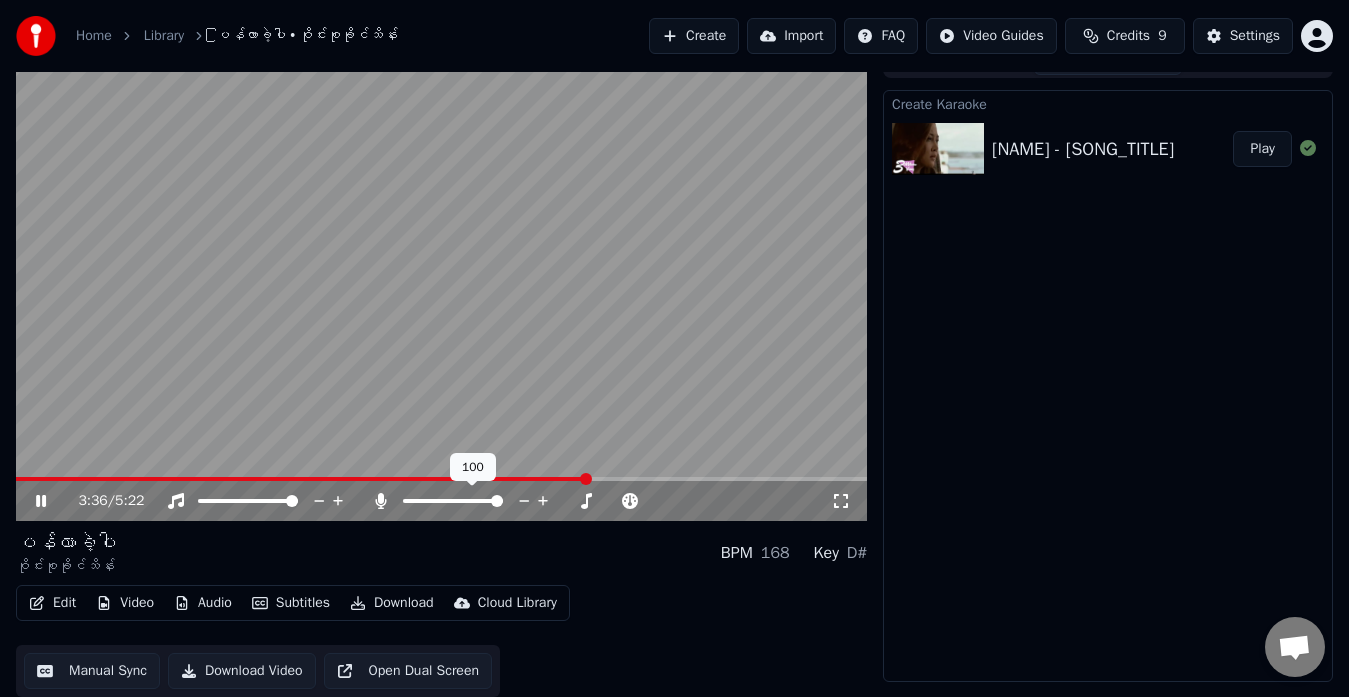 click at bounding box center (471, 501) 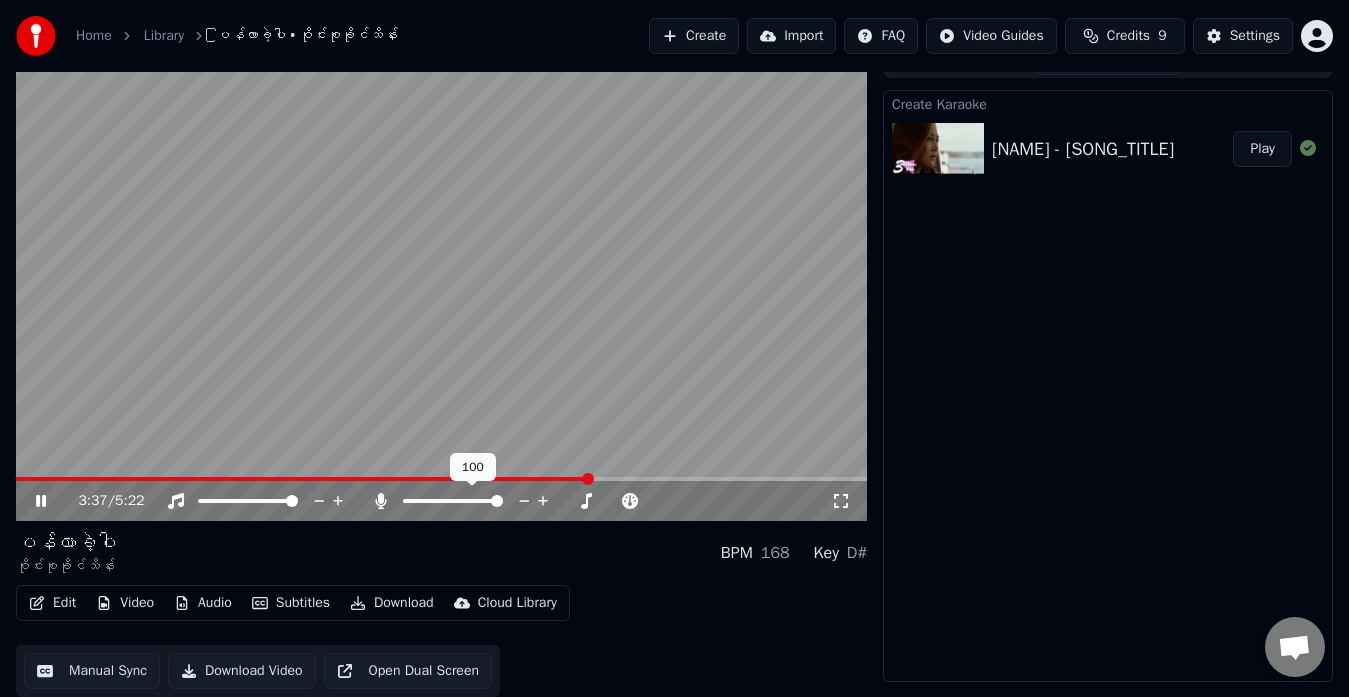 click at bounding box center [453, 501] 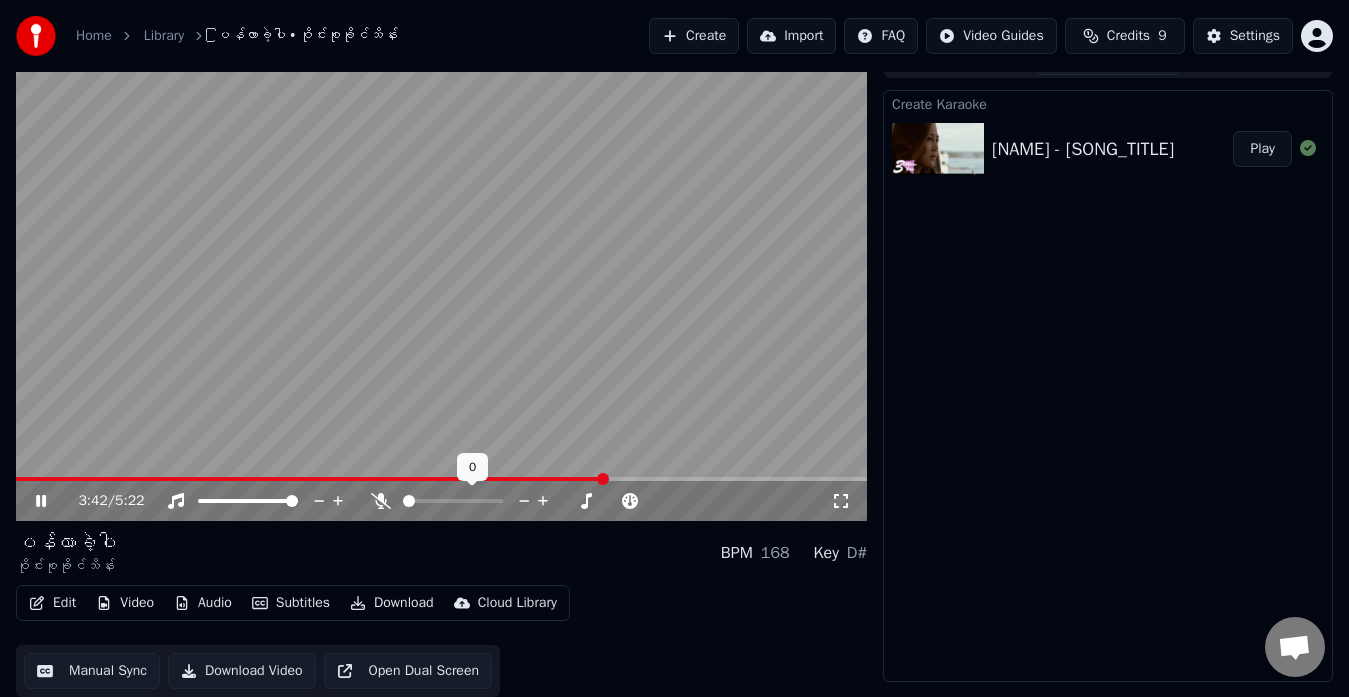 click at bounding box center [409, 501] 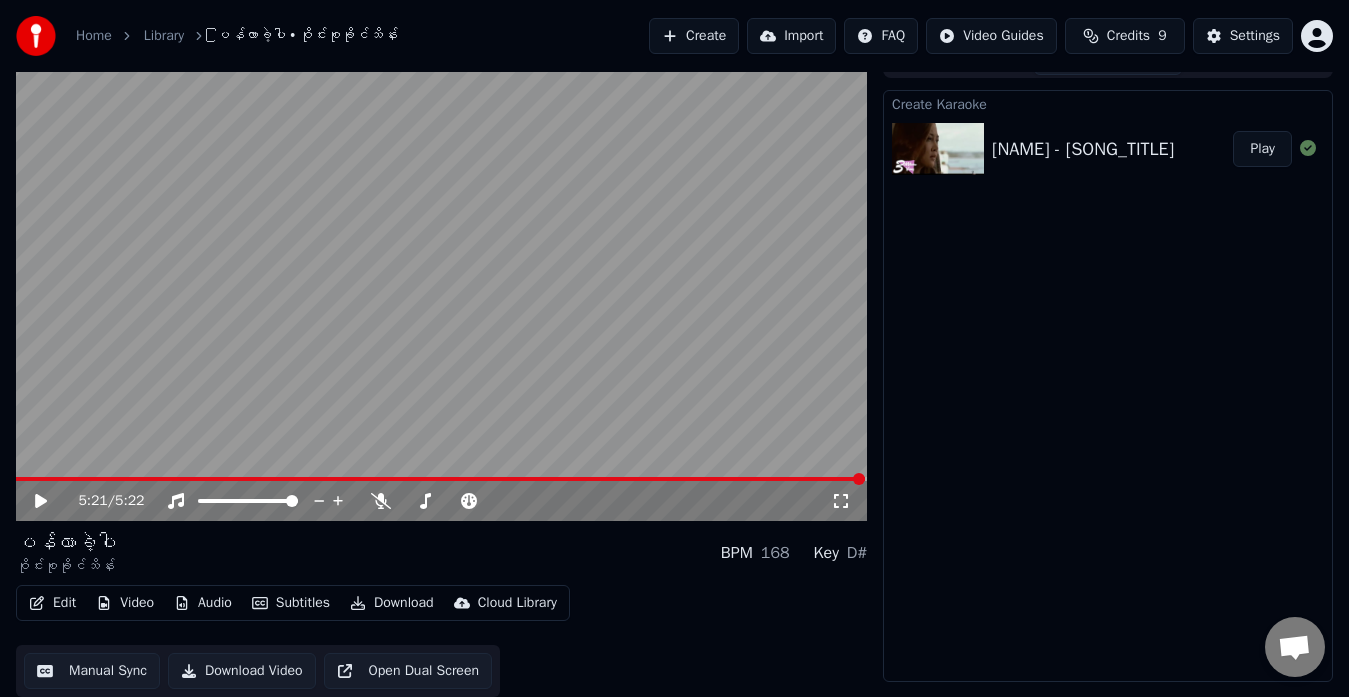 click 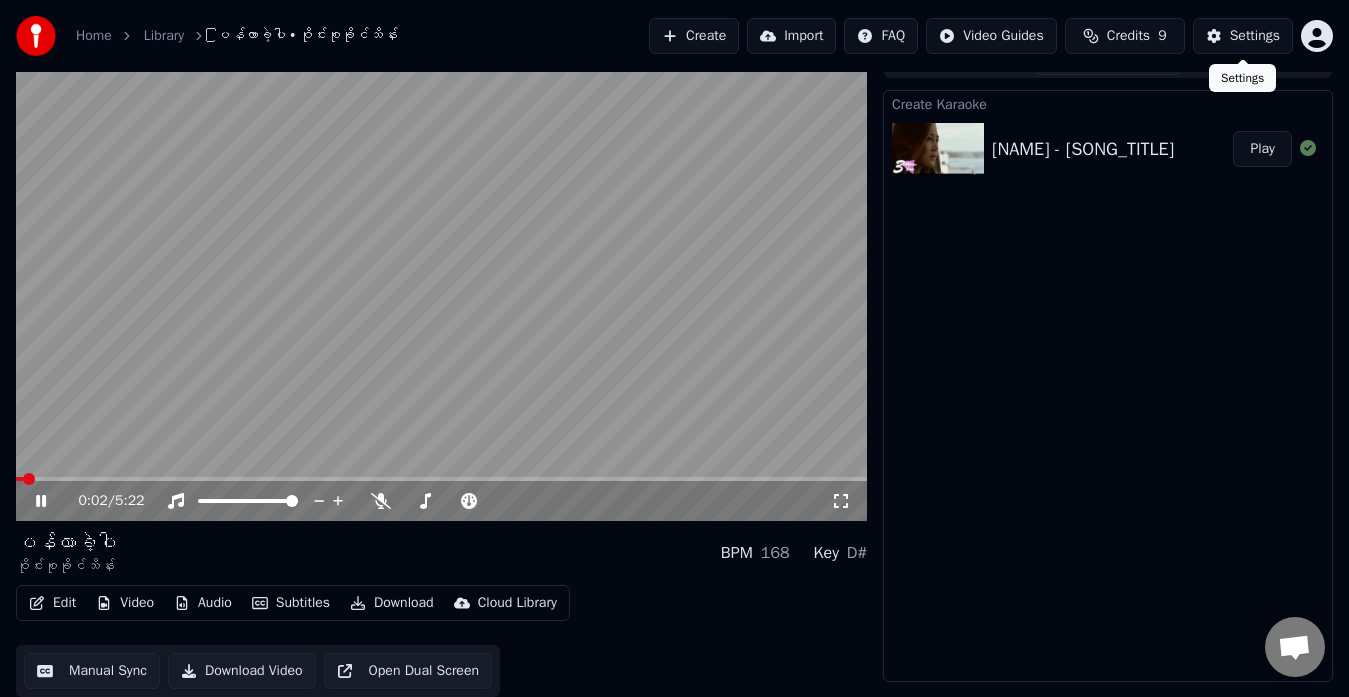click on "Settings" at bounding box center (1255, 36) 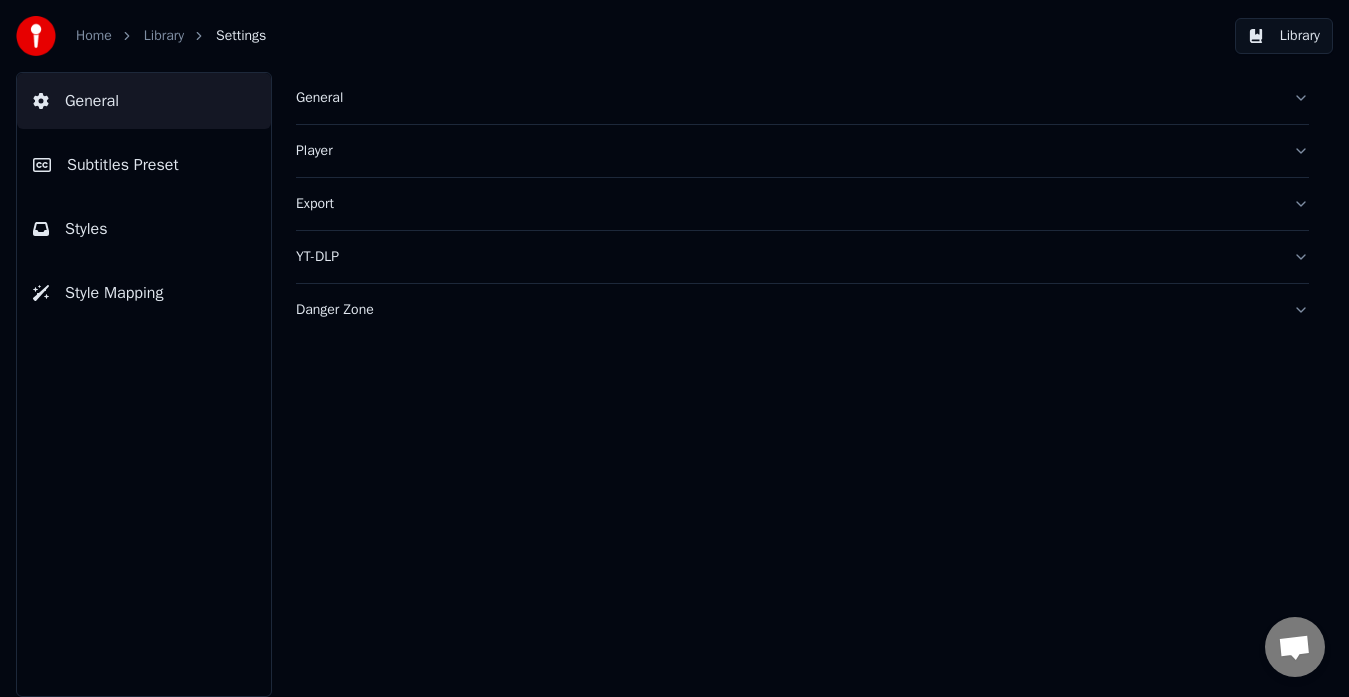 scroll, scrollTop: 0, scrollLeft: 0, axis: both 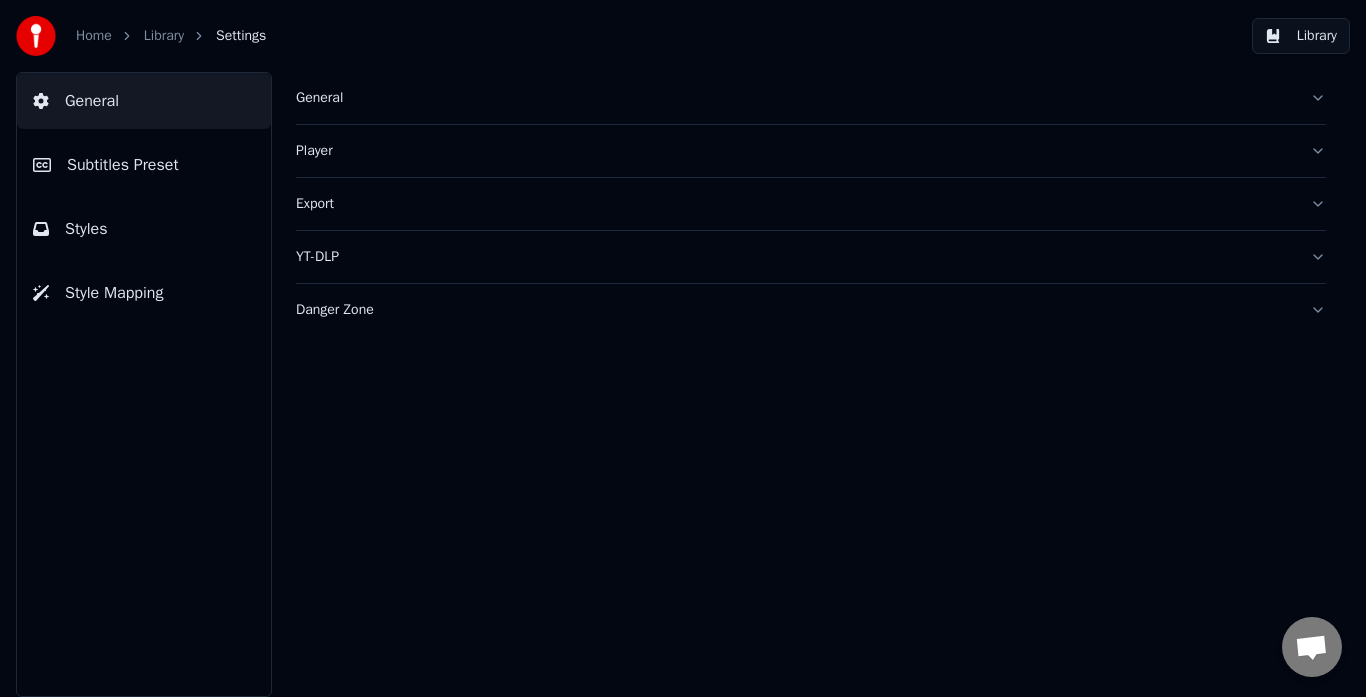 click on "Home Library Settings" at bounding box center (171, 36) 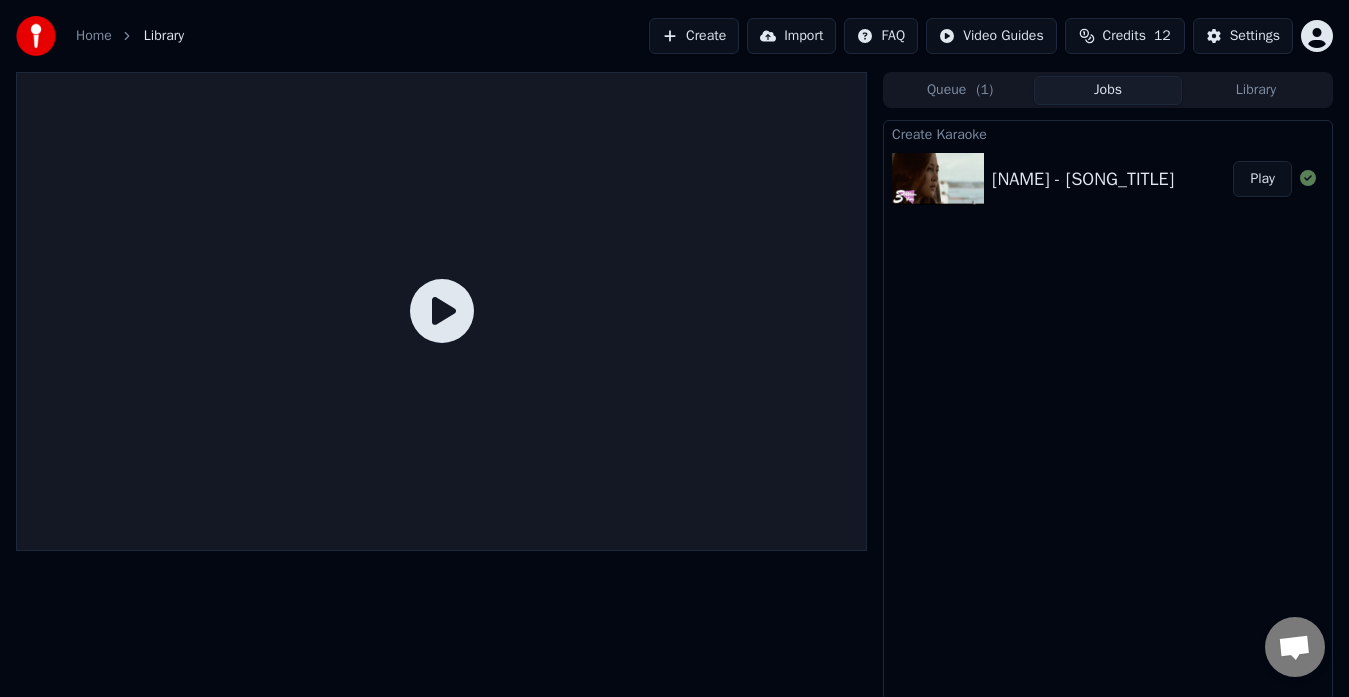 click 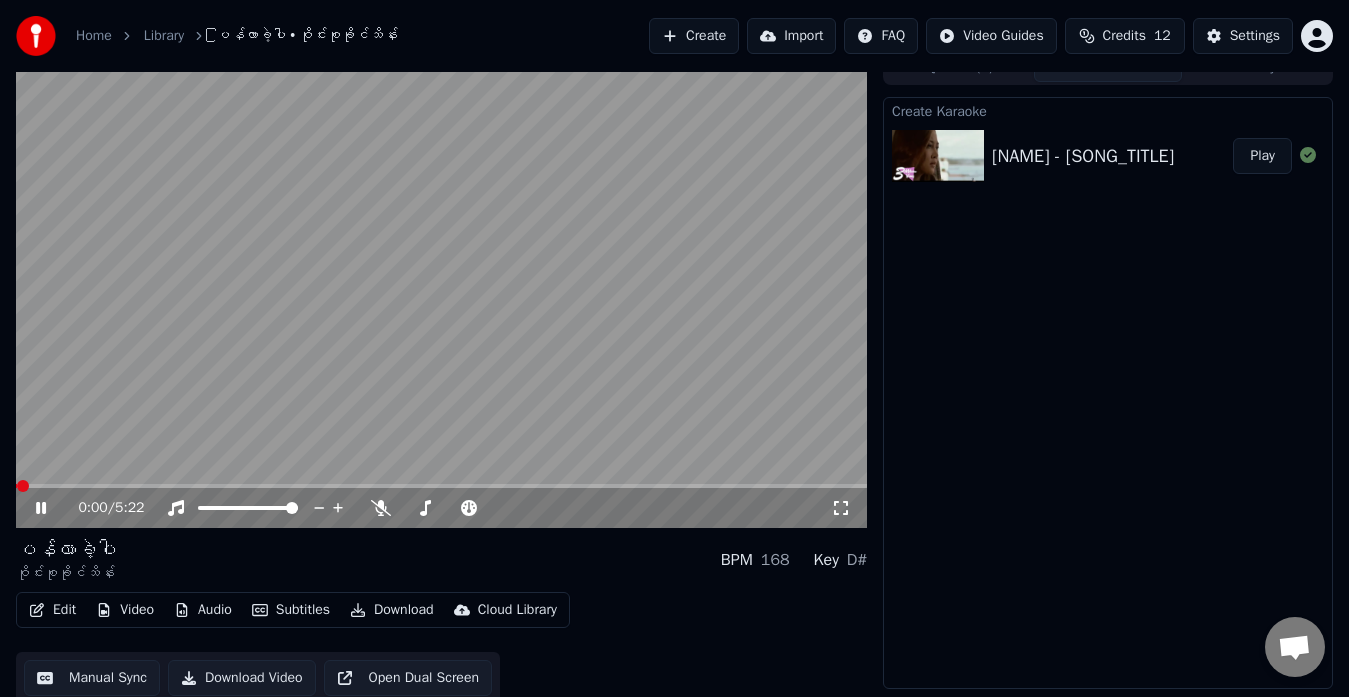 scroll, scrollTop: 30, scrollLeft: 0, axis: vertical 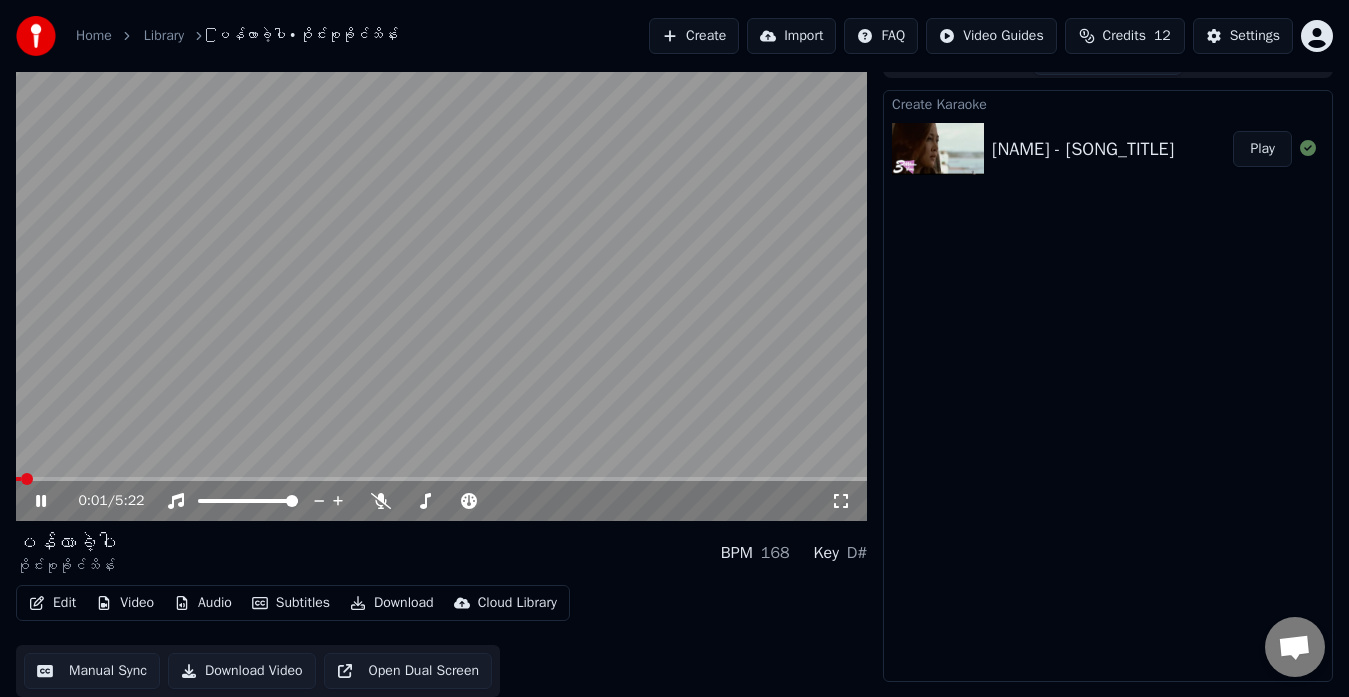 click at bounding box center (441, 479) 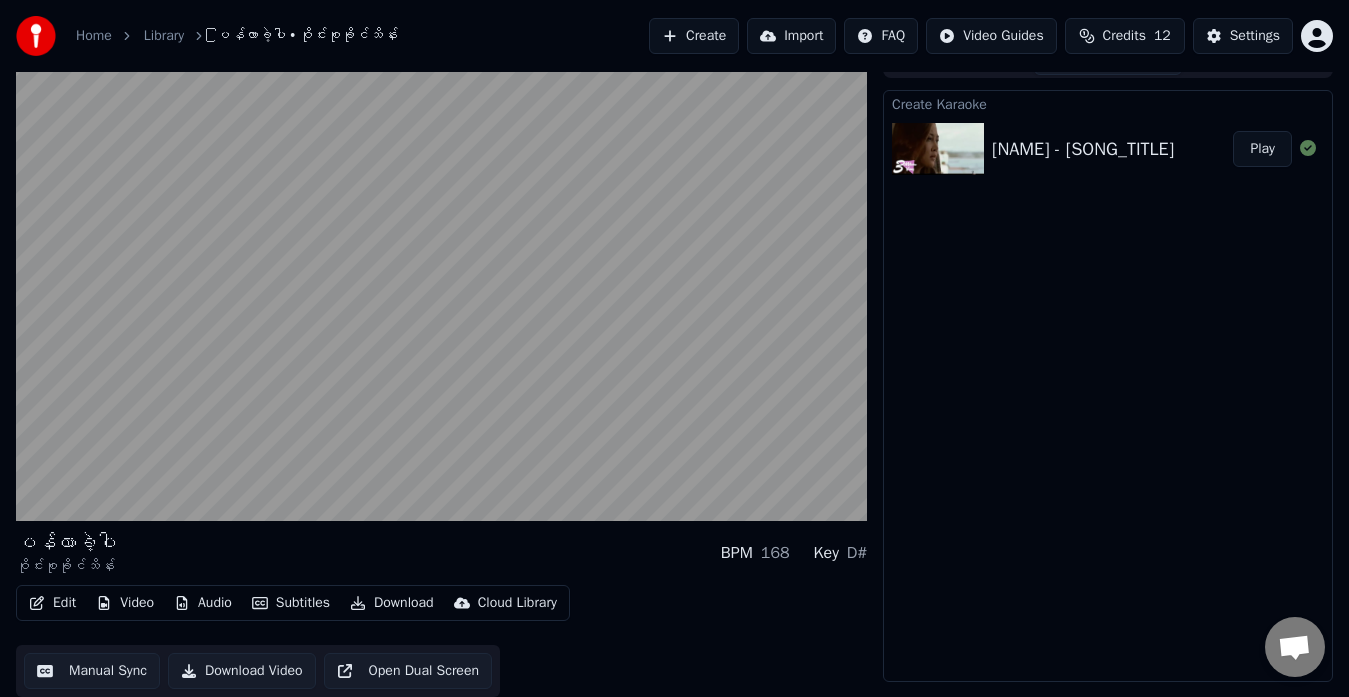 click on "Download Video" at bounding box center (242, 671) 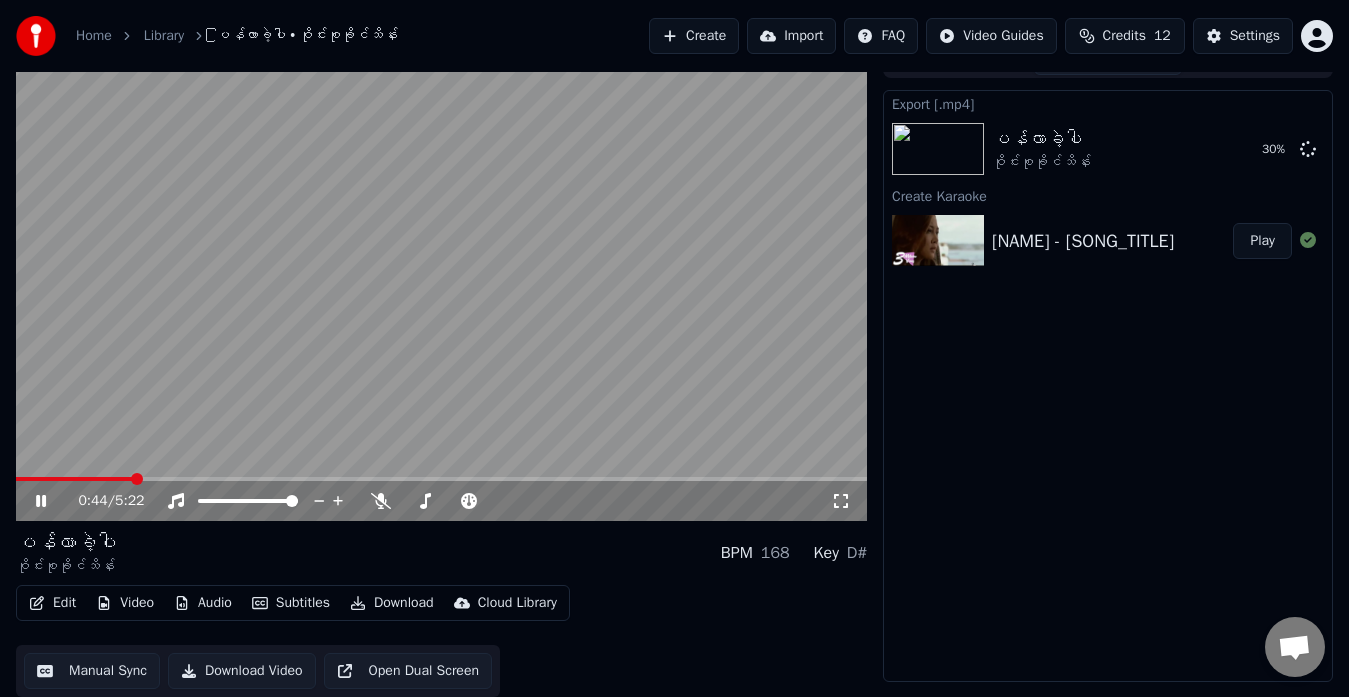 click at bounding box center [441, 281] 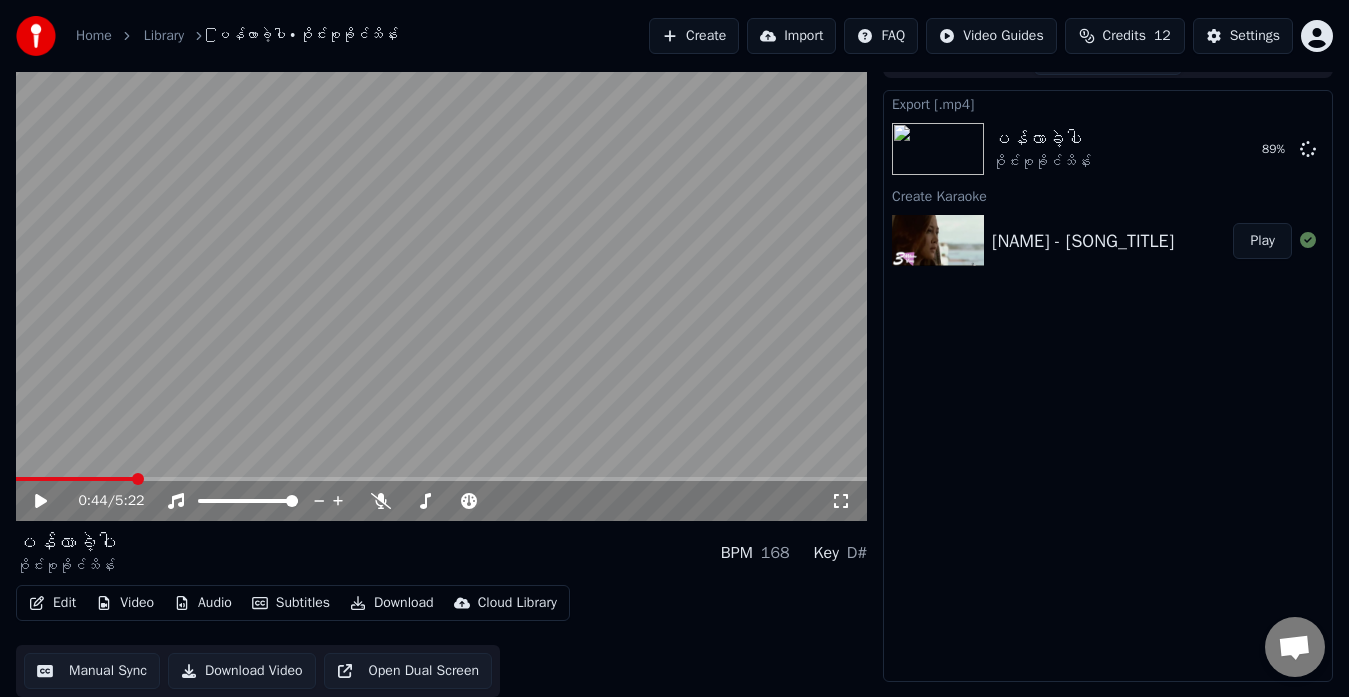 click at bounding box center (441, 281) 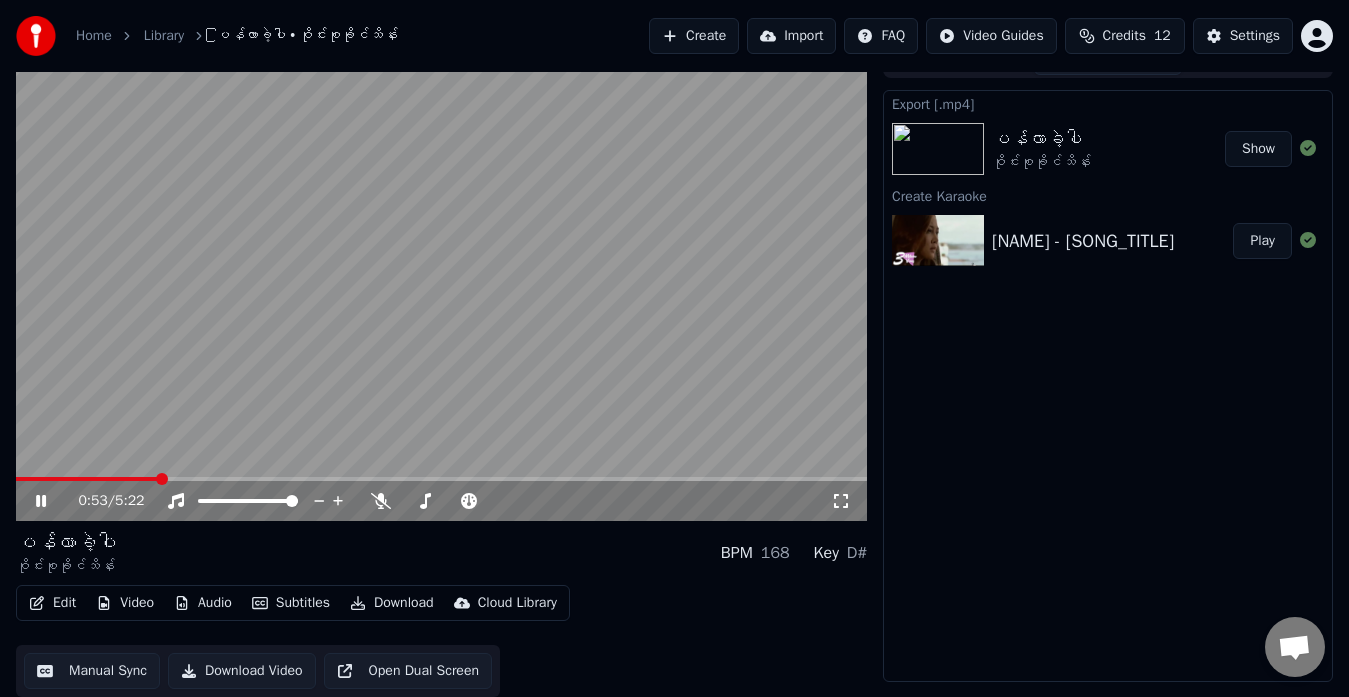 click on "Show" at bounding box center (1258, 149) 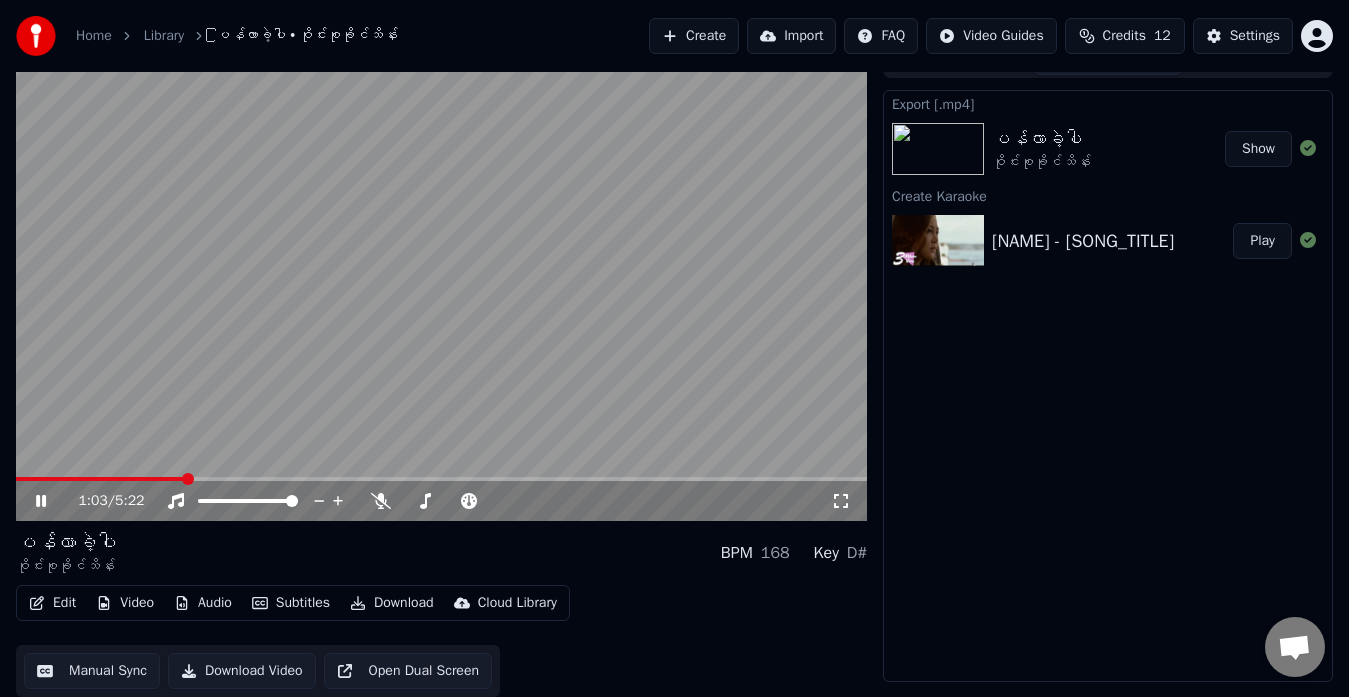 click at bounding box center [441, 281] 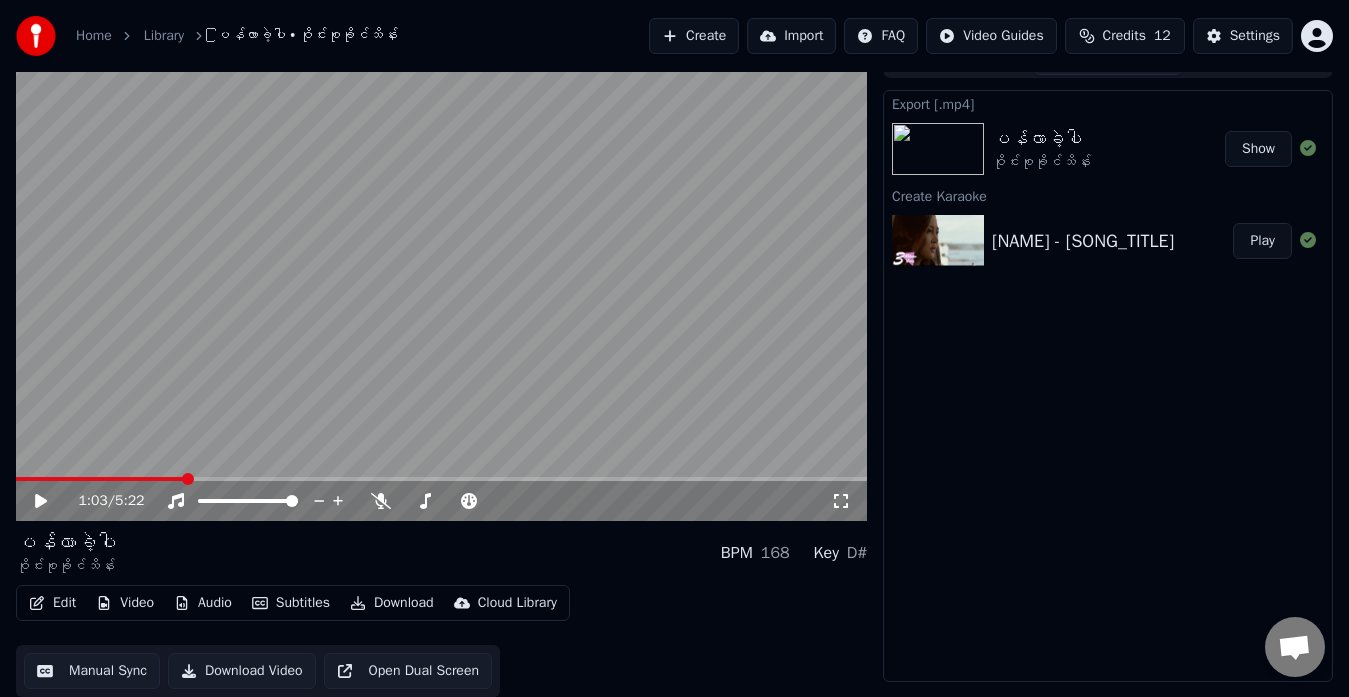 click on "Export [.mp4] ပြန်လာခဲ့ပါ ဝိုင်းစုခိုင်သိန်း Show Create Karaoke ဝိုင်းစုခိုင်သိန်း - ပြန်လာခဲ့ပါ Play" at bounding box center (1108, 386) 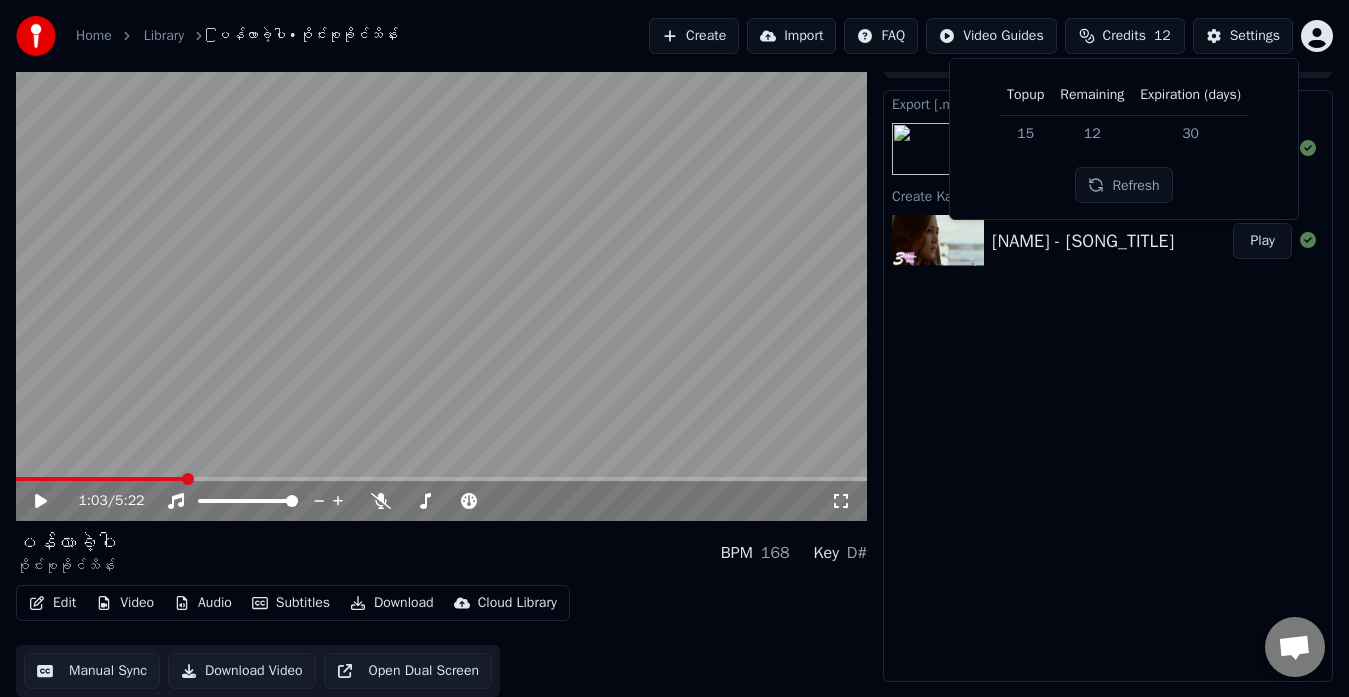 click on "Refresh" at bounding box center [1123, 185] 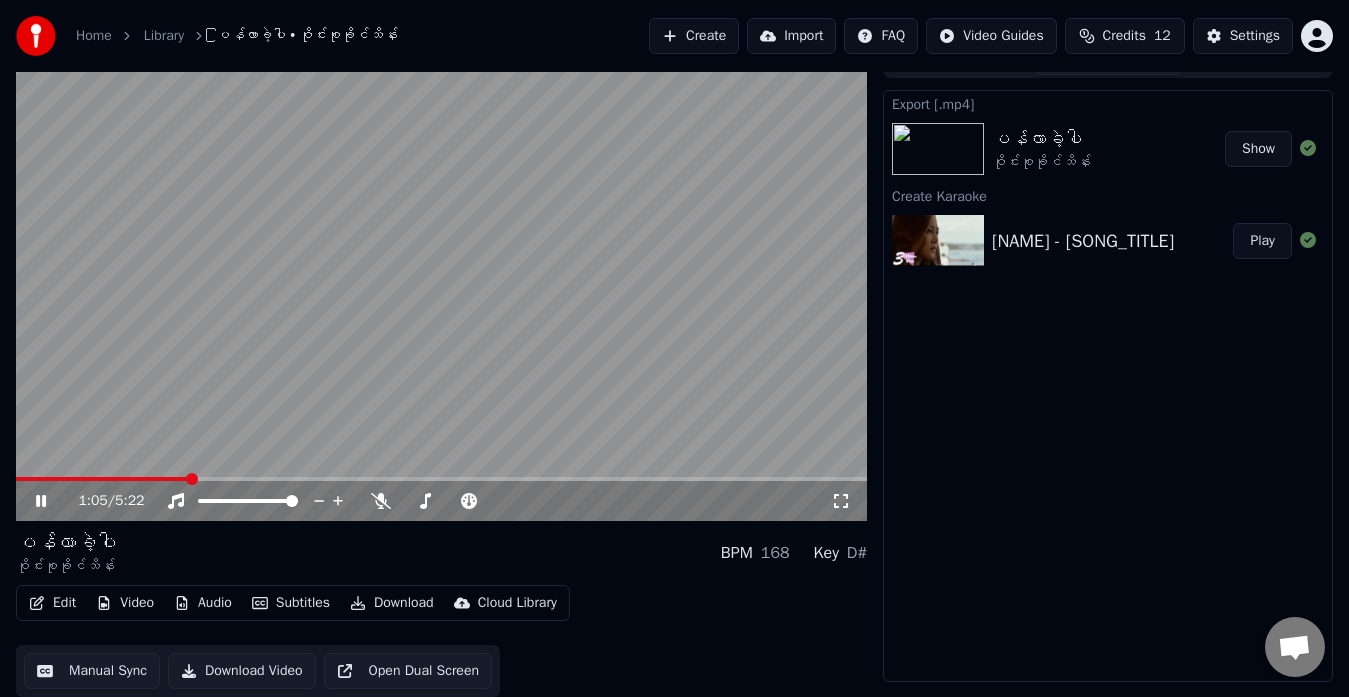 click at bounding box center [441, 281] 